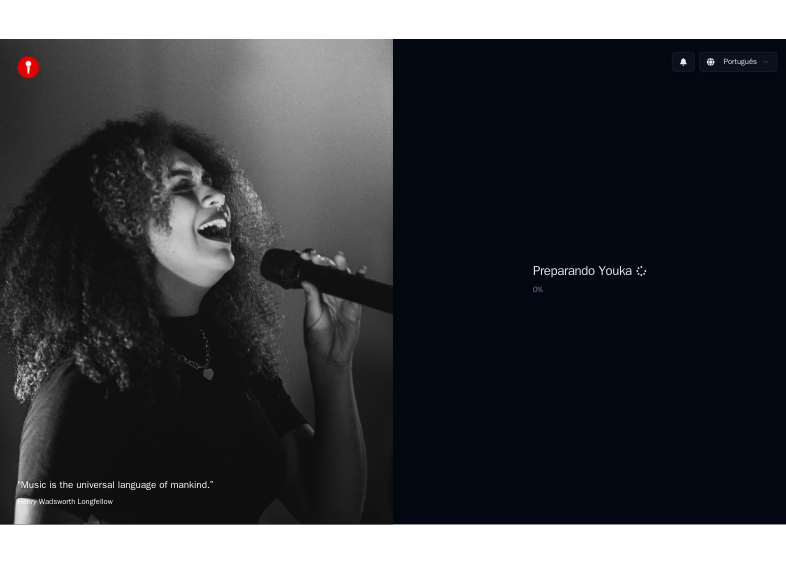scroll, scrollTop: 0, scrollLeft: 0, axis: both 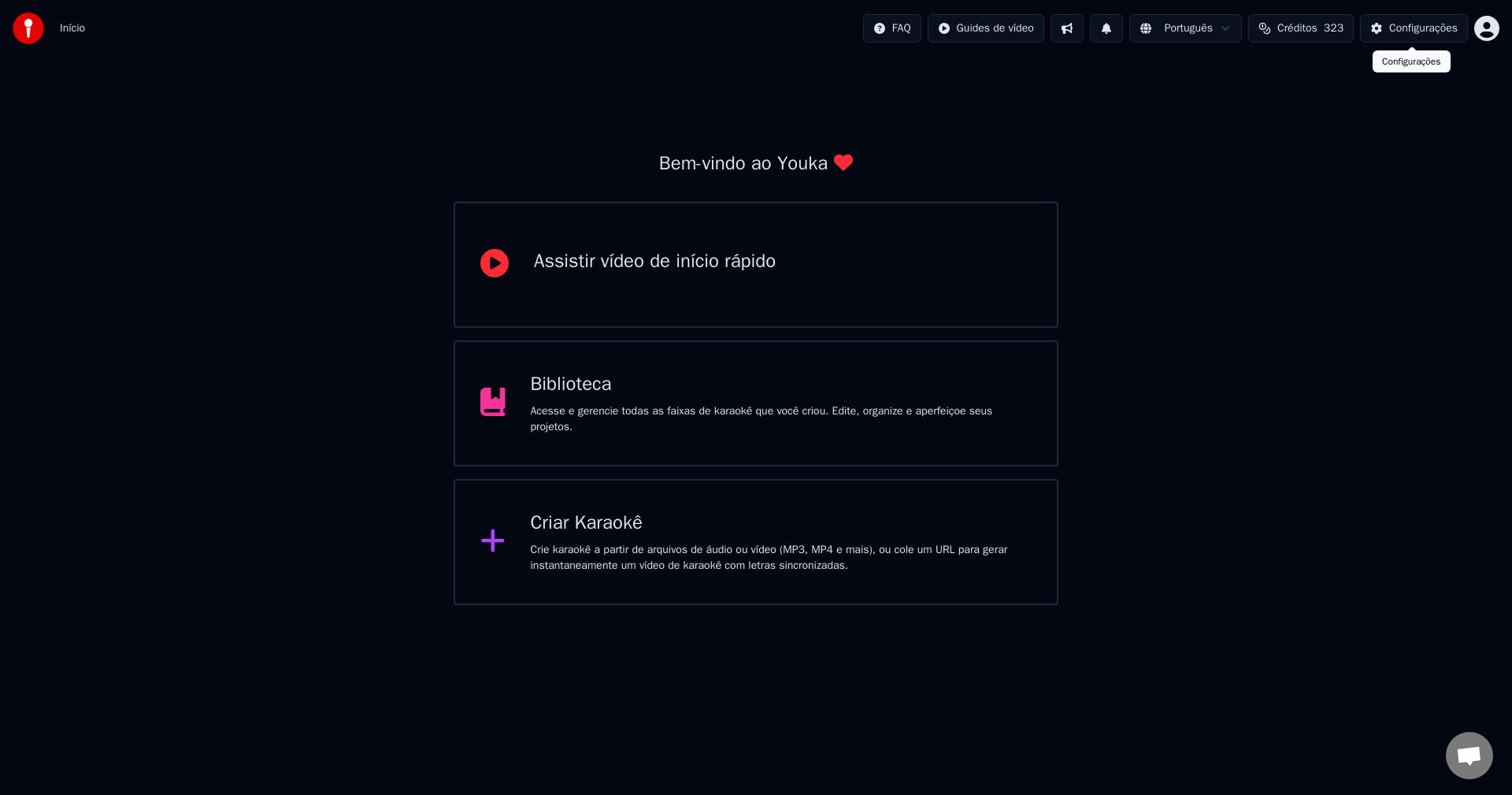 click on "Configurações" at bounding box center (1423, 28) 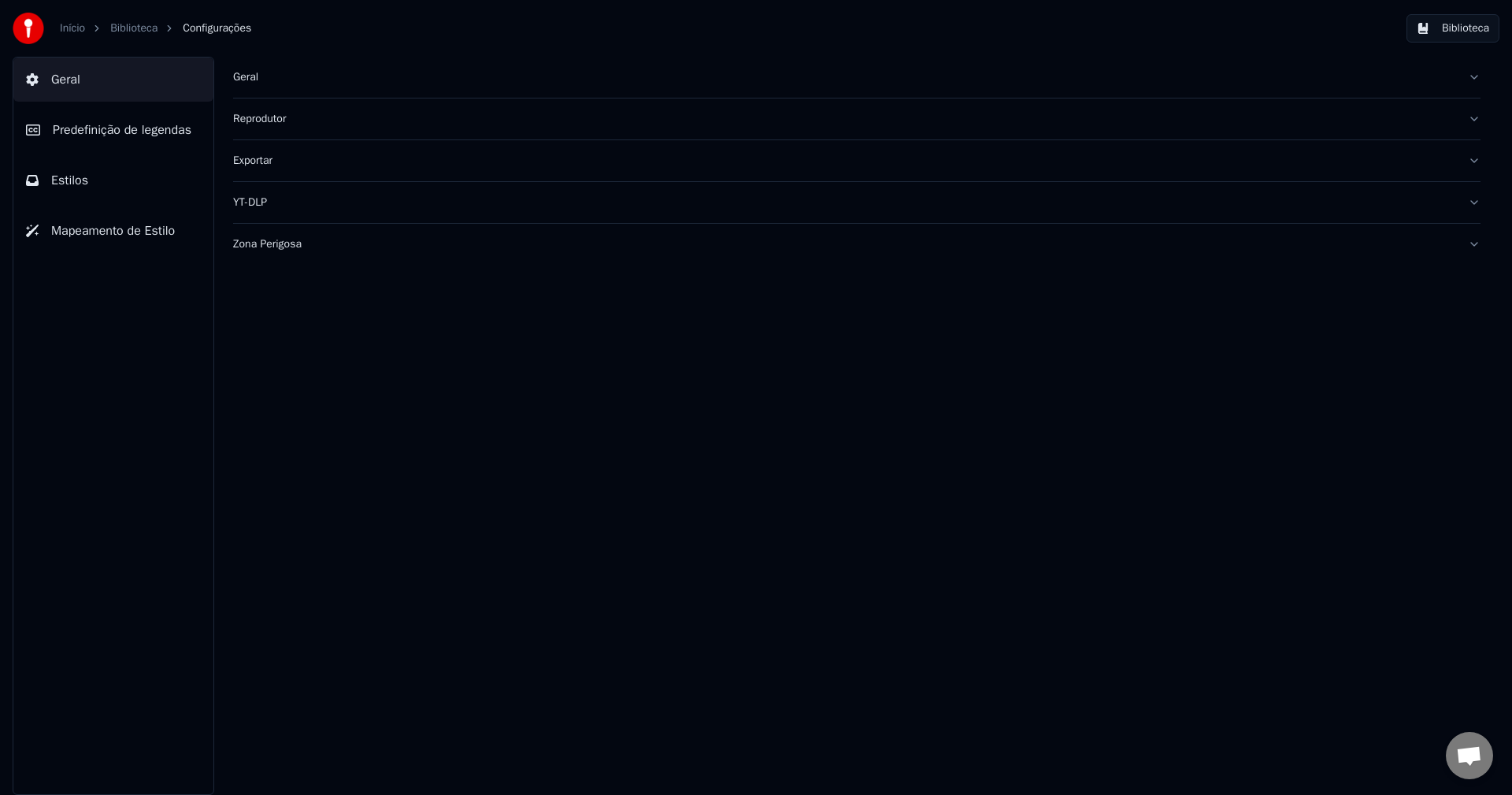 click on "Predefinição de legendas" at bounding box center [122, 130] 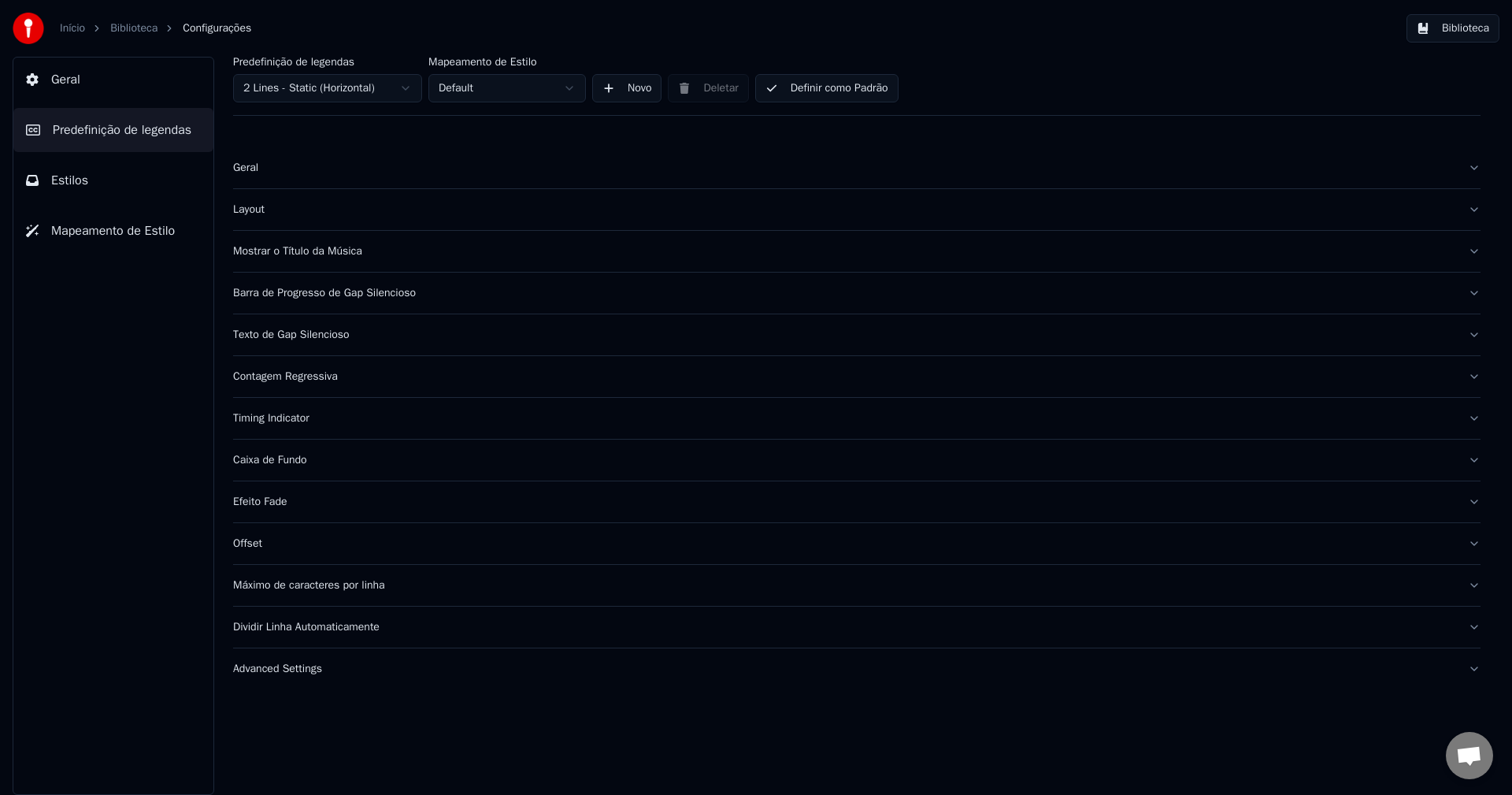 click on "Layout" at bounding box center (844, 210) 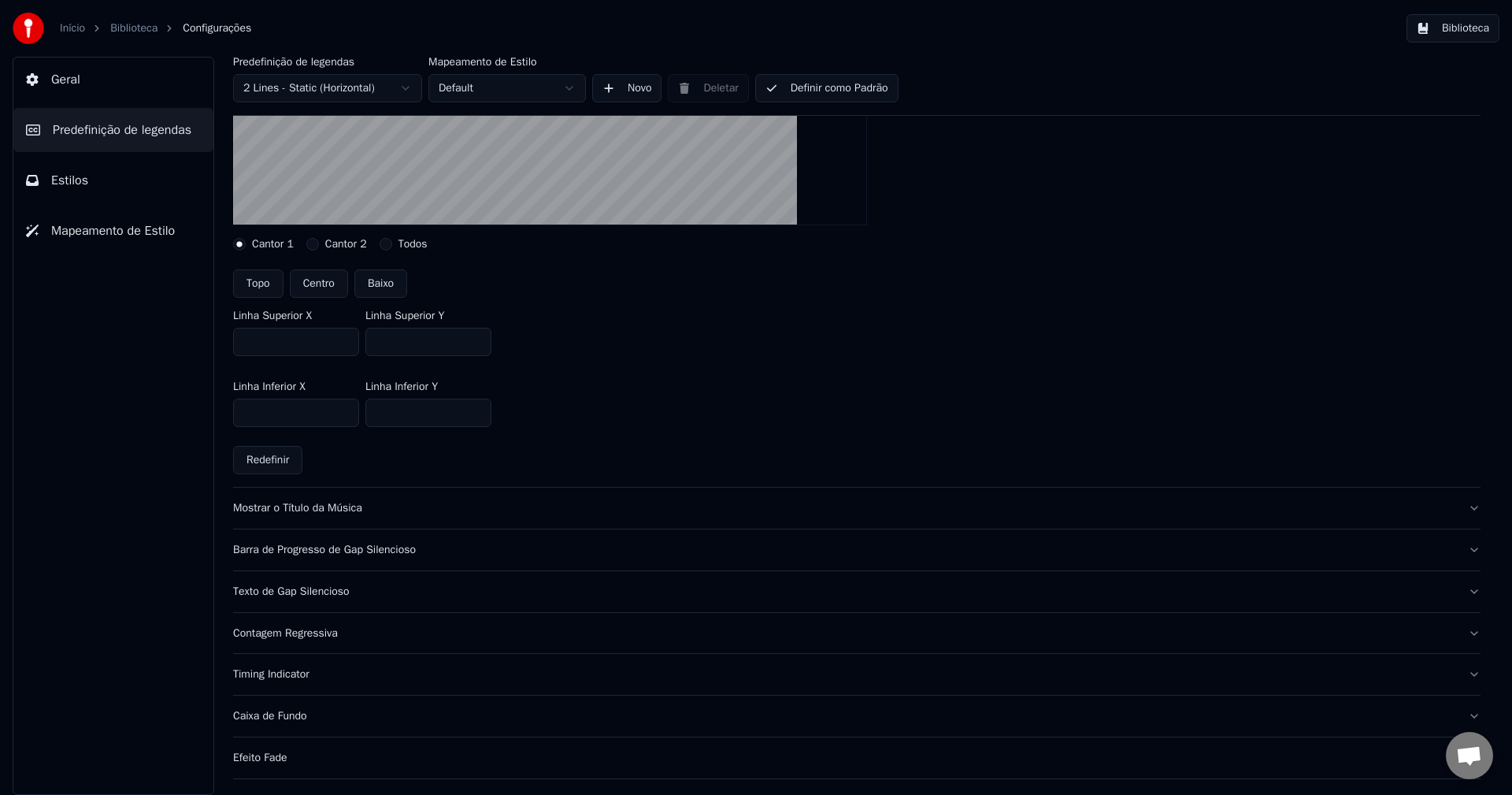 scroll, scrollTop: 521, scrollLeft: 0, axis: vertical 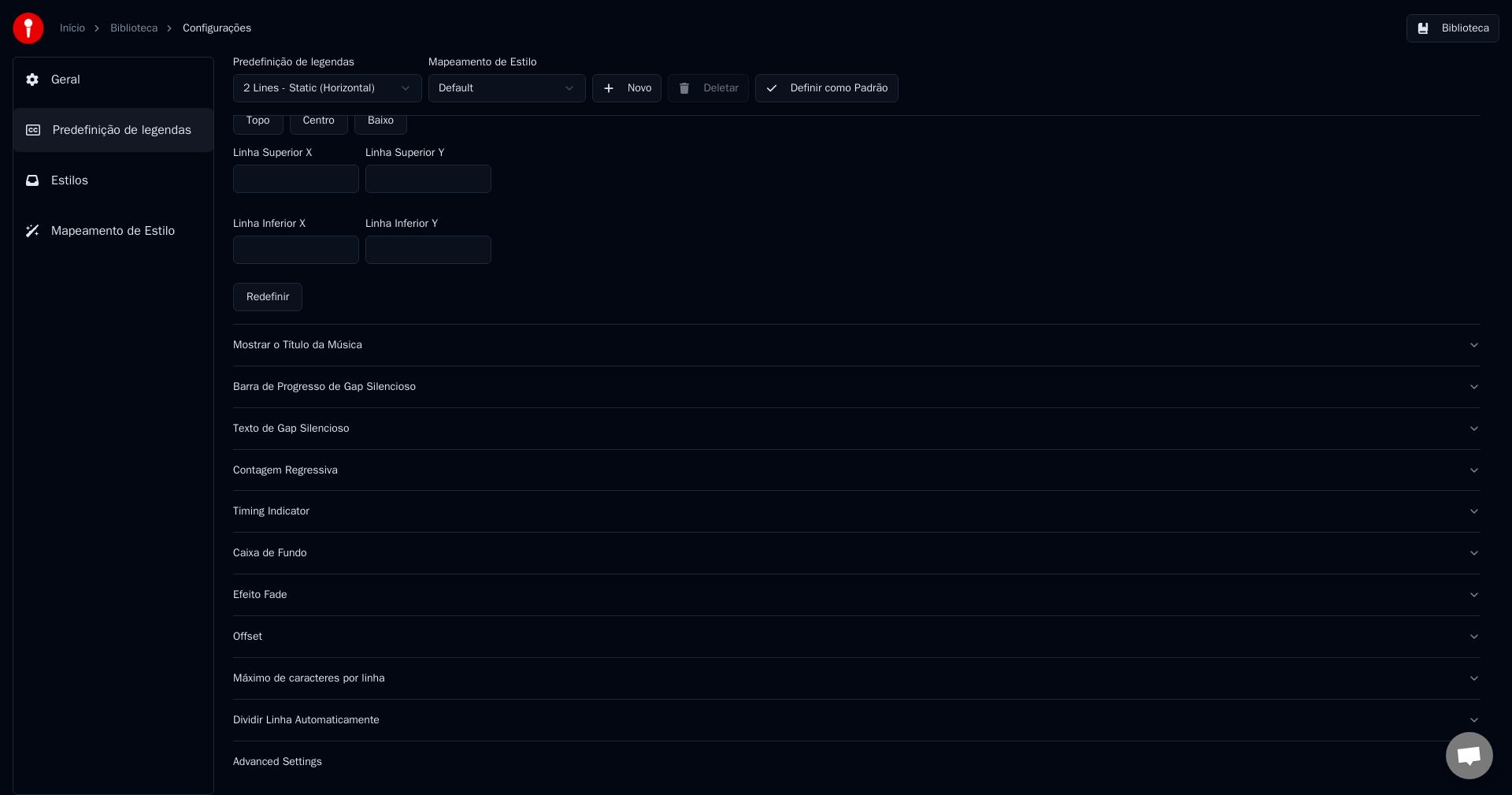 click on "Mostrar o Título da Música" at bounding box center (844, 345) 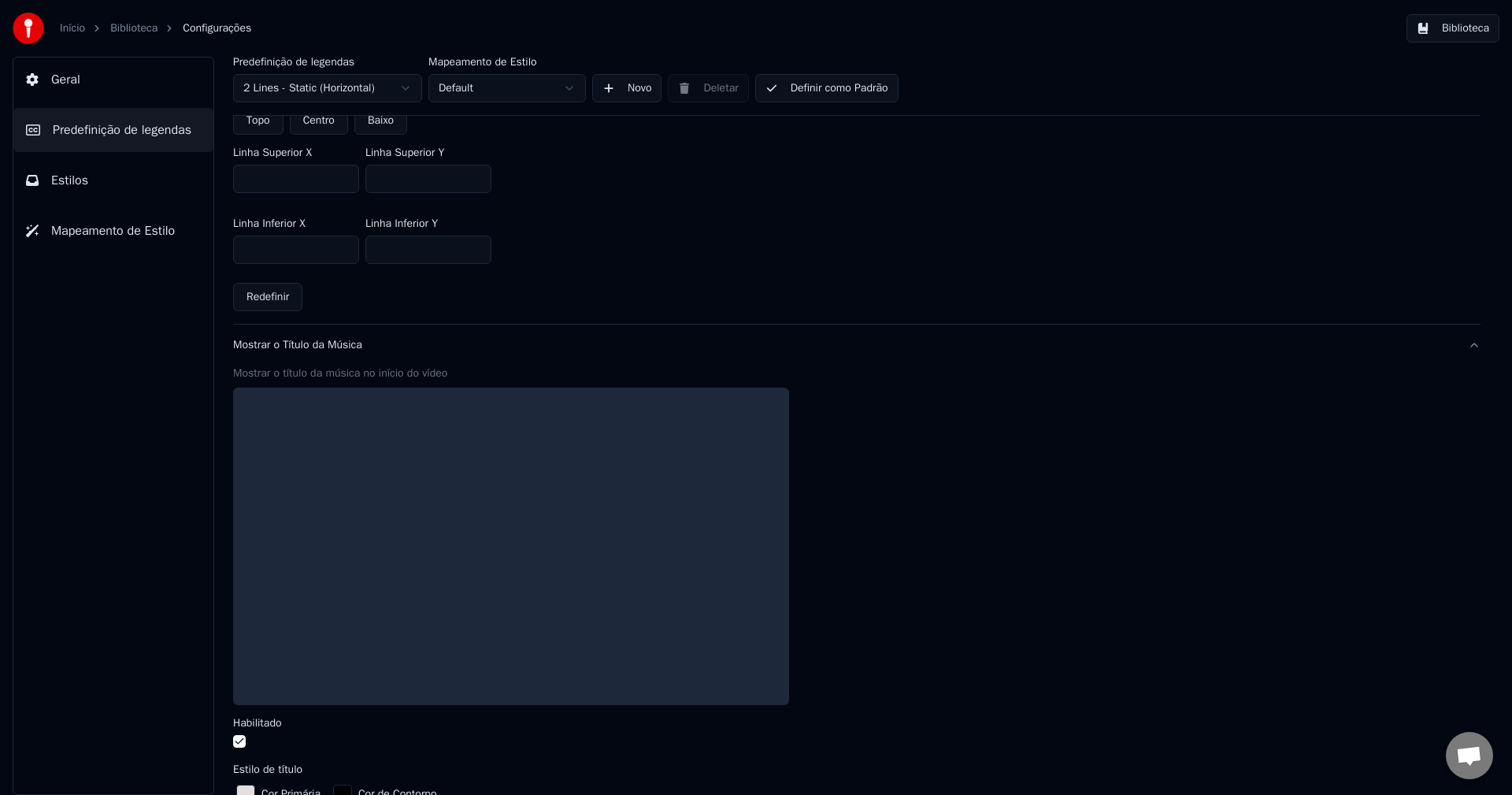 scroll, scrollTop: 496, scrollLeft: 0, axis: vertical 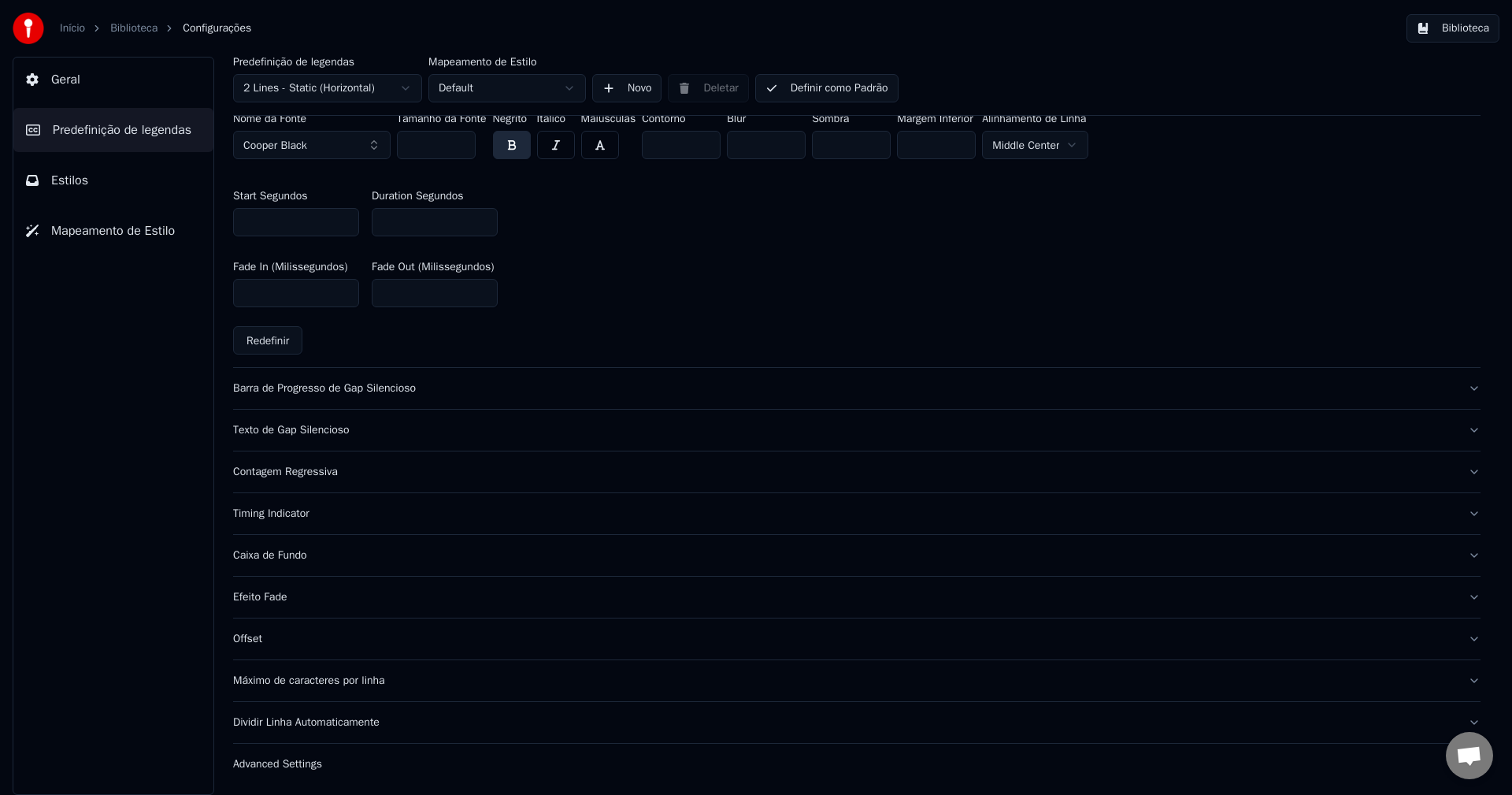 click on "Barra de Progresso de Gap Silencioso" at bounding box center [844, 388] 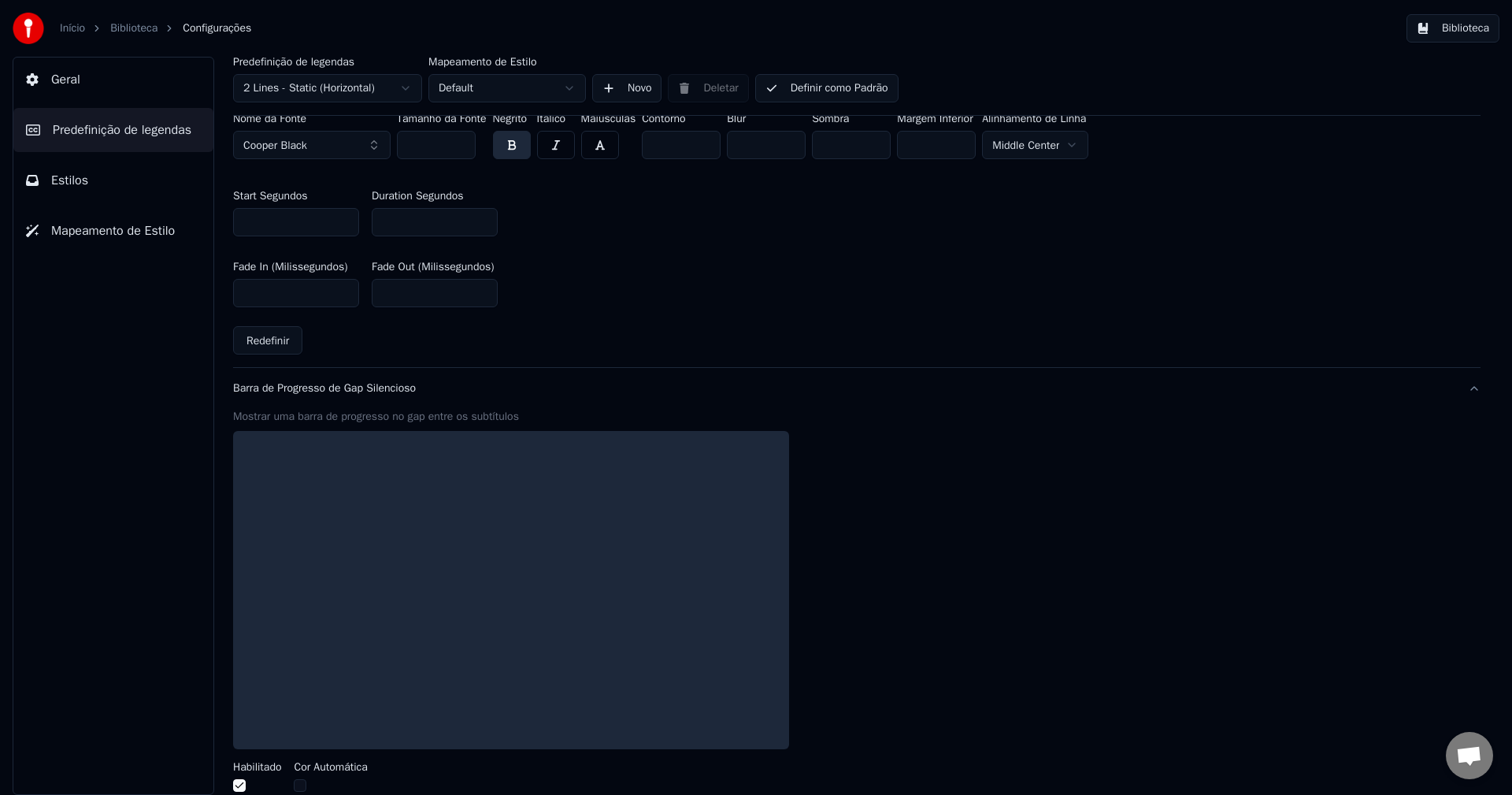 scroll, scrollTop: 735, scrollLeft: 0, axis: vertical 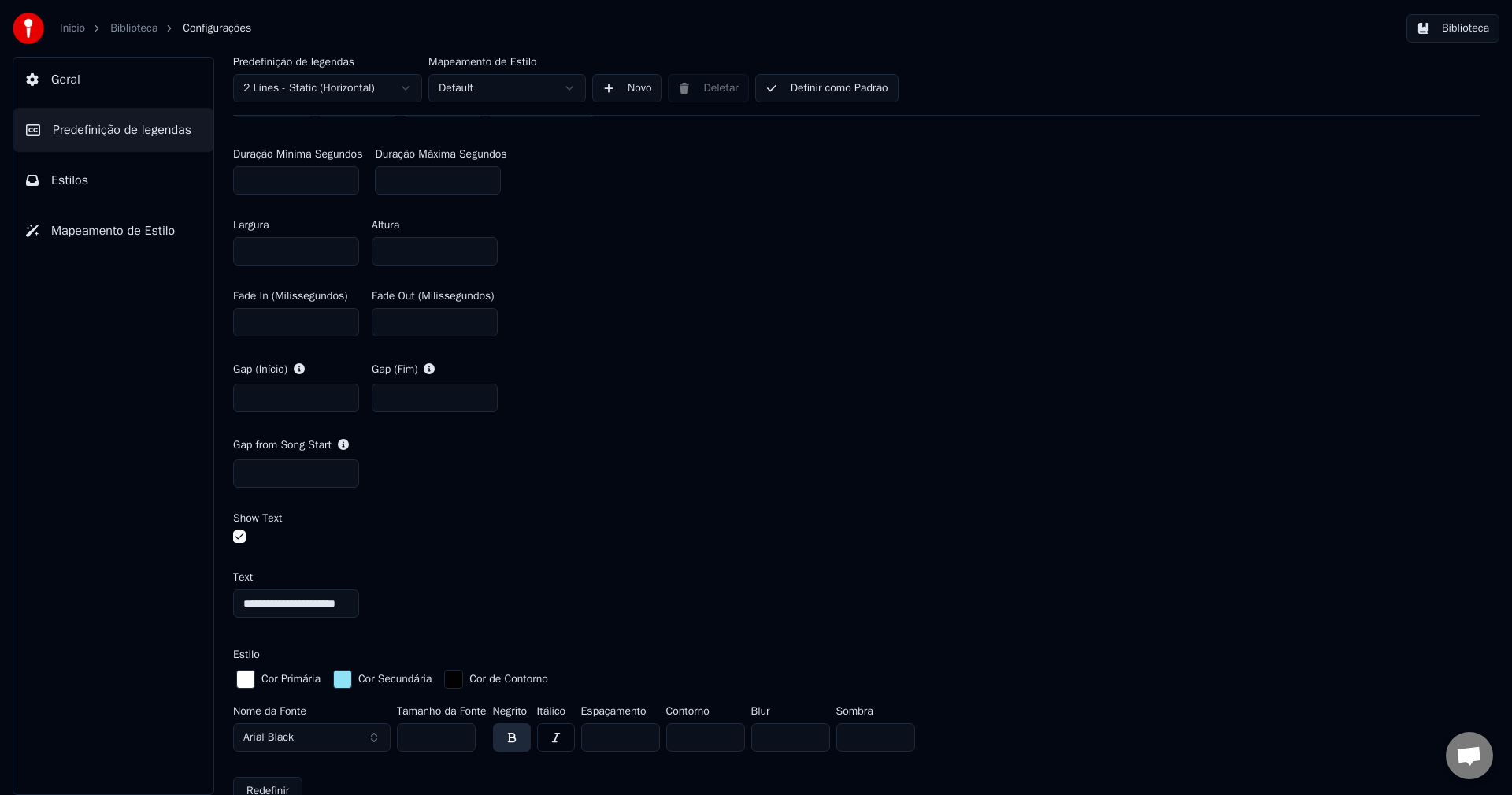 click on "**********" at bounding box center (296, 604) 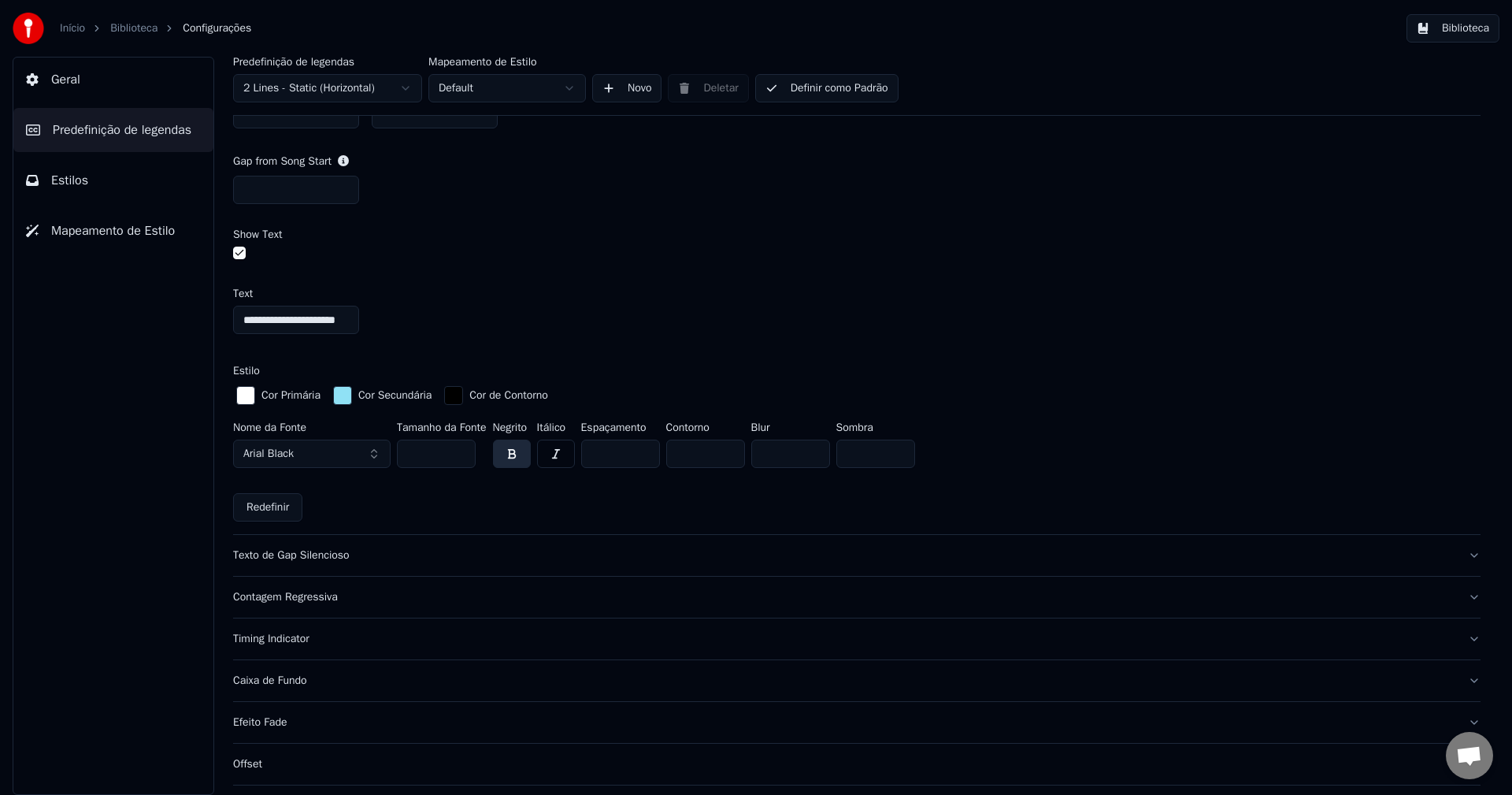 scroll, scrollTop: 1085, scrollLeft: 0, axis: vertical 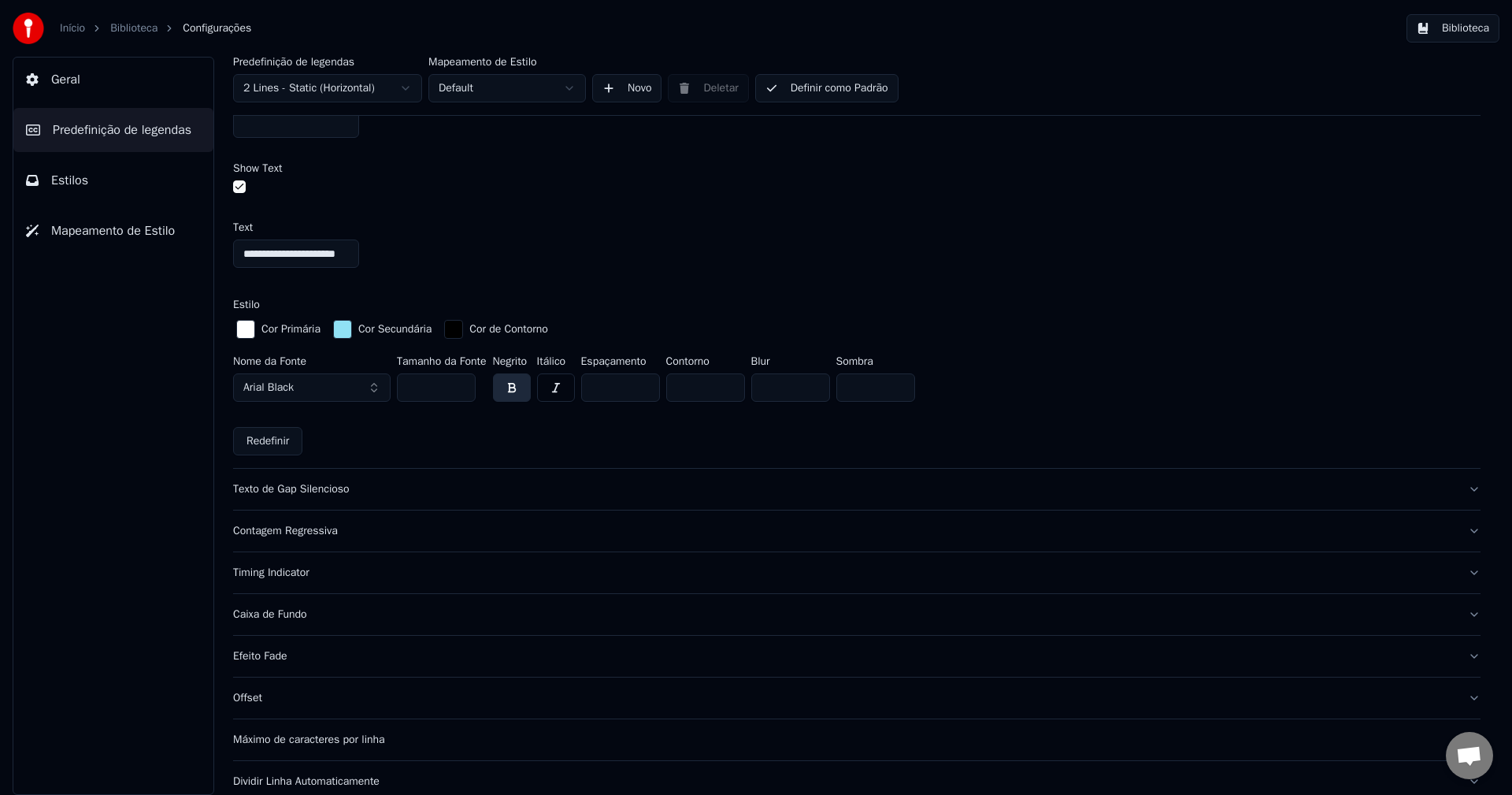 click on "Arial Black" at bounding box center [312, 388] 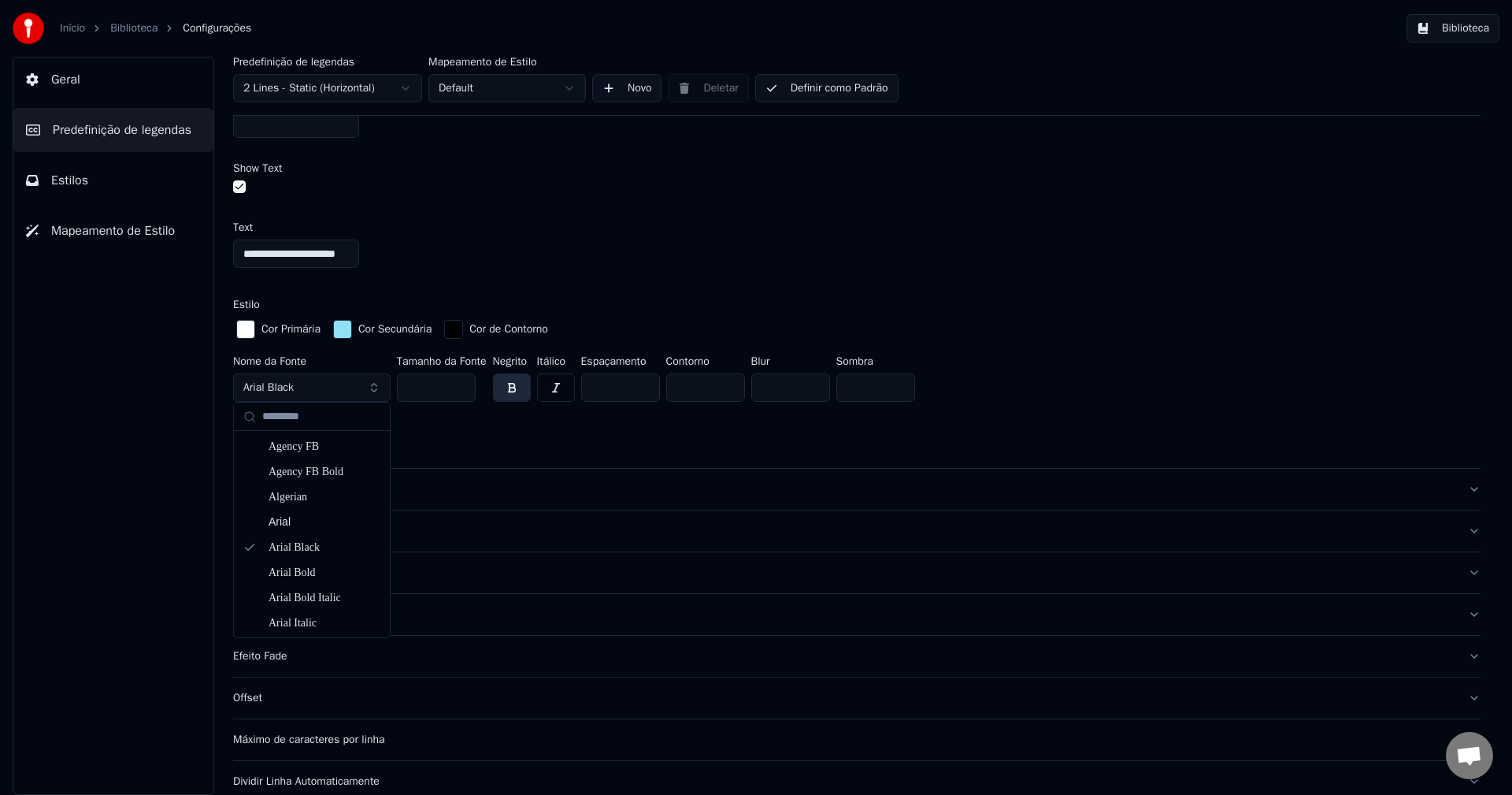 click on "Arial Black" at bounding box center [312, 388] 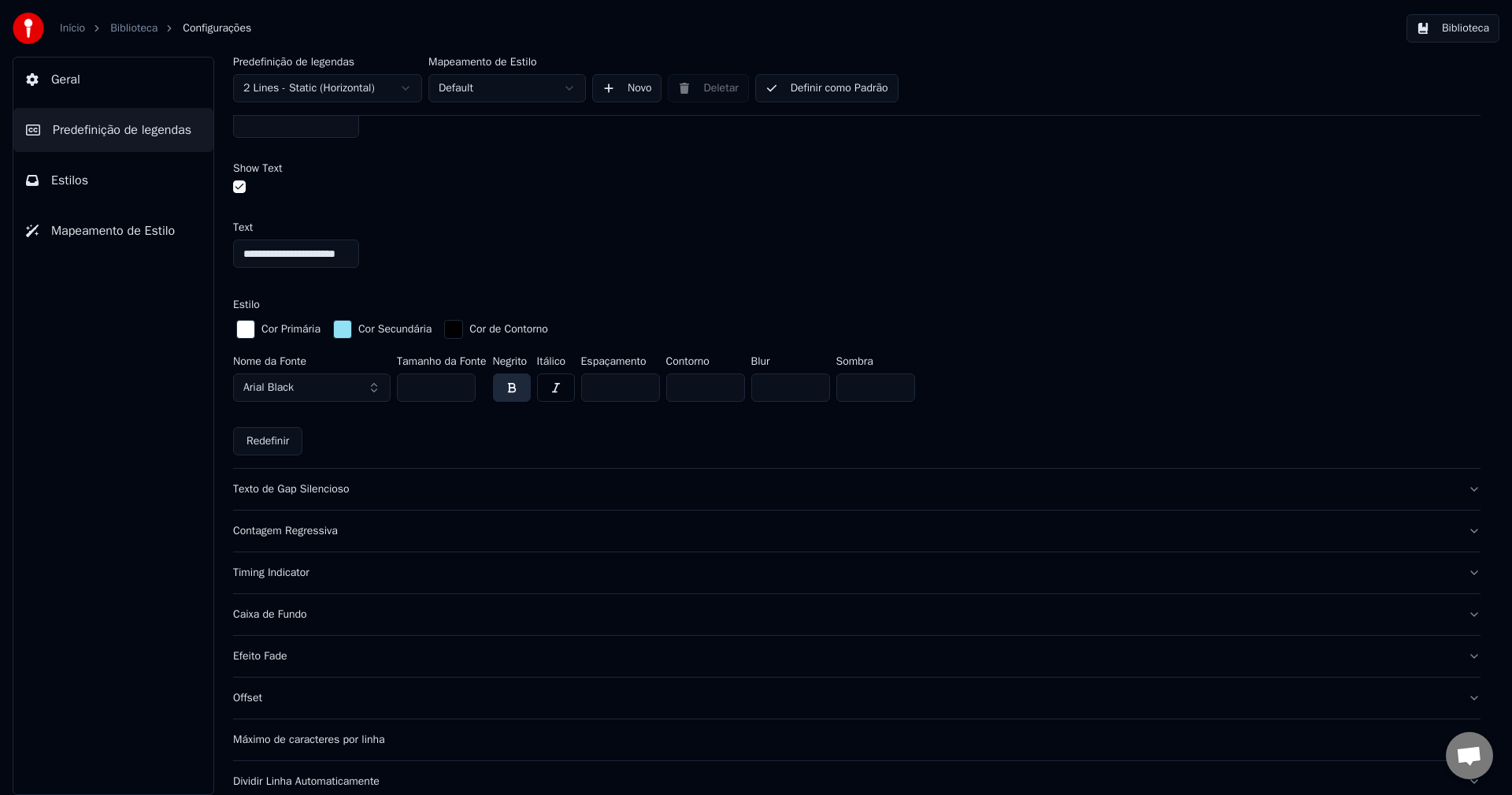 click on "Arial Black" at bounding box center [312, 388] 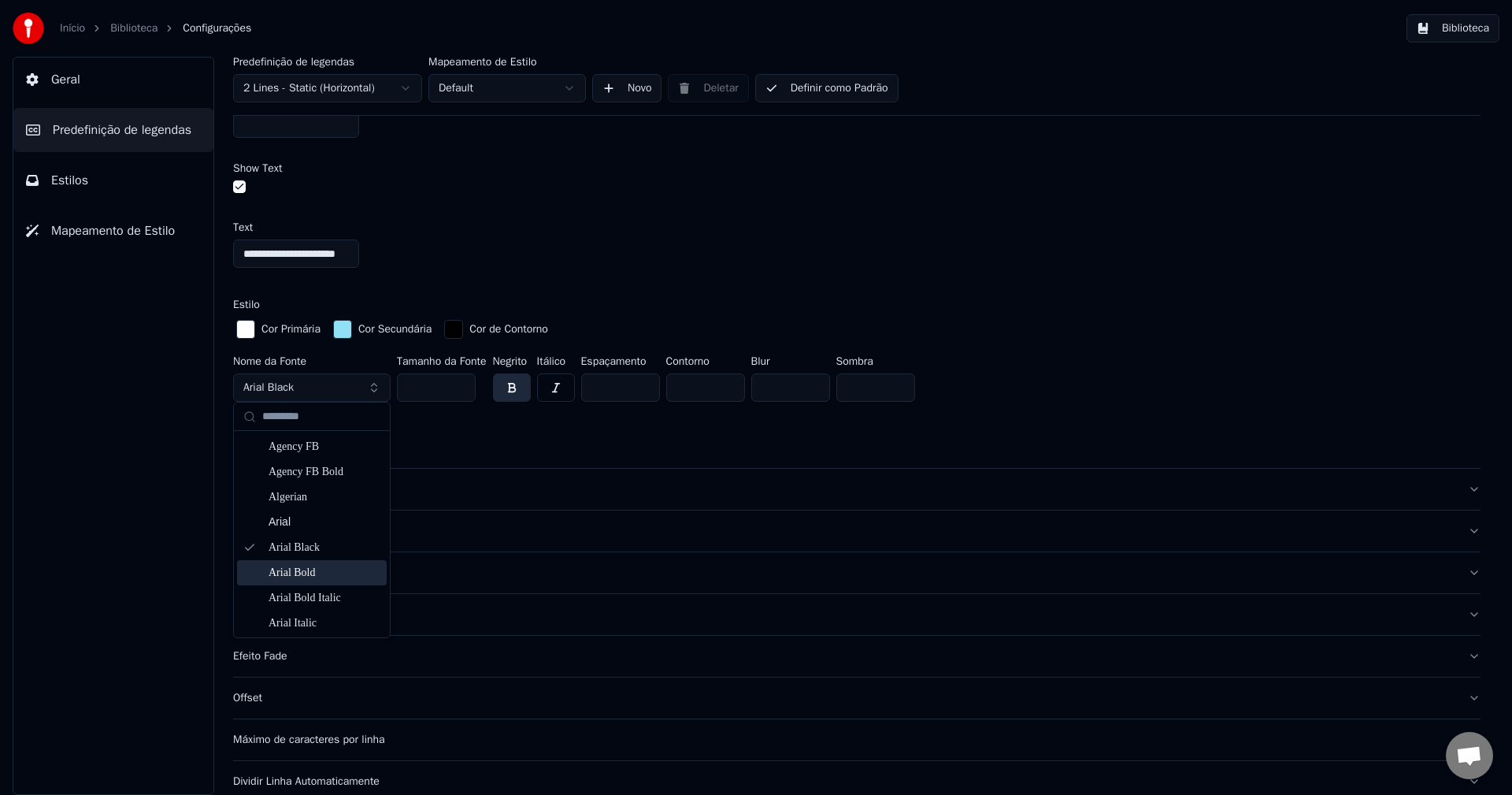 click on "Arial Bold" at bounding box center (324, 573) 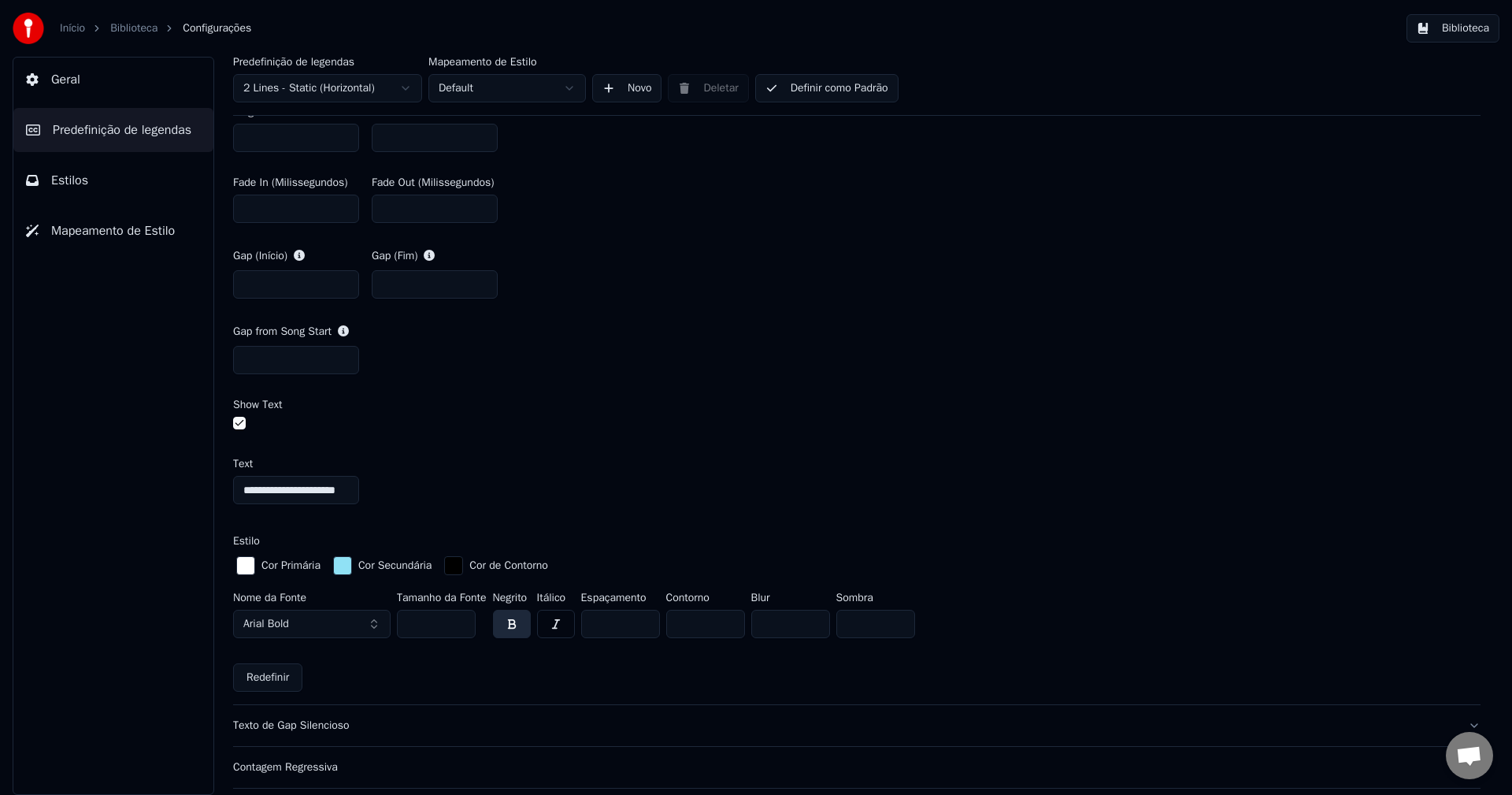 scroll, scrollTop: 927, scrollLeft: 0, axis: vertical 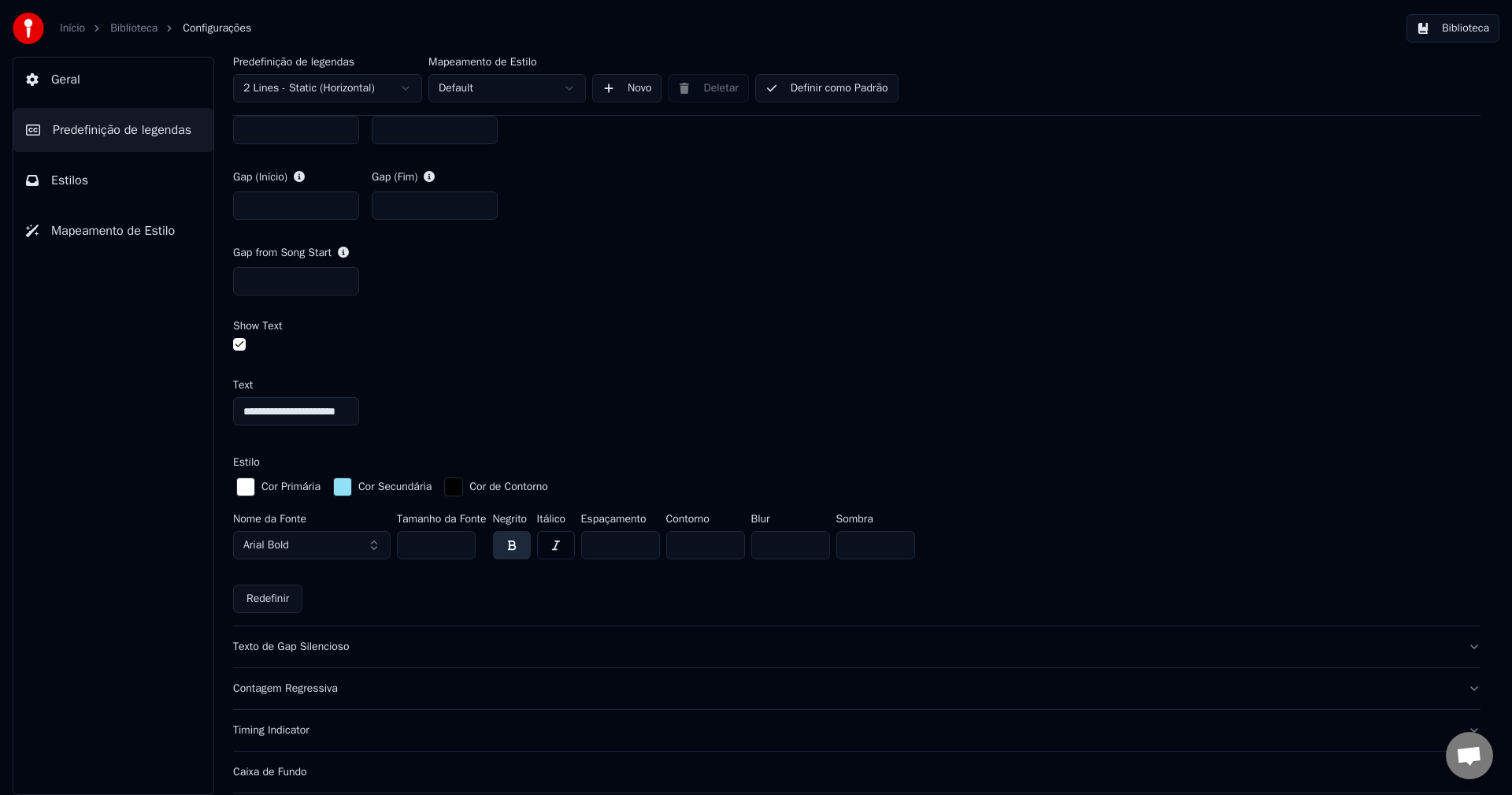 click at bounding box center [246, 487] 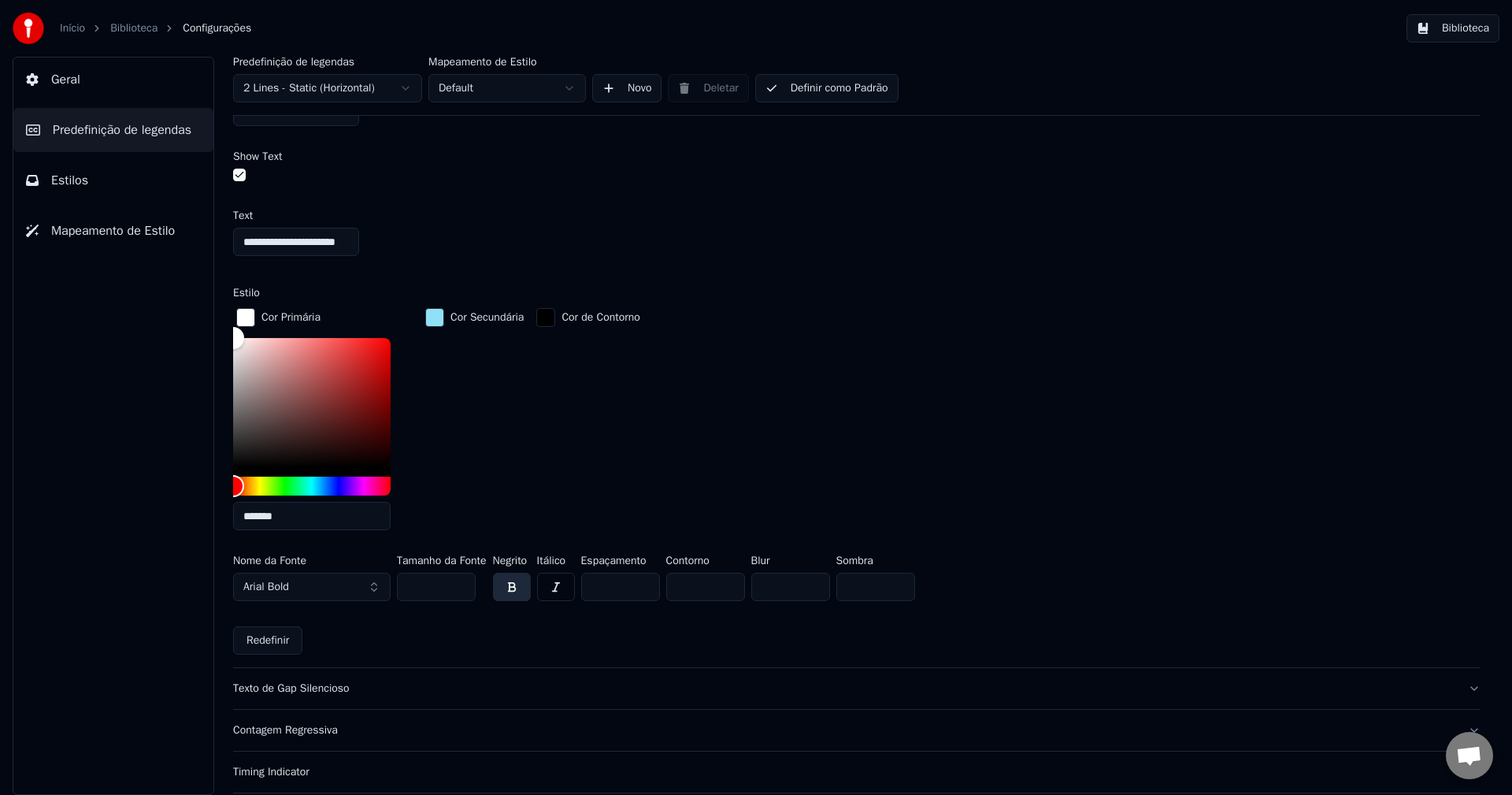scroll, scrollTop: 1085, scrollLeft: 0, axis: vertical 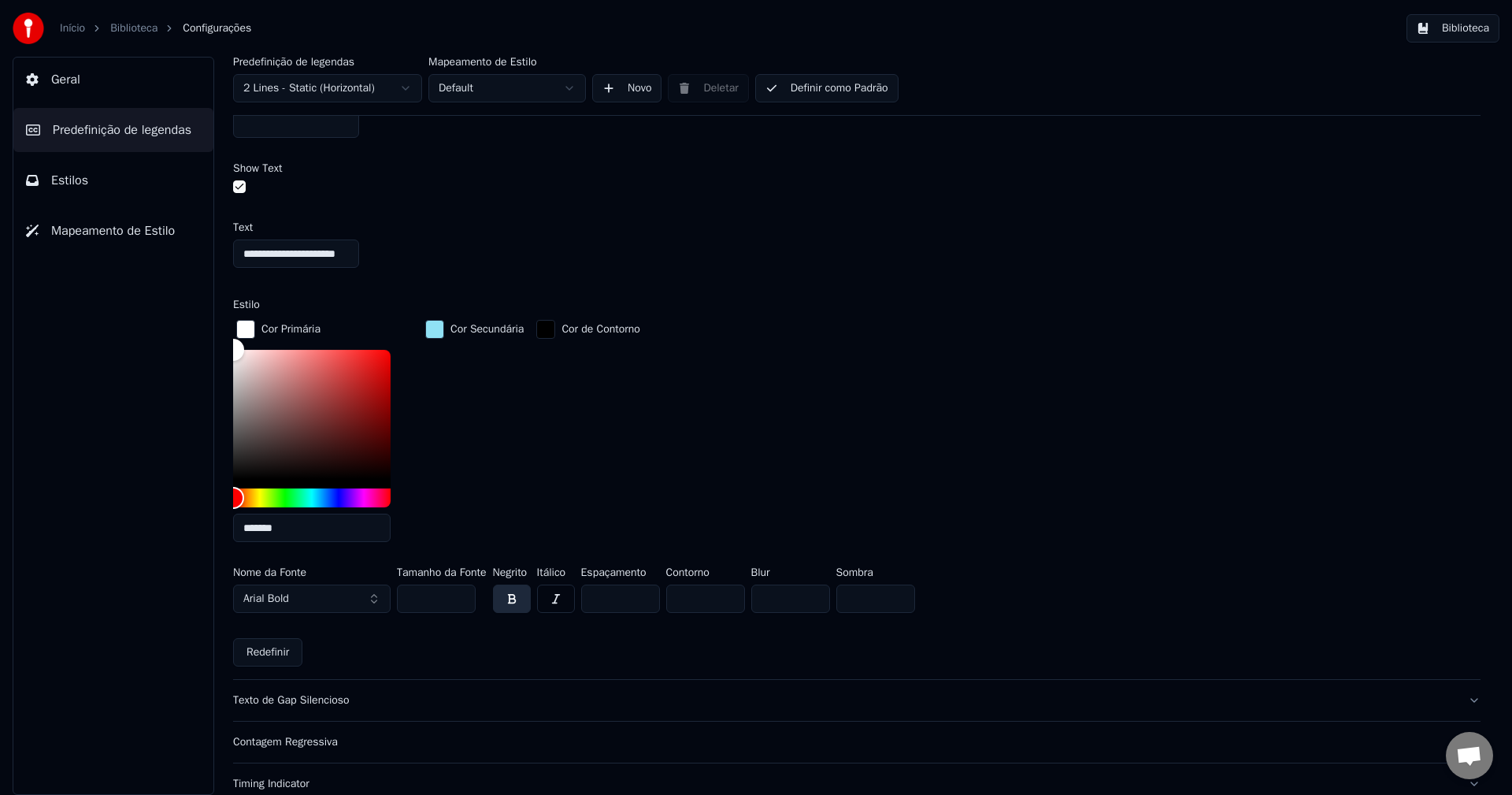 click on "Cor Primária" at bounding box center (291, 329) 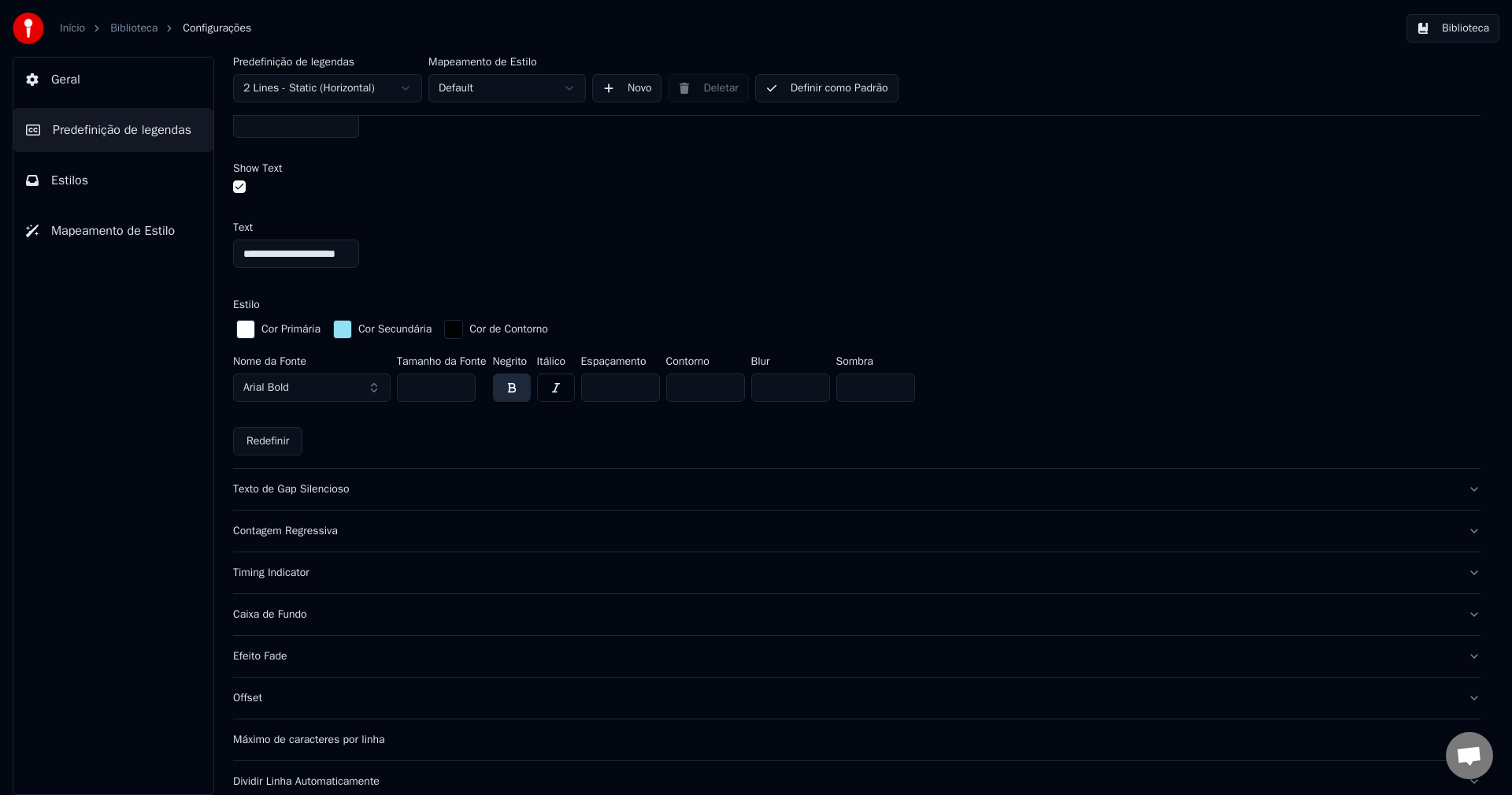 click on "Cor Secundária" at bounding box center (395, 329) 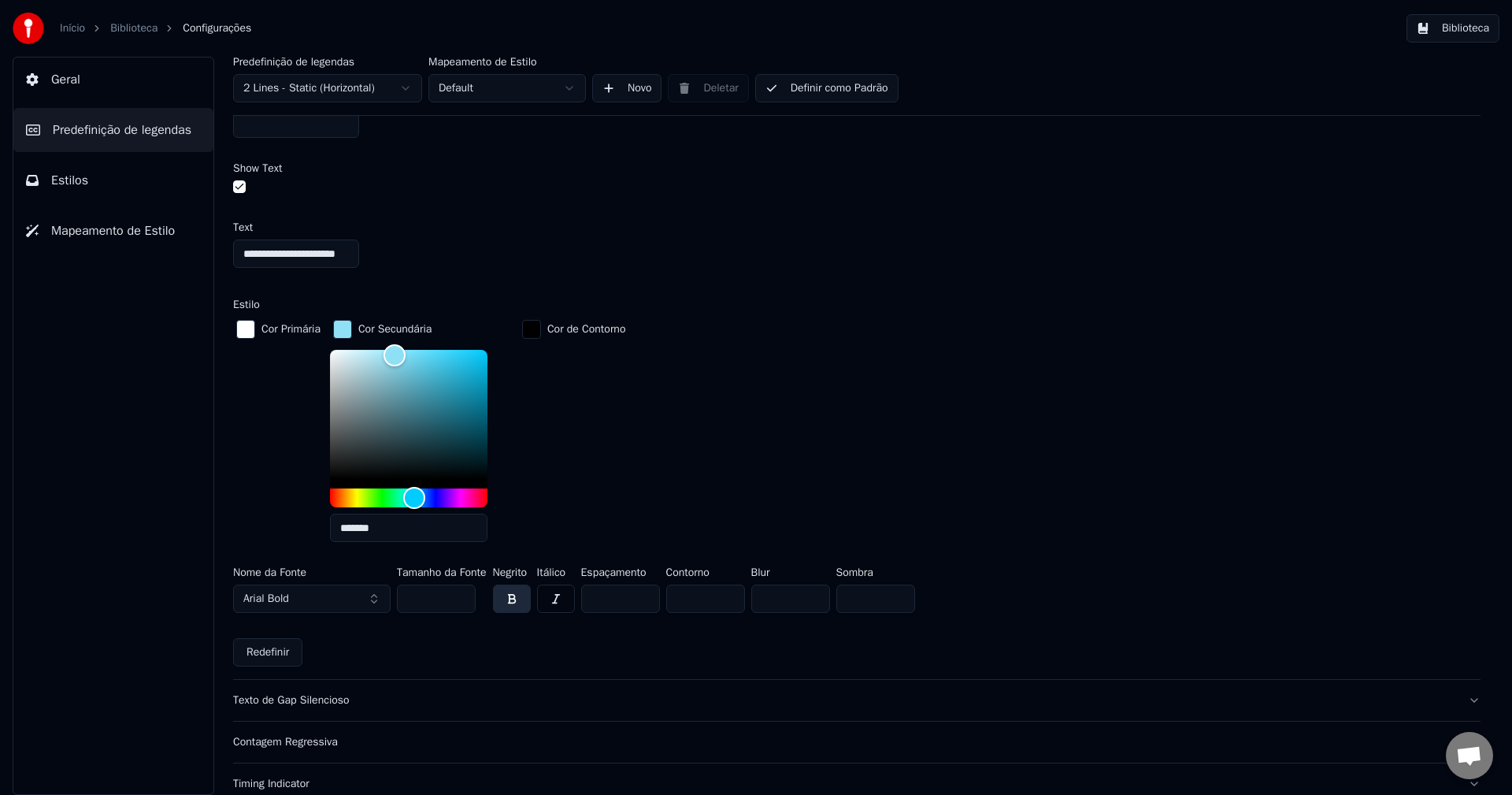 click on "Cor Primária" at bounding box center (291, 329) 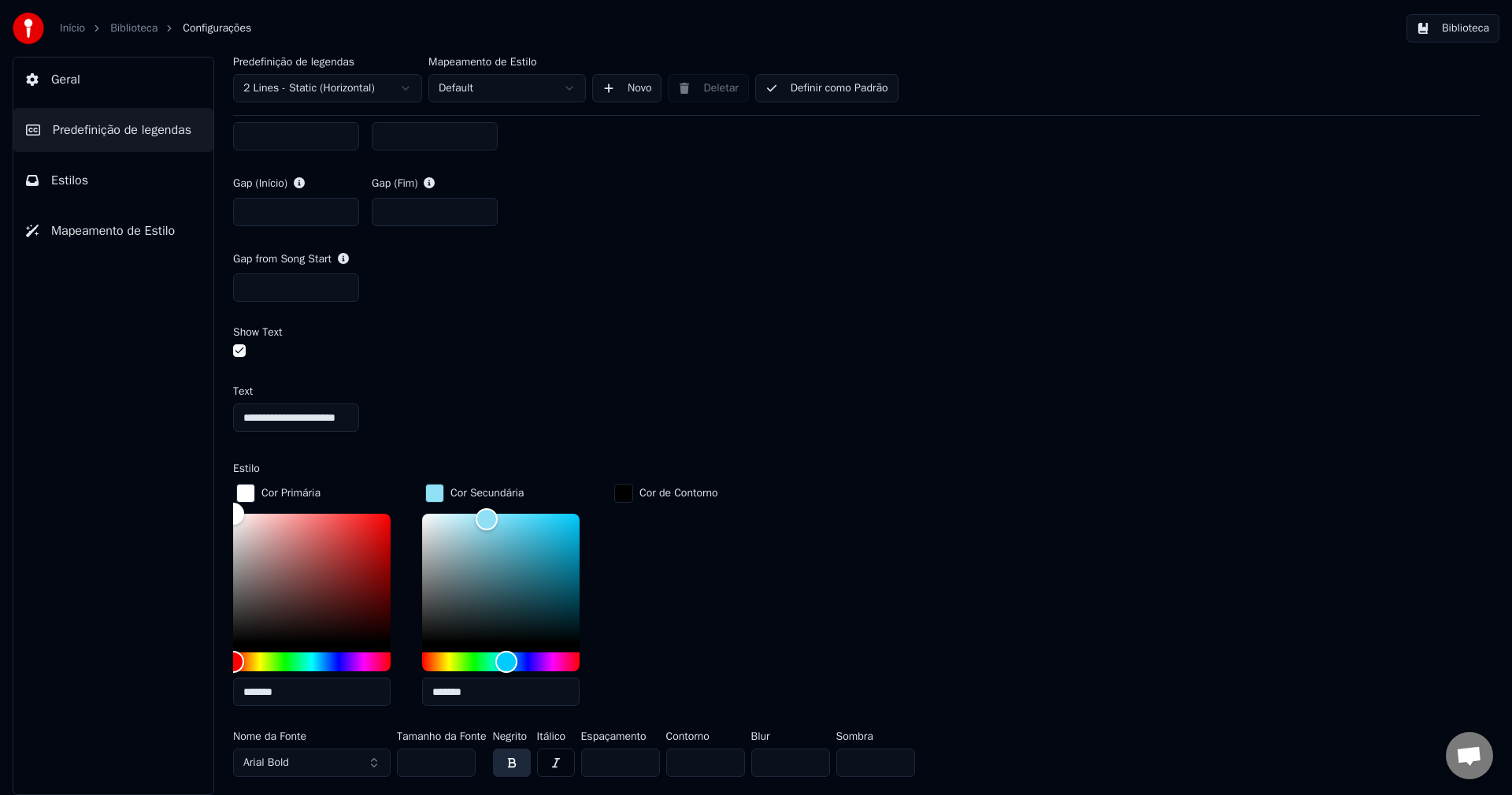 scroll, scrollTop: 945, scrollLeft: 0, axis: vertical 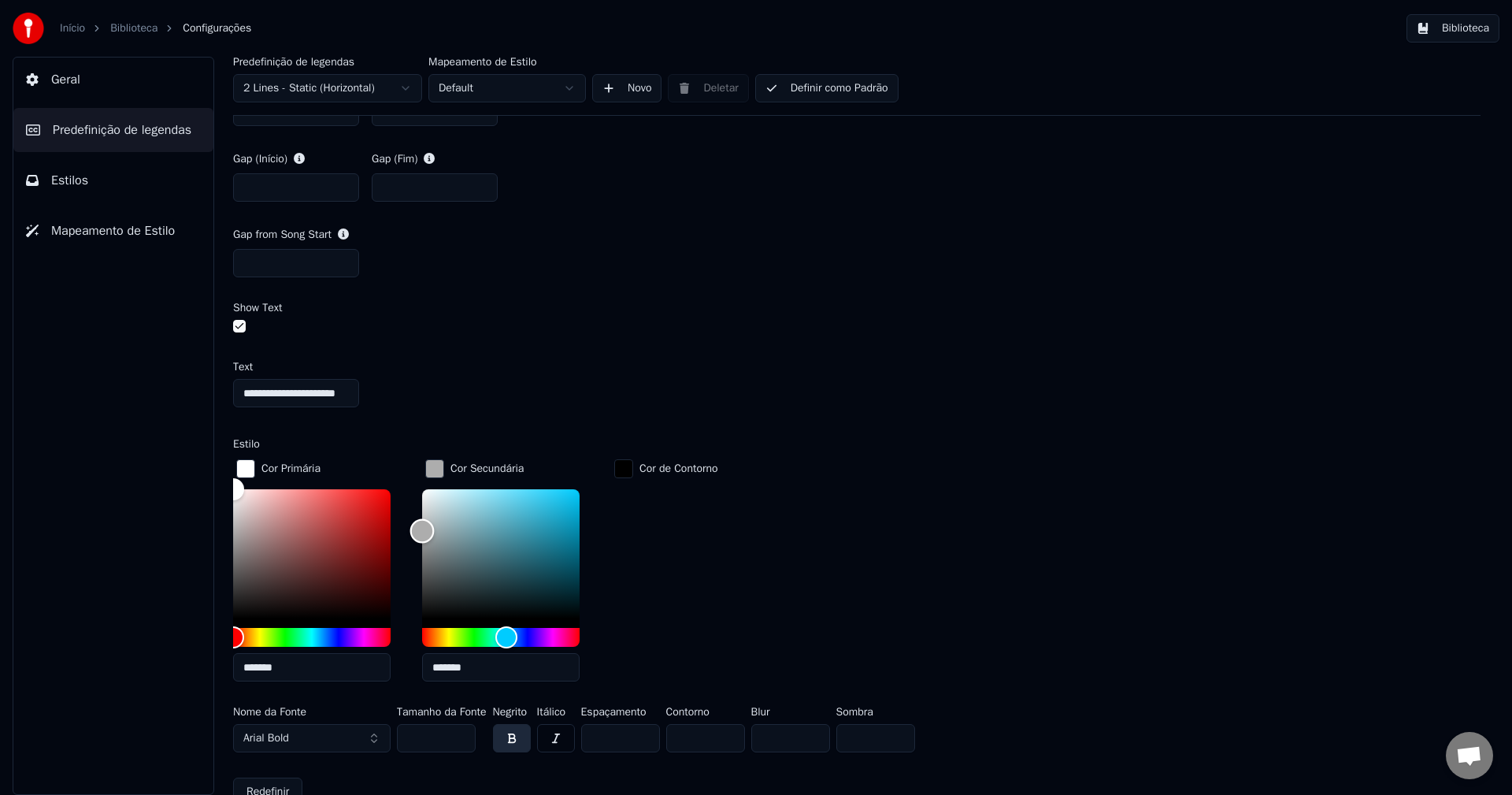 drag, startPoint x: 480, startPoint y: 495, endPoint x: 459, endPoint y: 423, distance: 75 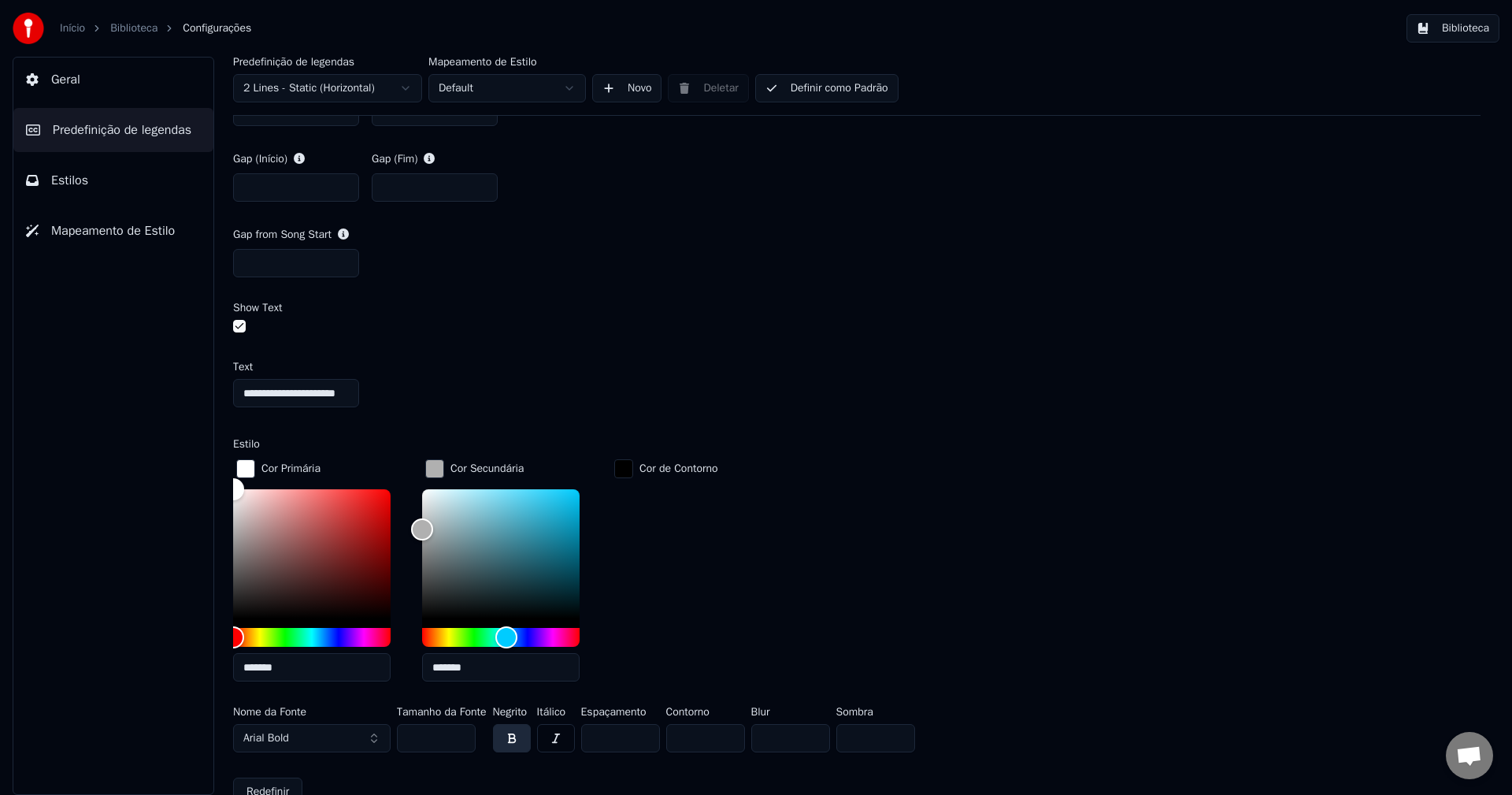 click on "**********" at bounding box center (857, 530) 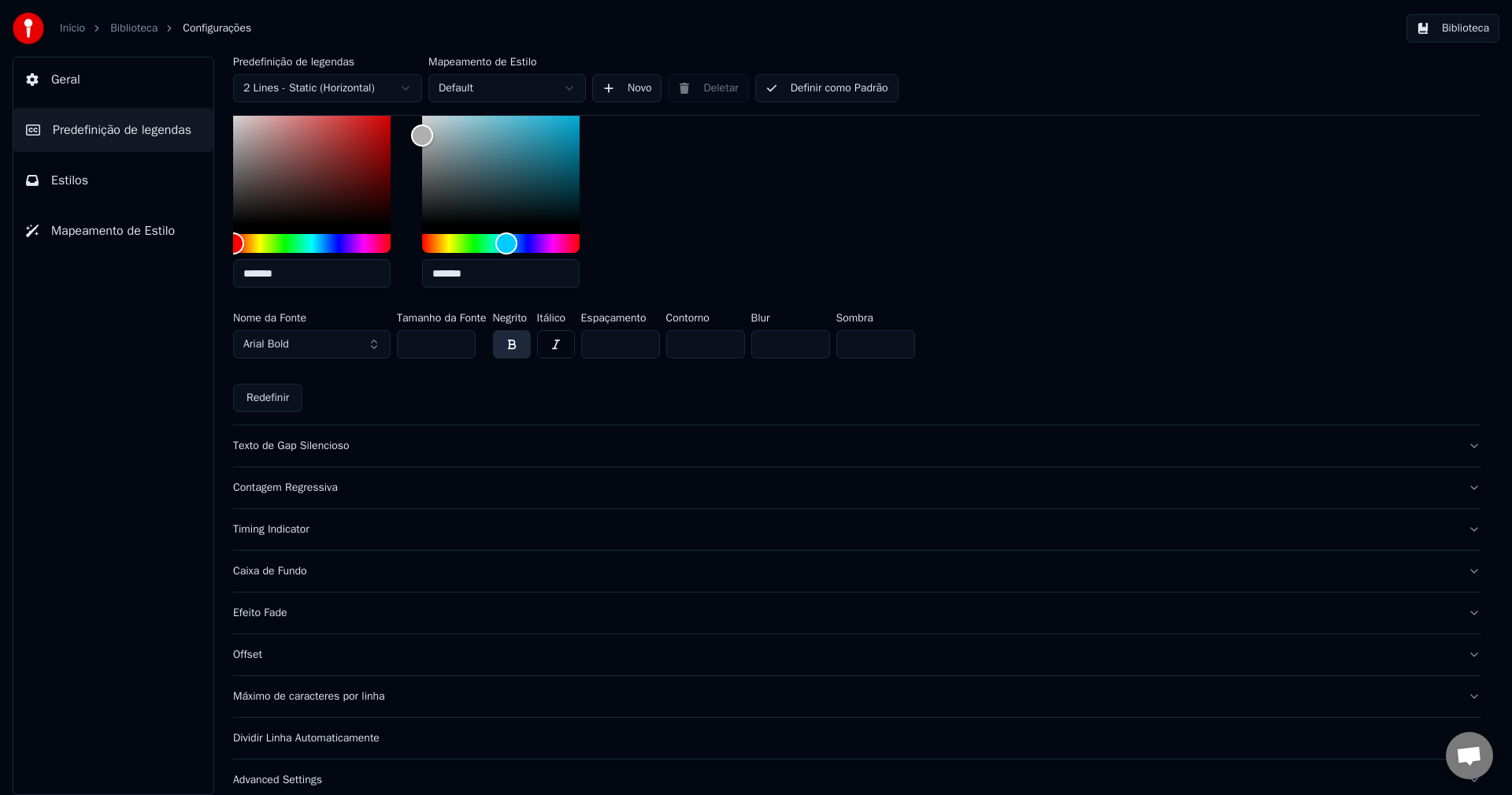scroll, scrollTop: 1354, scrollLeft: 0, axis: vertical 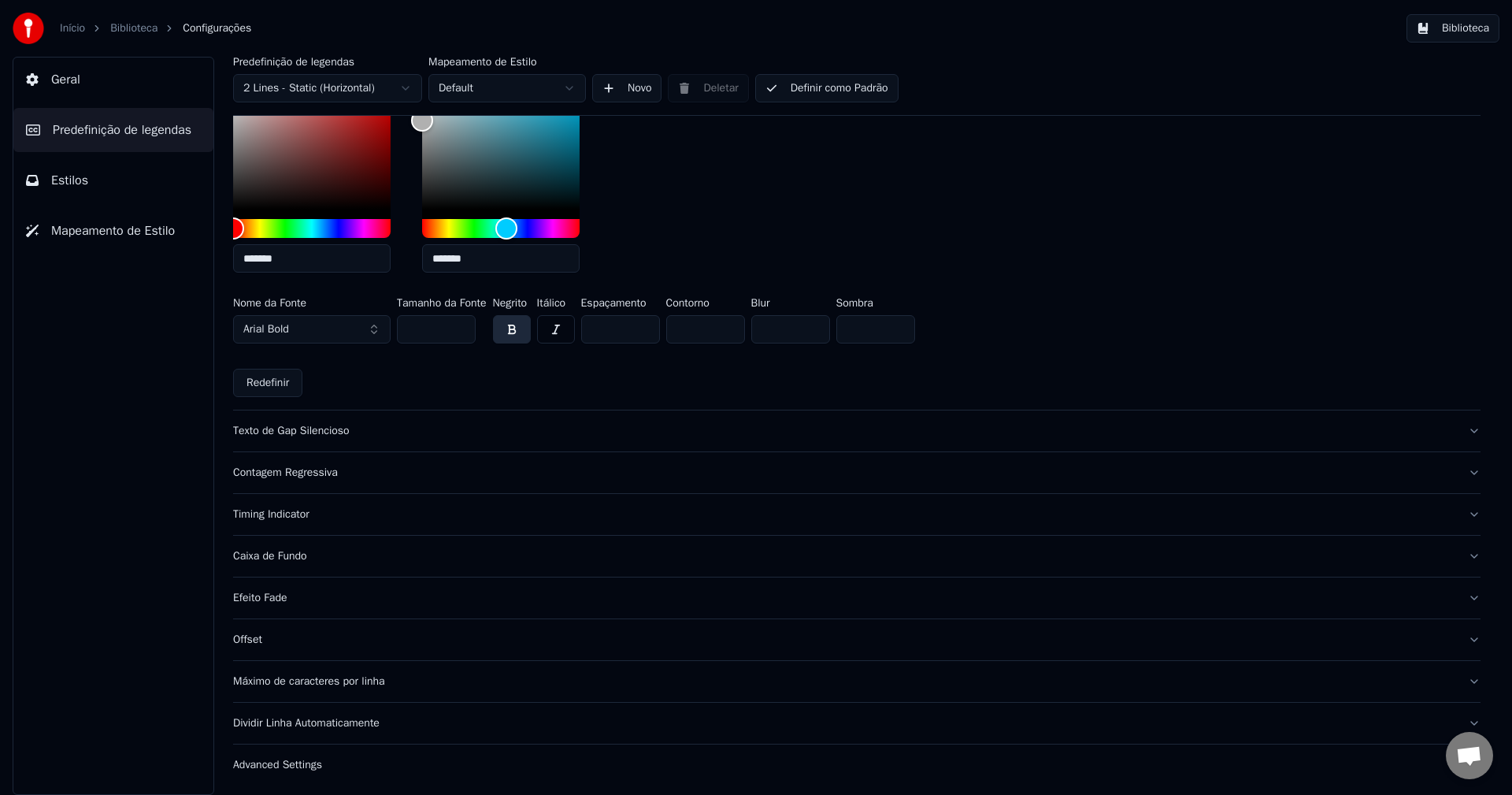 click on "*" at bounding box center (706, 329) 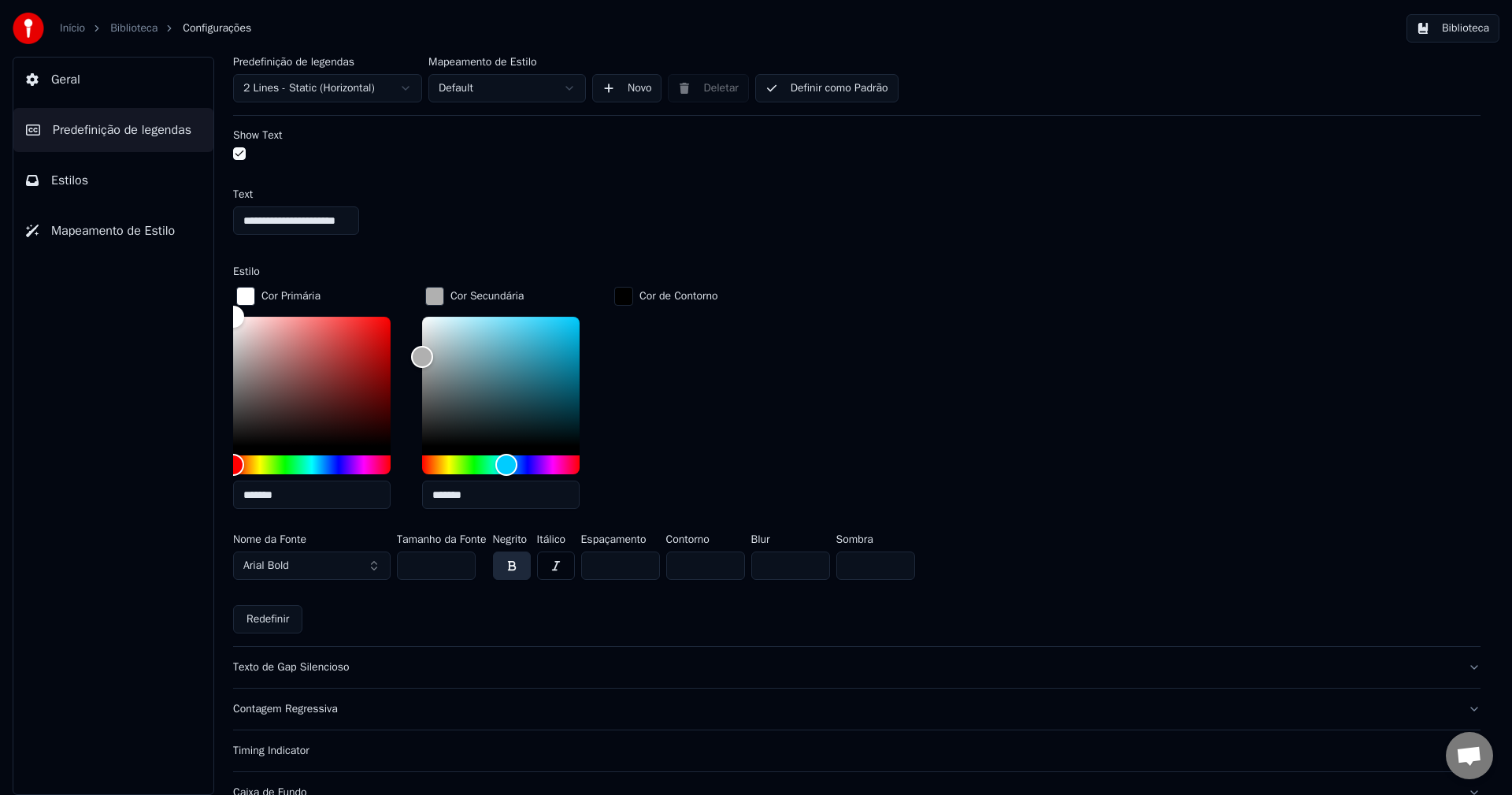 scroll, scrollTop: 1197, scrollLeft: 0, axis: vertical 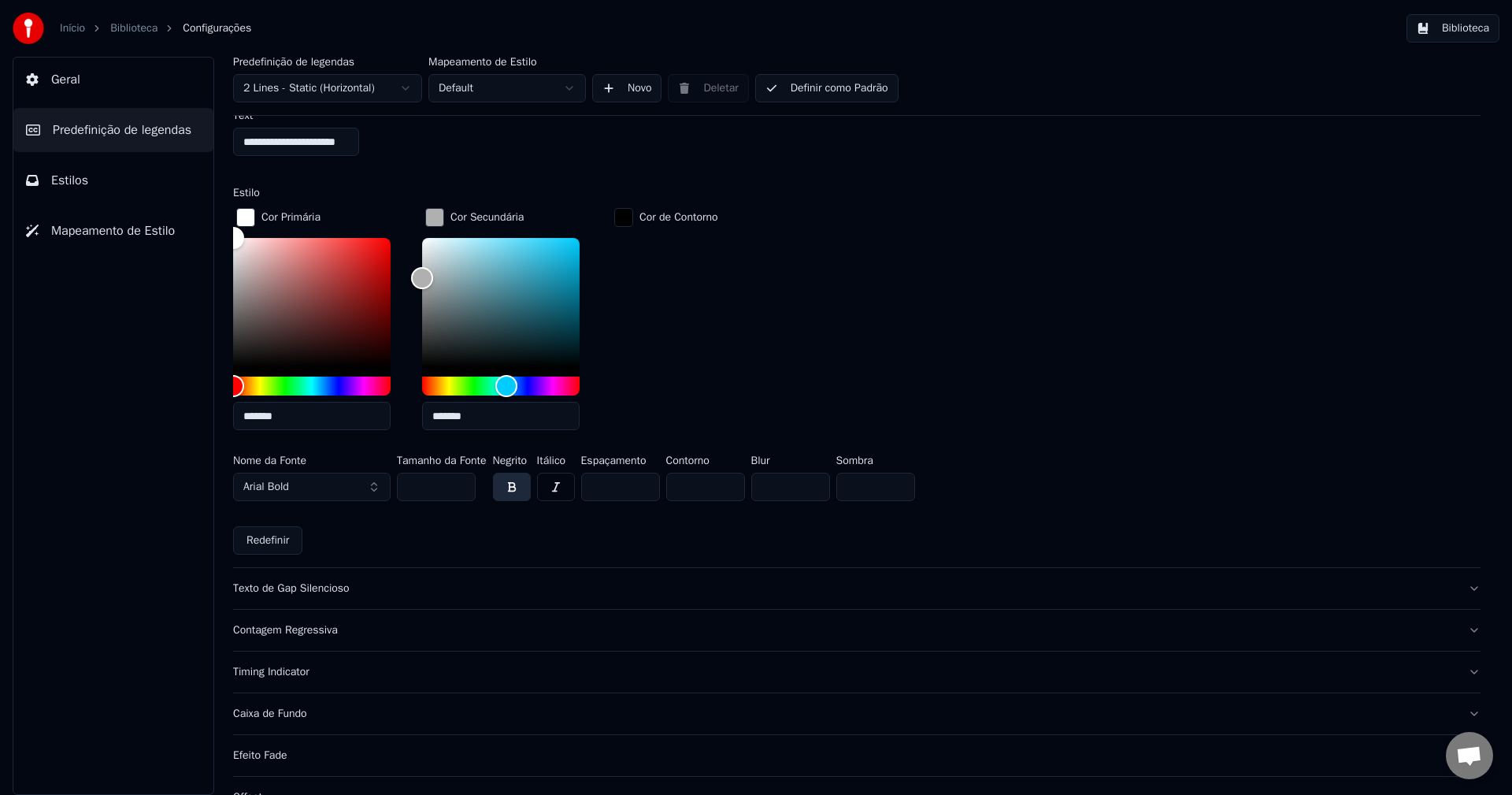 click on "Arial Bold" at bounding box center (312, 487) 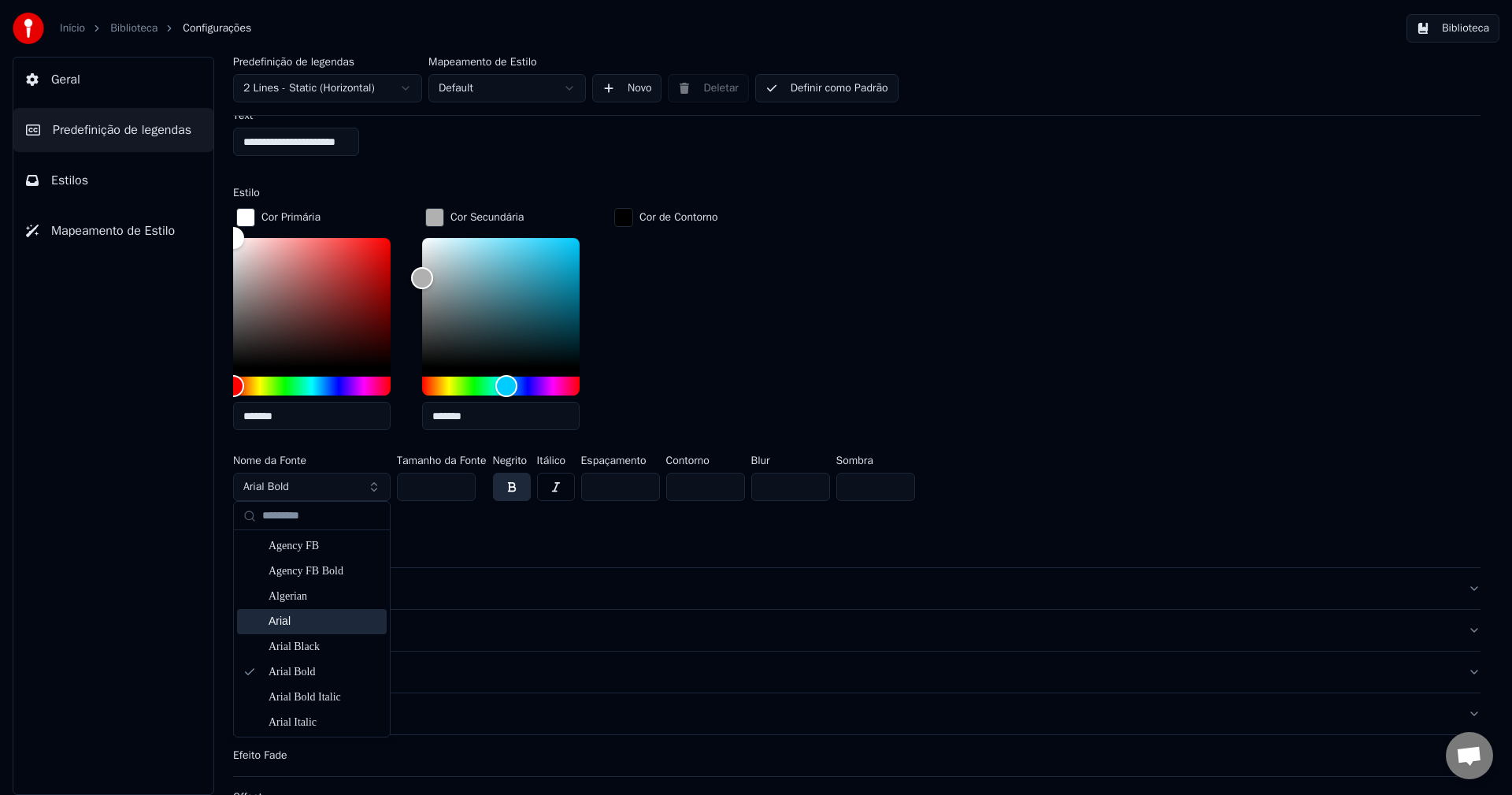 click on "Arial" at bounding box center [312, 622] 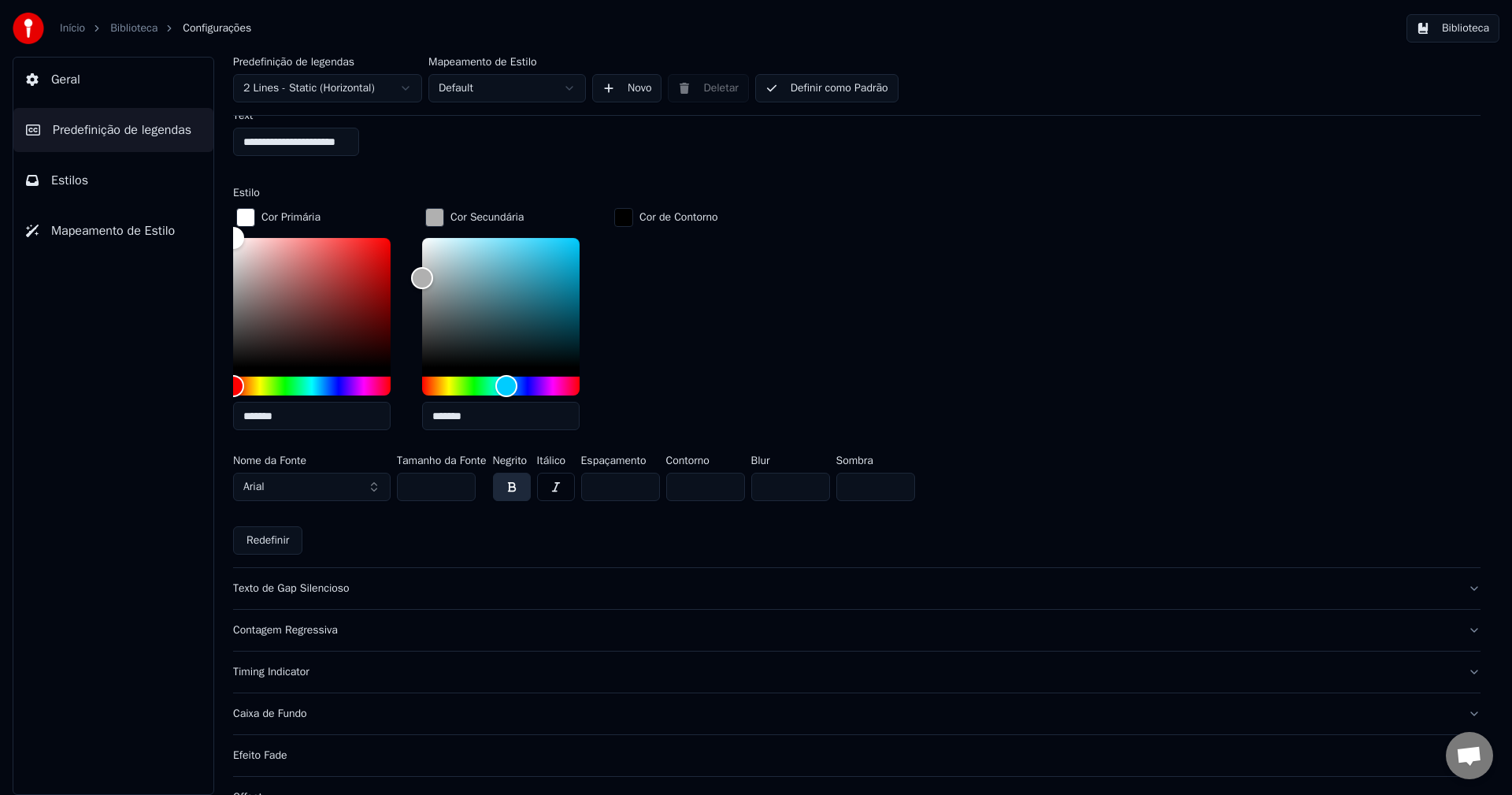 click on "Cor Primária ******* Cor Secundária ******* Cor de Contorno" at bounding box center (857, 324) 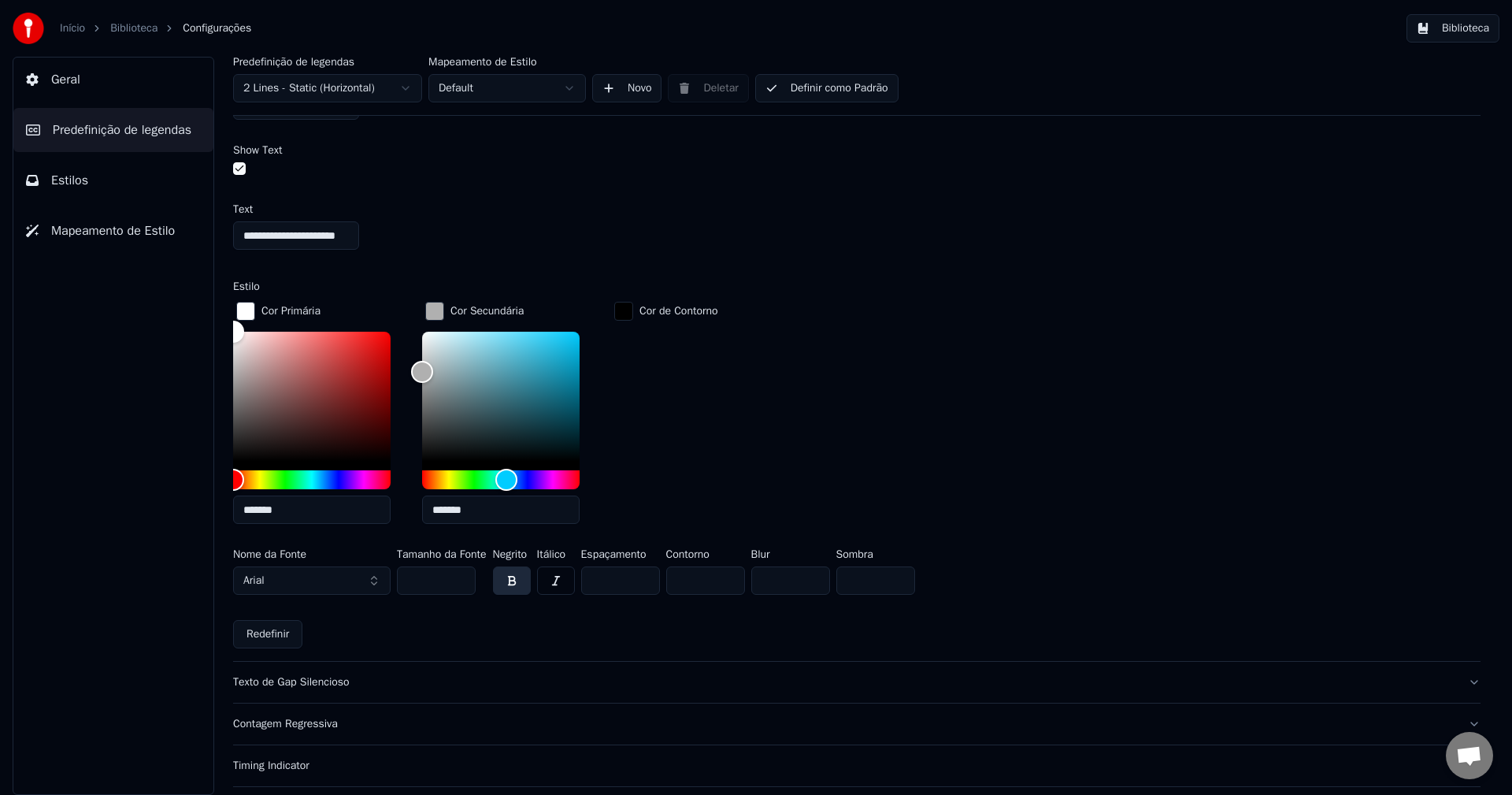 scroll, scrollTop: 1354, scrollLeft: 0, axis: vertical 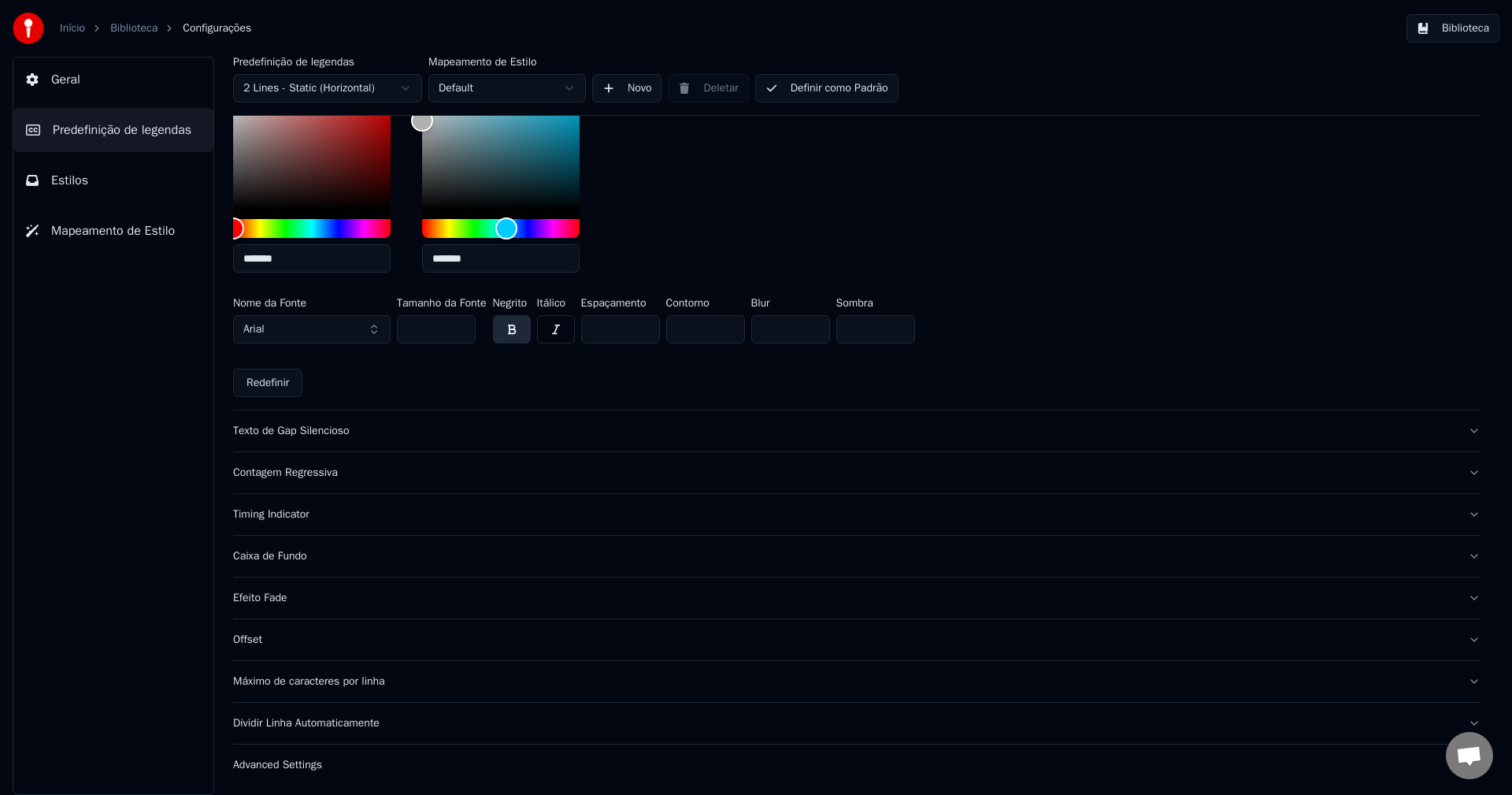 click on "Biblioteca" at bounding box center (1453, 28) 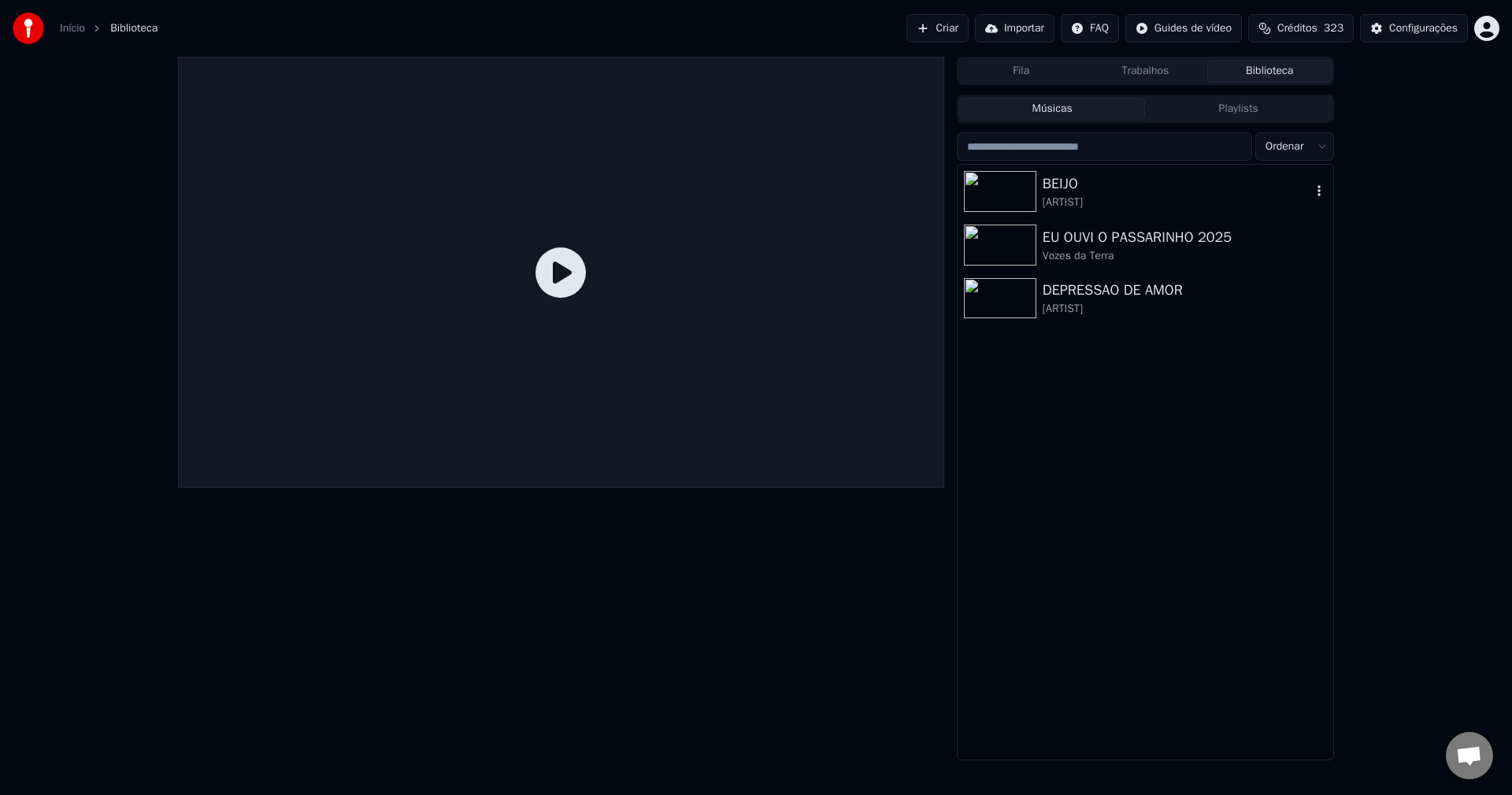 click on "BEIJO" at bounding box center (1177, 184) 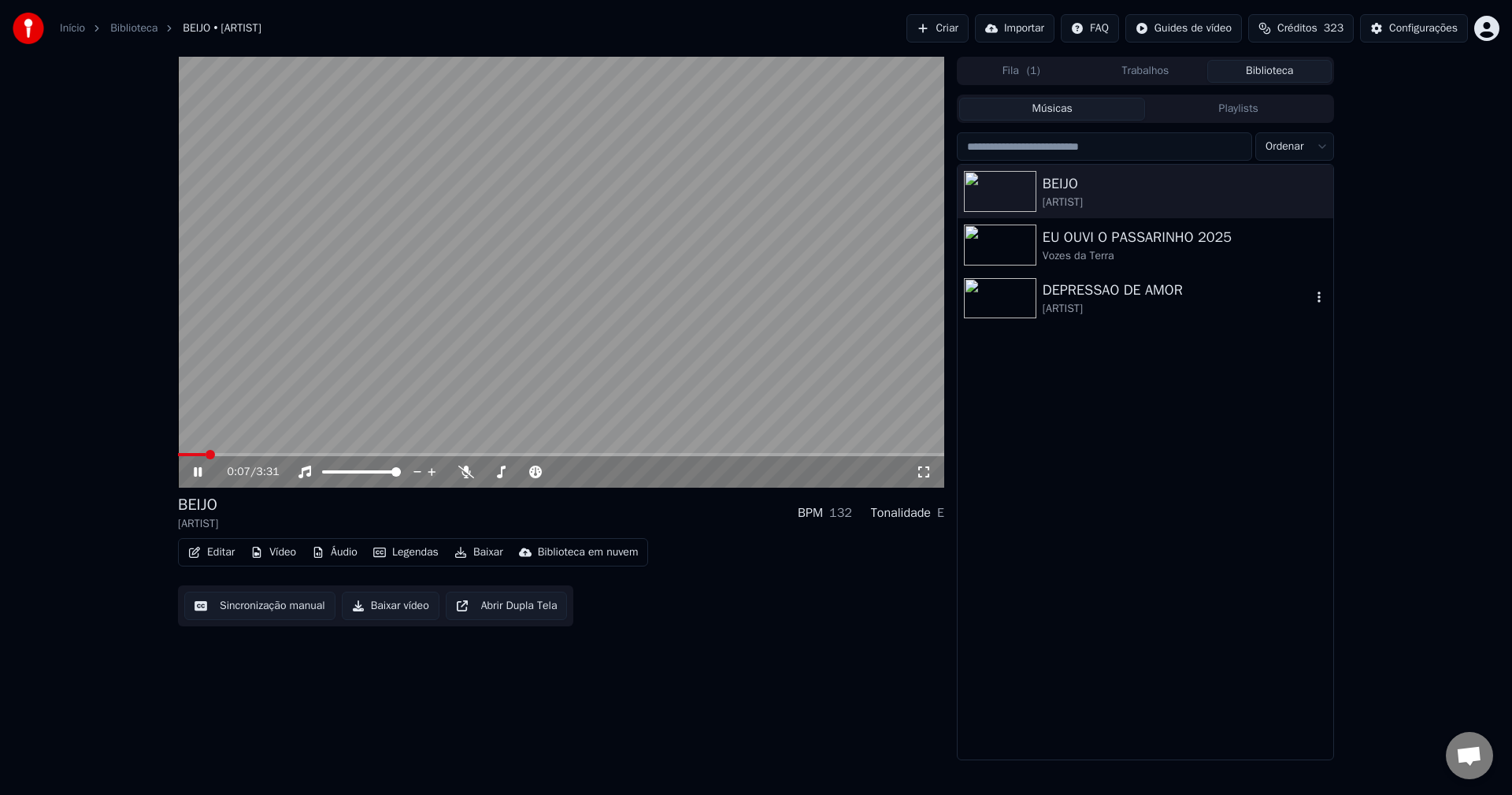 click at bounding box center [1003, 299] 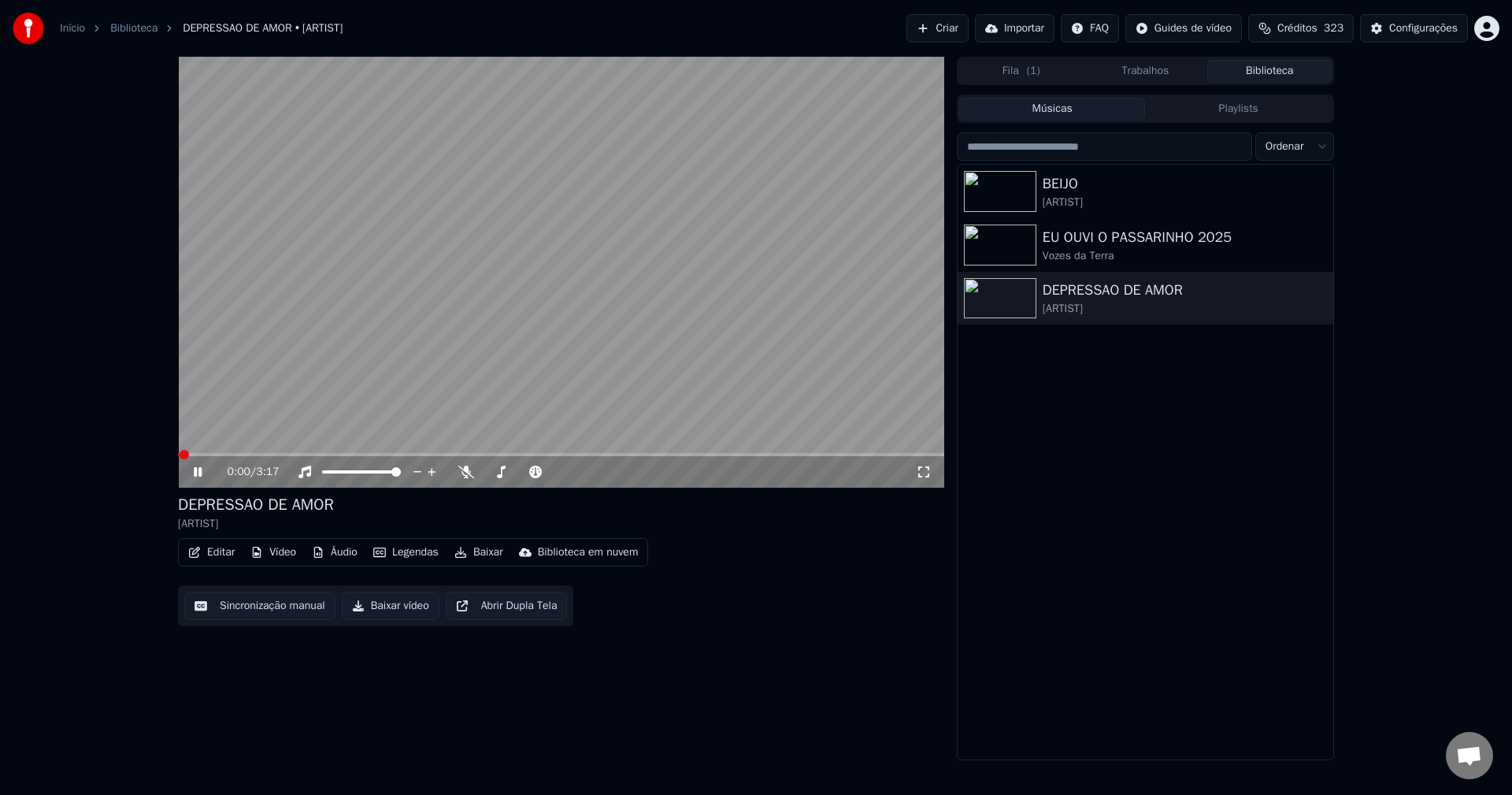 click at bounding box center (561, 455) 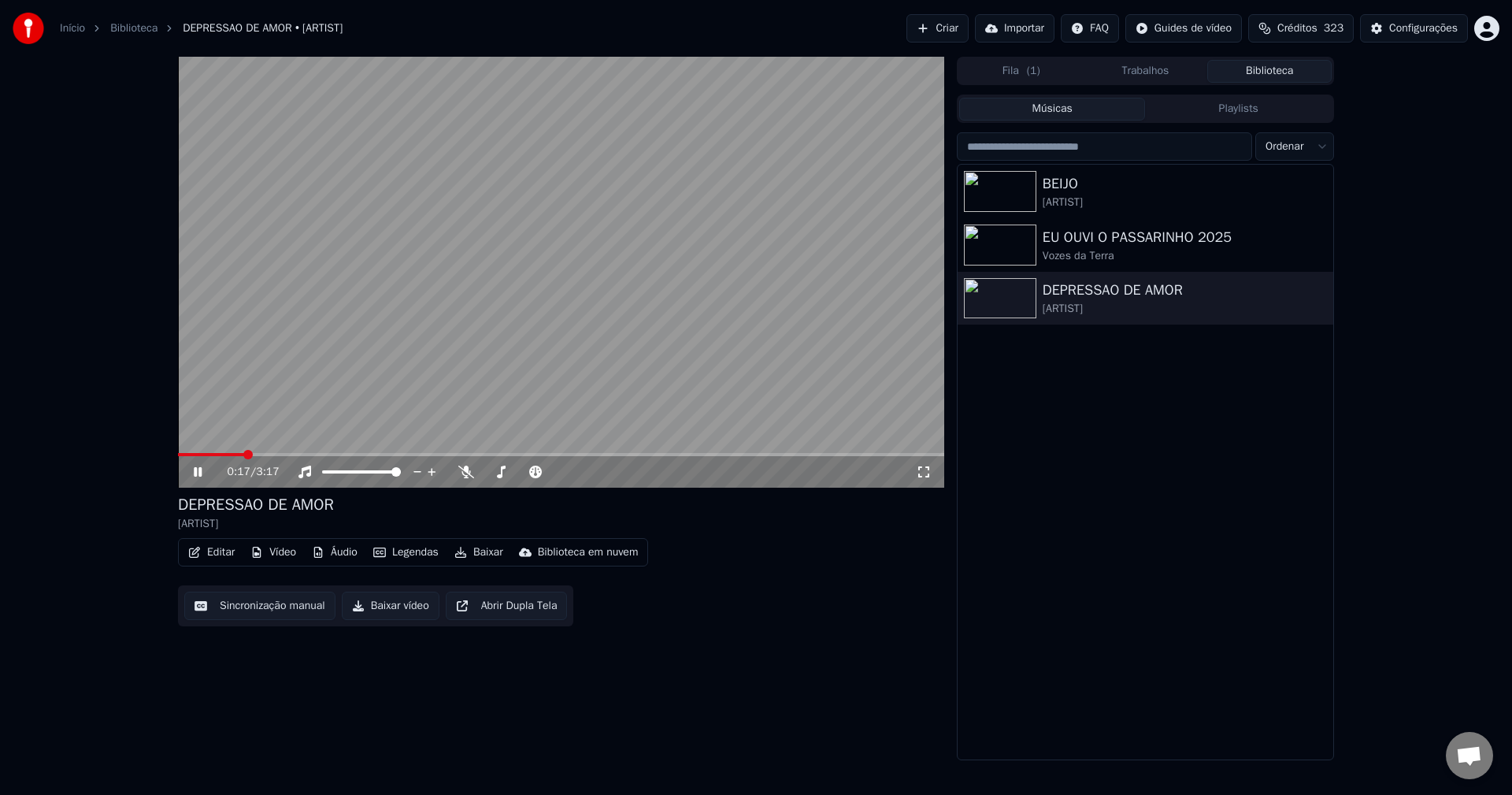click at bounding box center (561, 455) 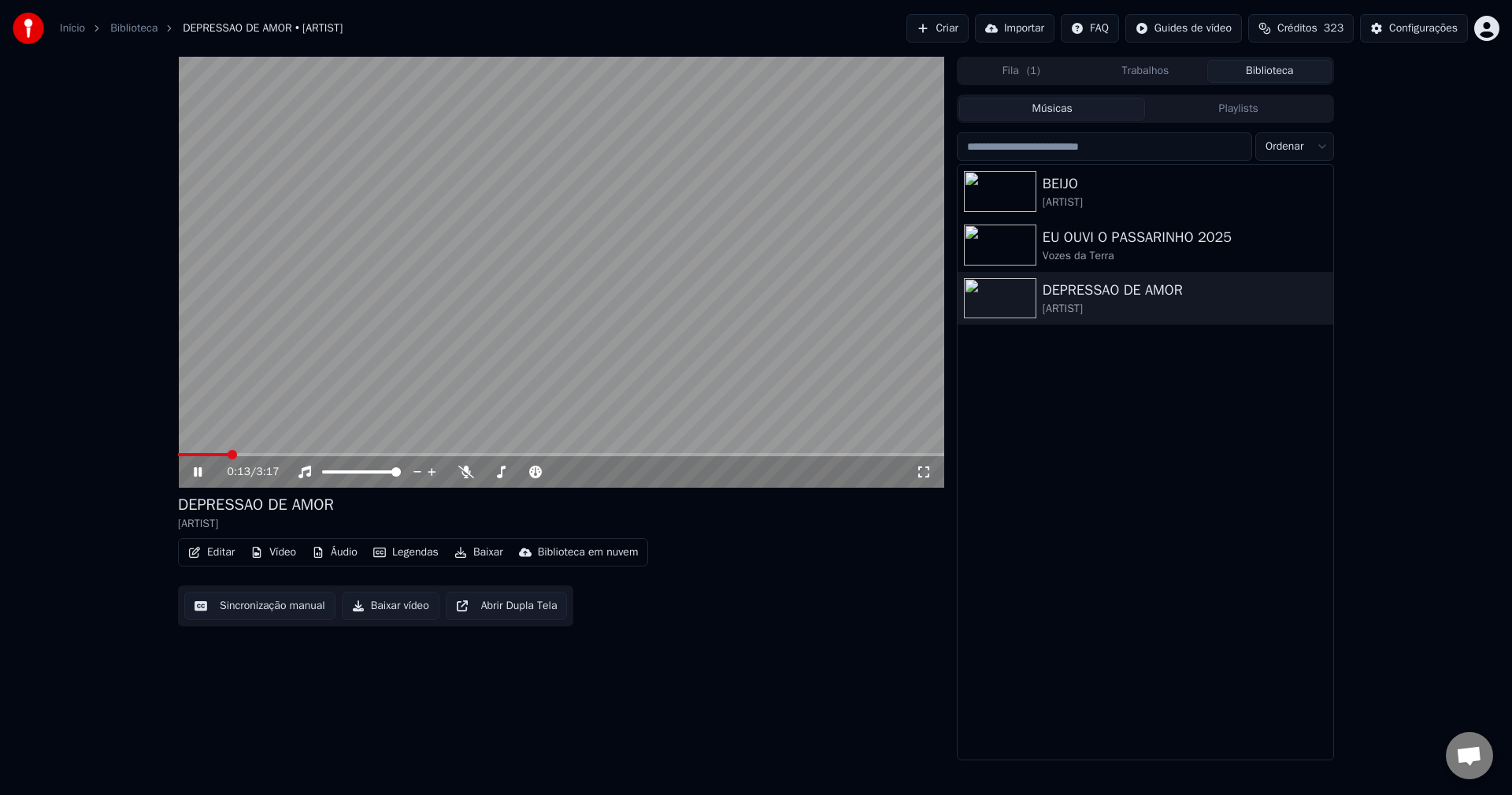 click at bounding box center (203, 455) 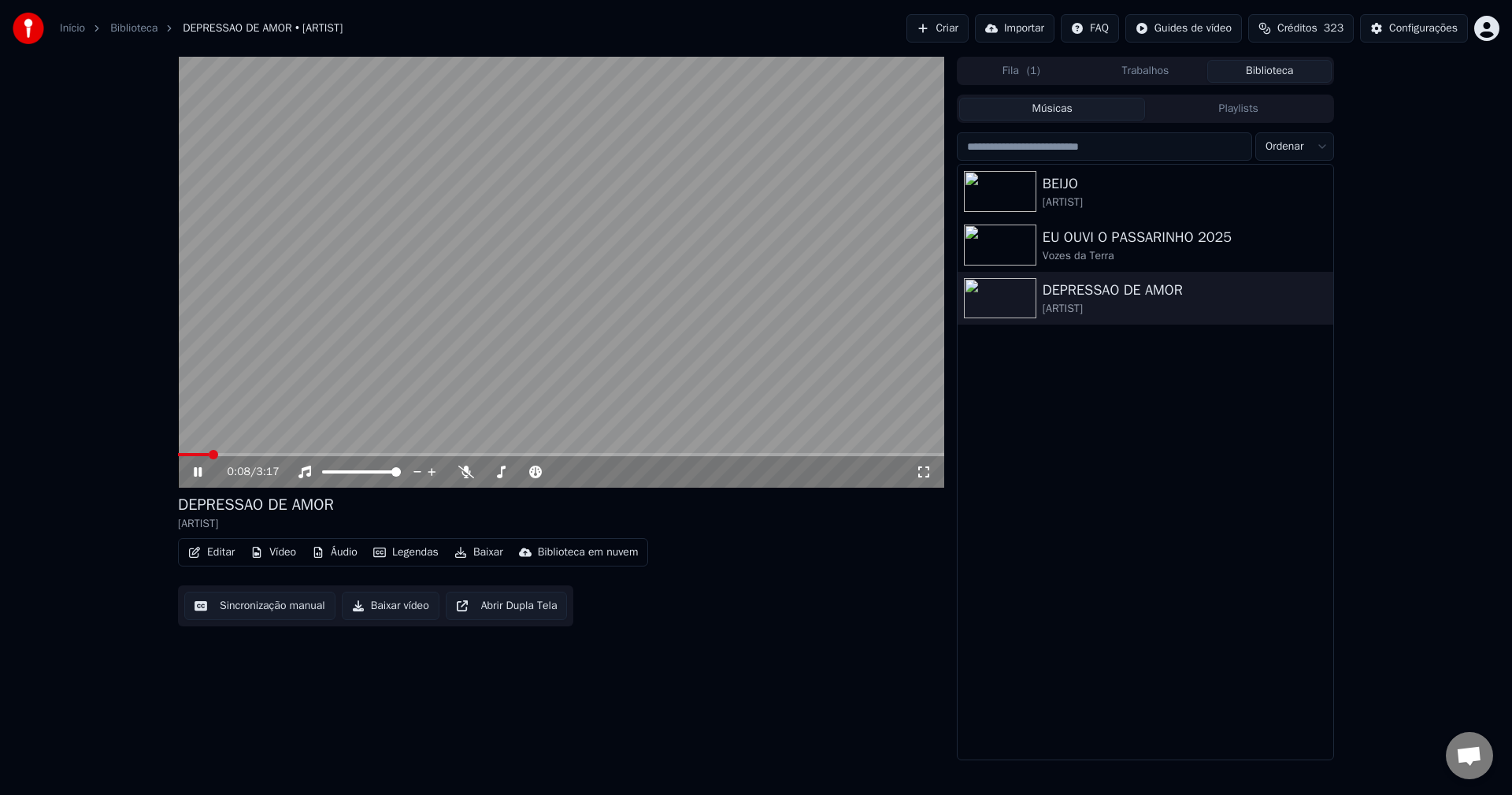click at bounding box center (193, 455) 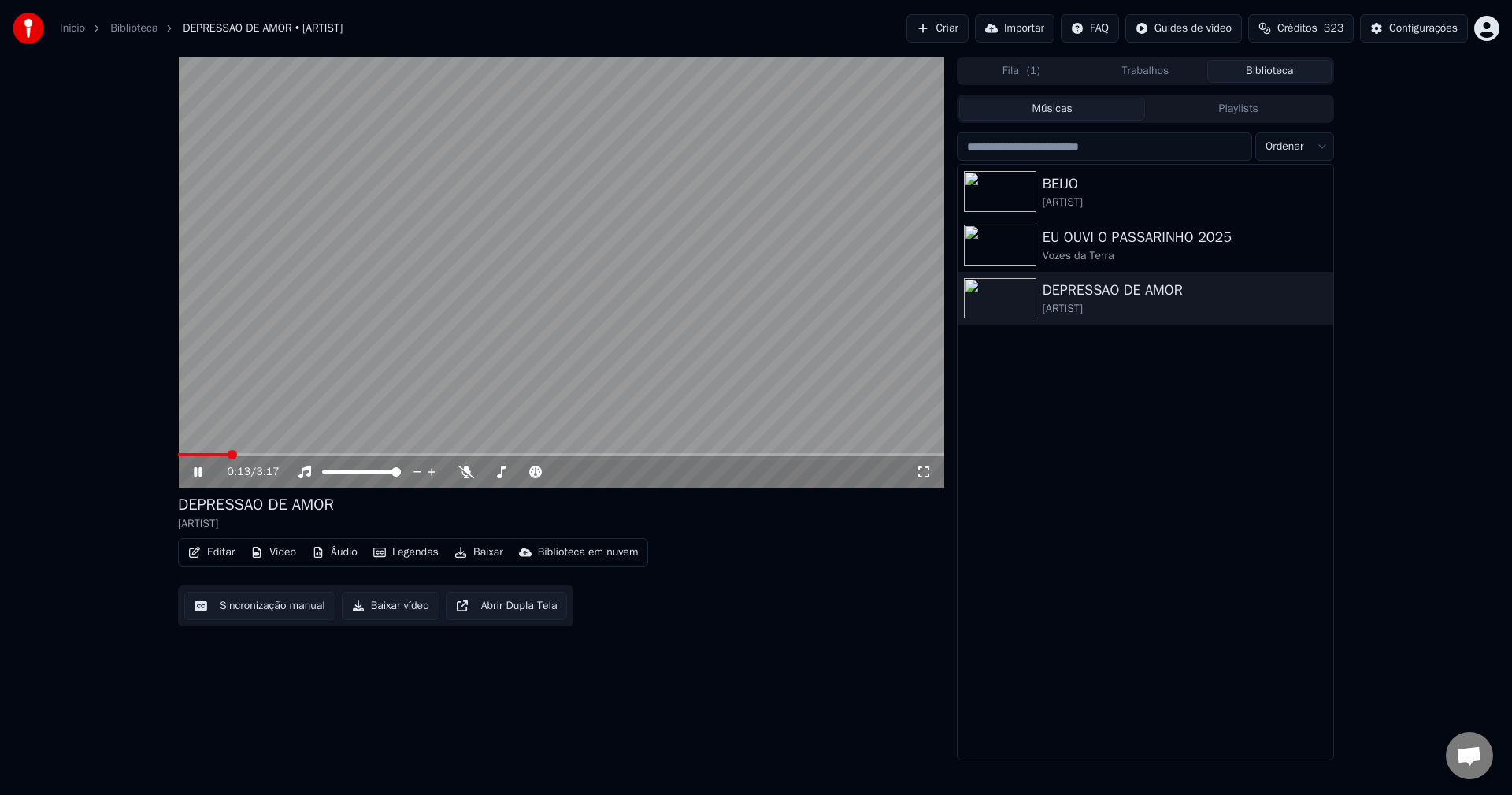 click at bounding box center (561, 455) 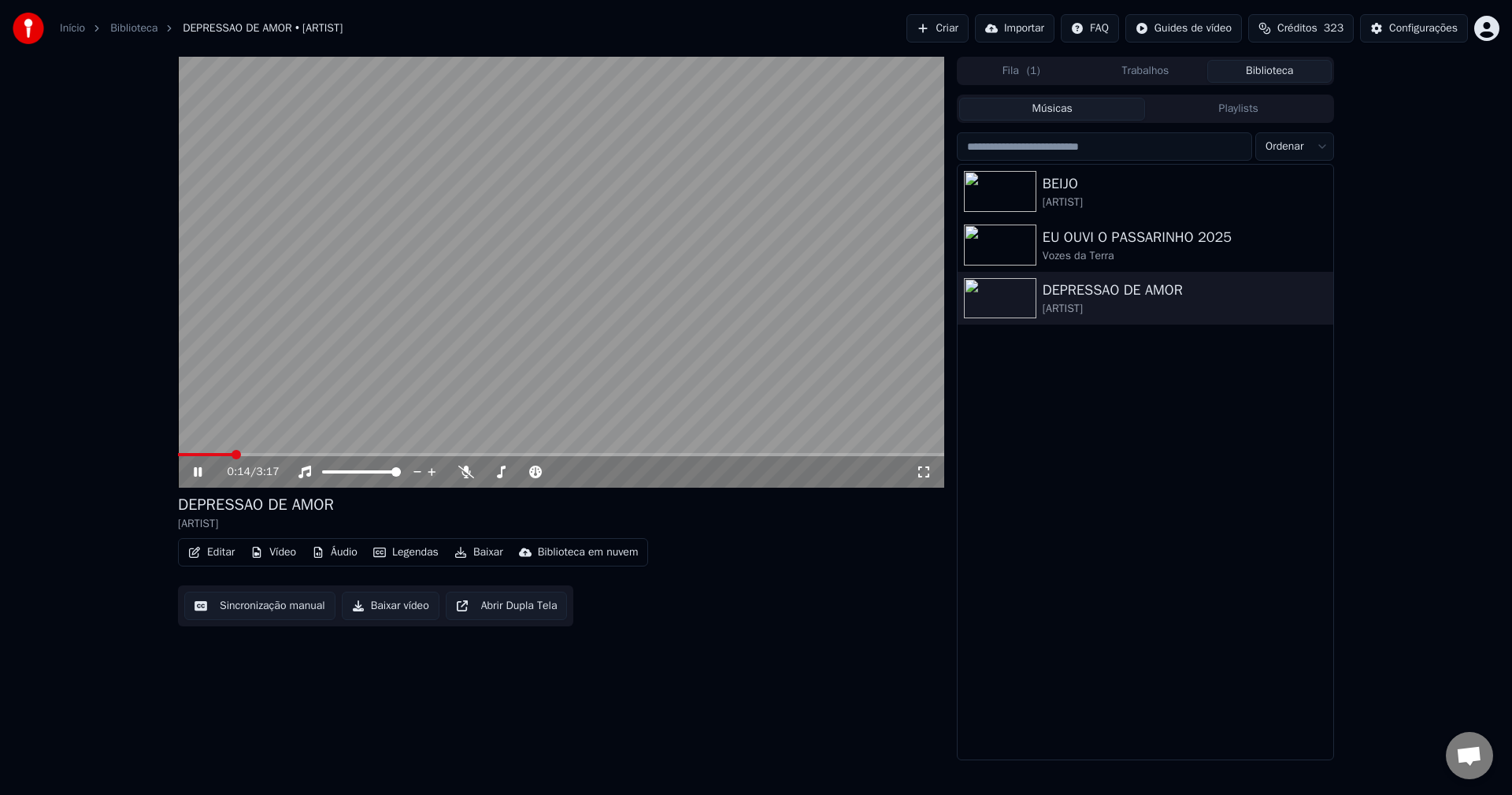 click on "0:14 / 3:17" at bounding box center (561, 472) 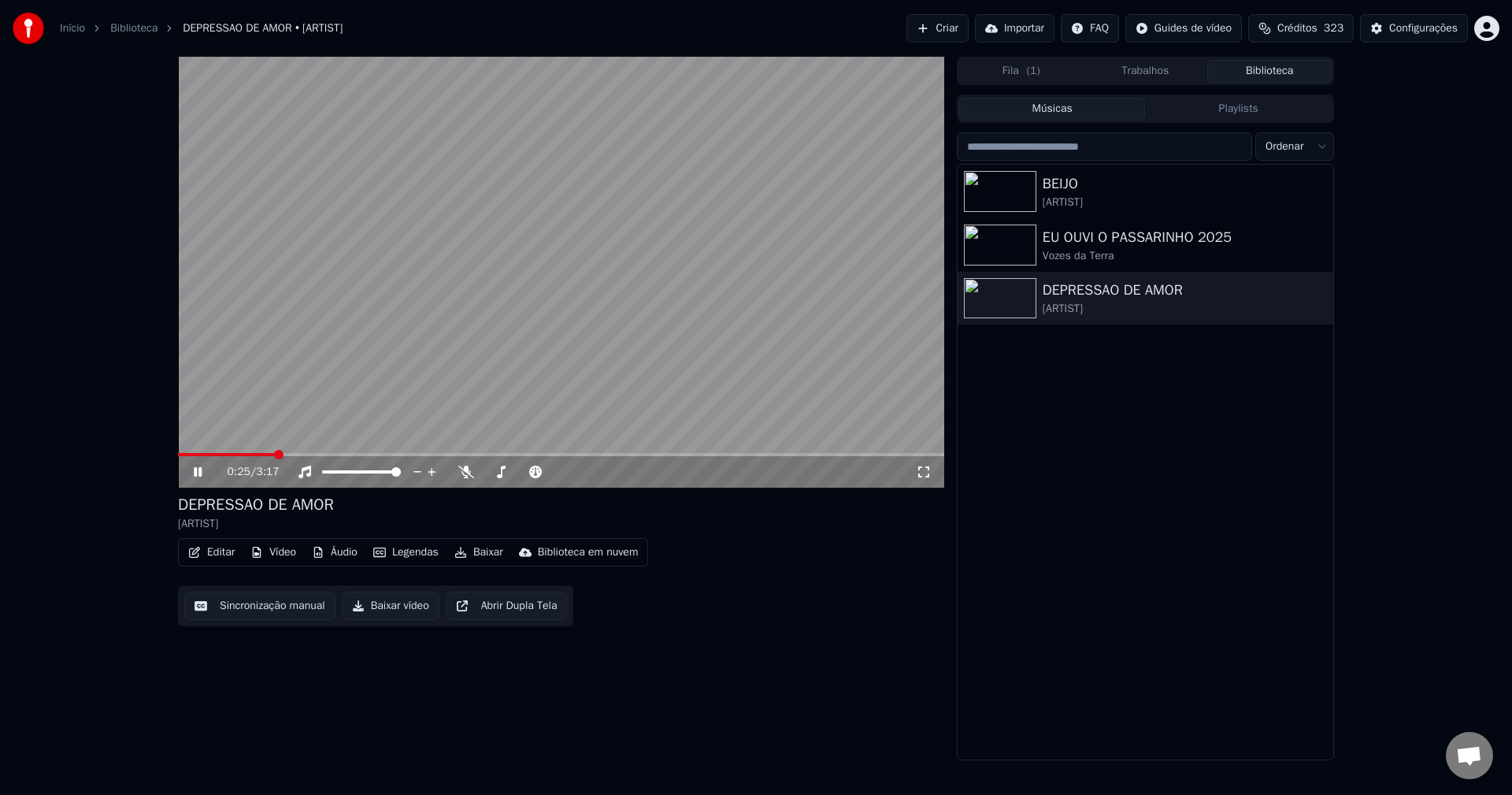click at bounding box center (561, 455) 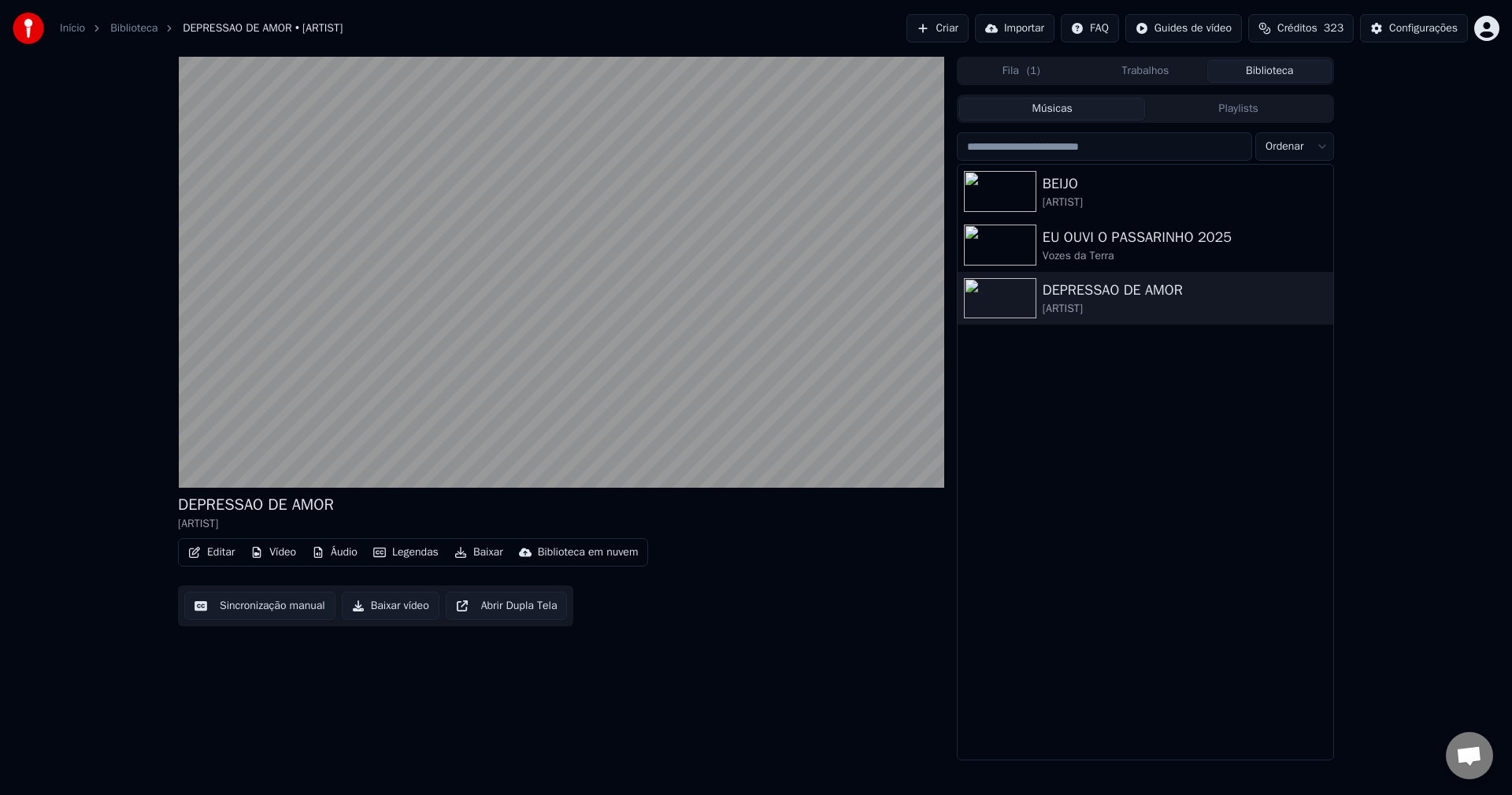 click on "Importar" at bounding box center [1014, 28] 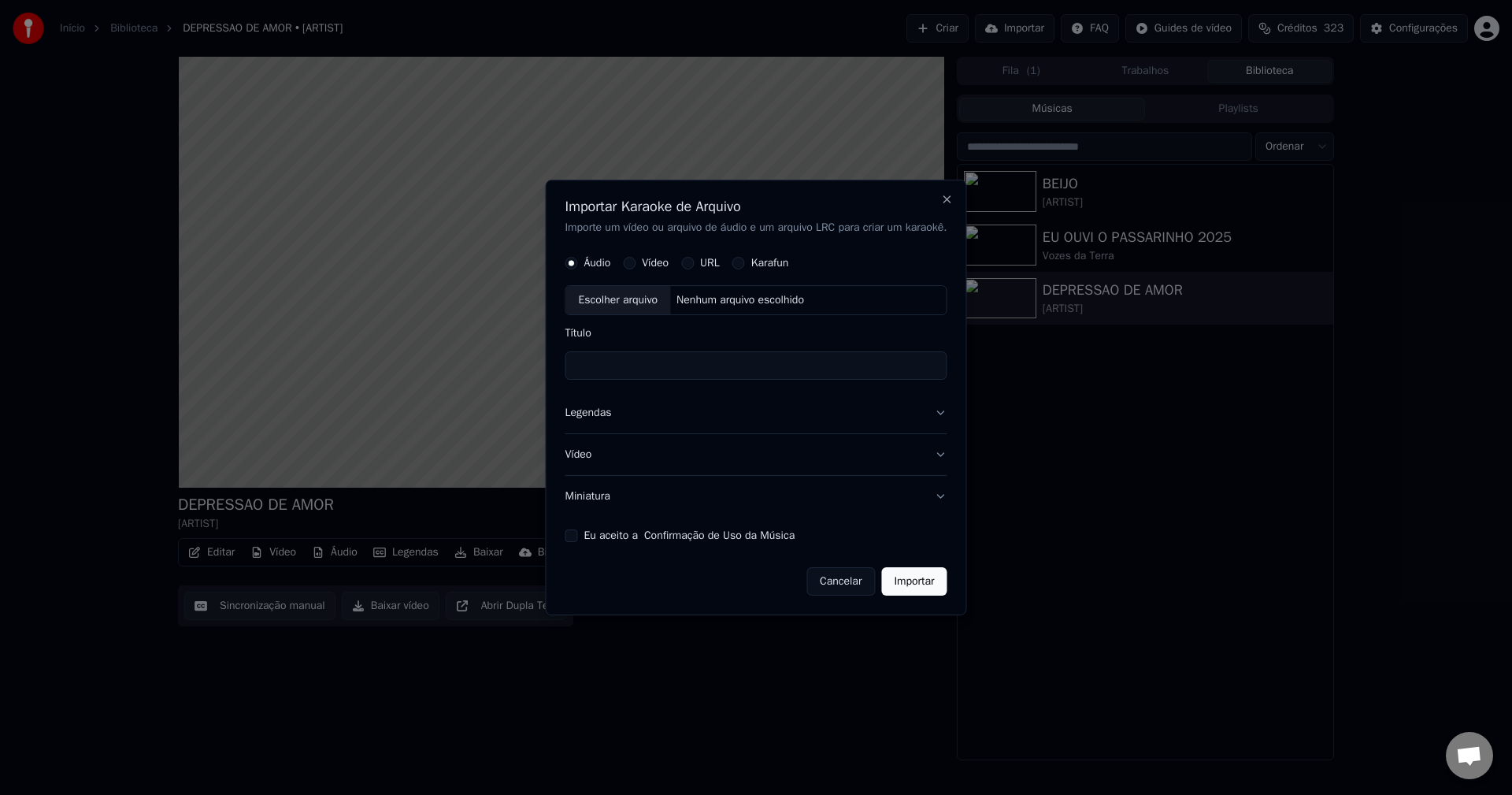 click on "Eu aceito a   Confirmação de Uso da Música" at bounding box center [571, 536] 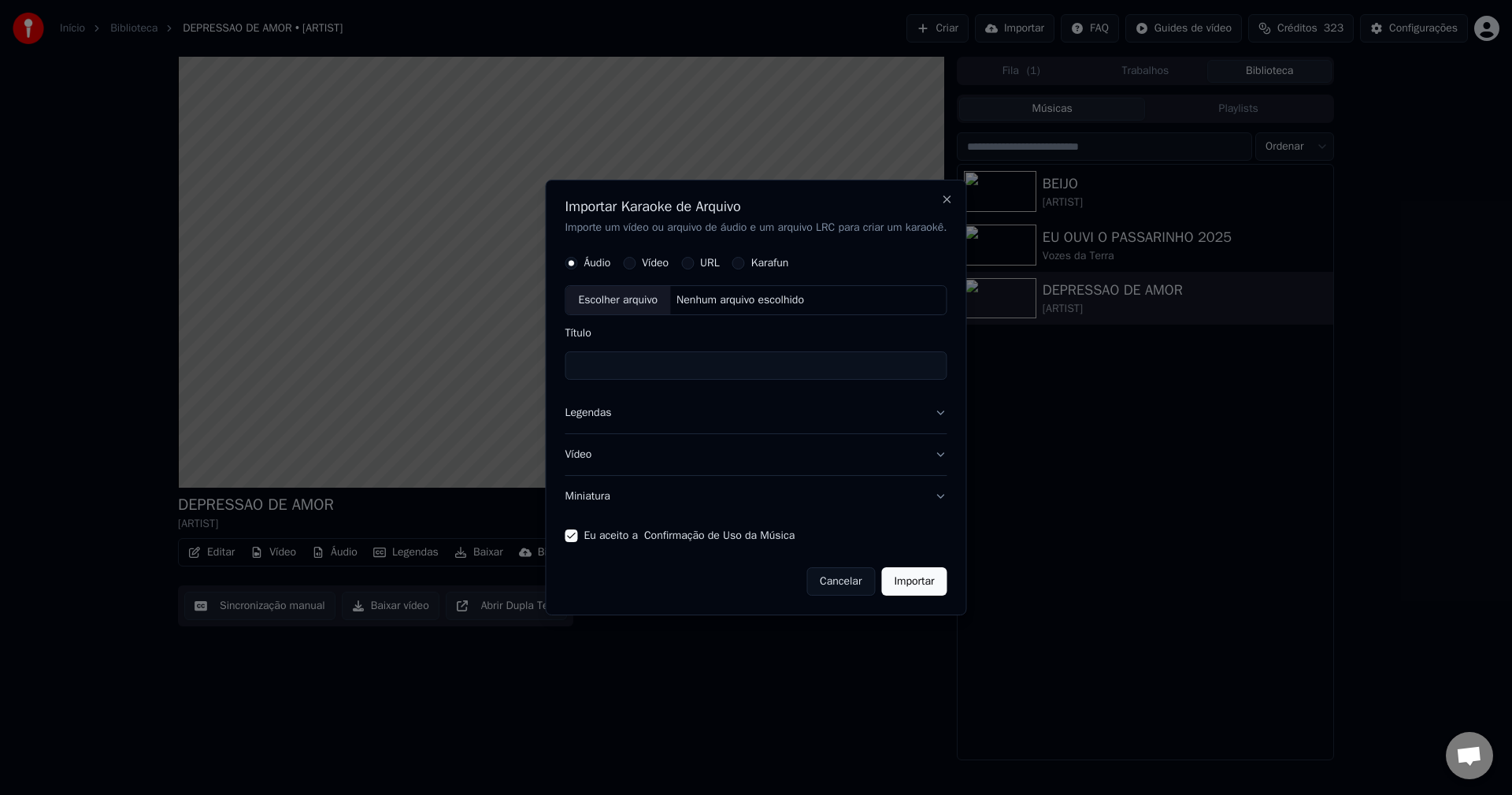 click on "Importar Karaoke de Arquivo Importe um vídeo ou arquivo de áudio e um arquivo LRC para criar um karaokê. Áudio Vídeo URL Karafun Escolher arquivo Nenhum arquivo escolhido Título Legendas Vídeo Miniatura Eu aceito a   Confirmação de Uso da Música Cancelar Importar Close" at bounding box center (755, 398) 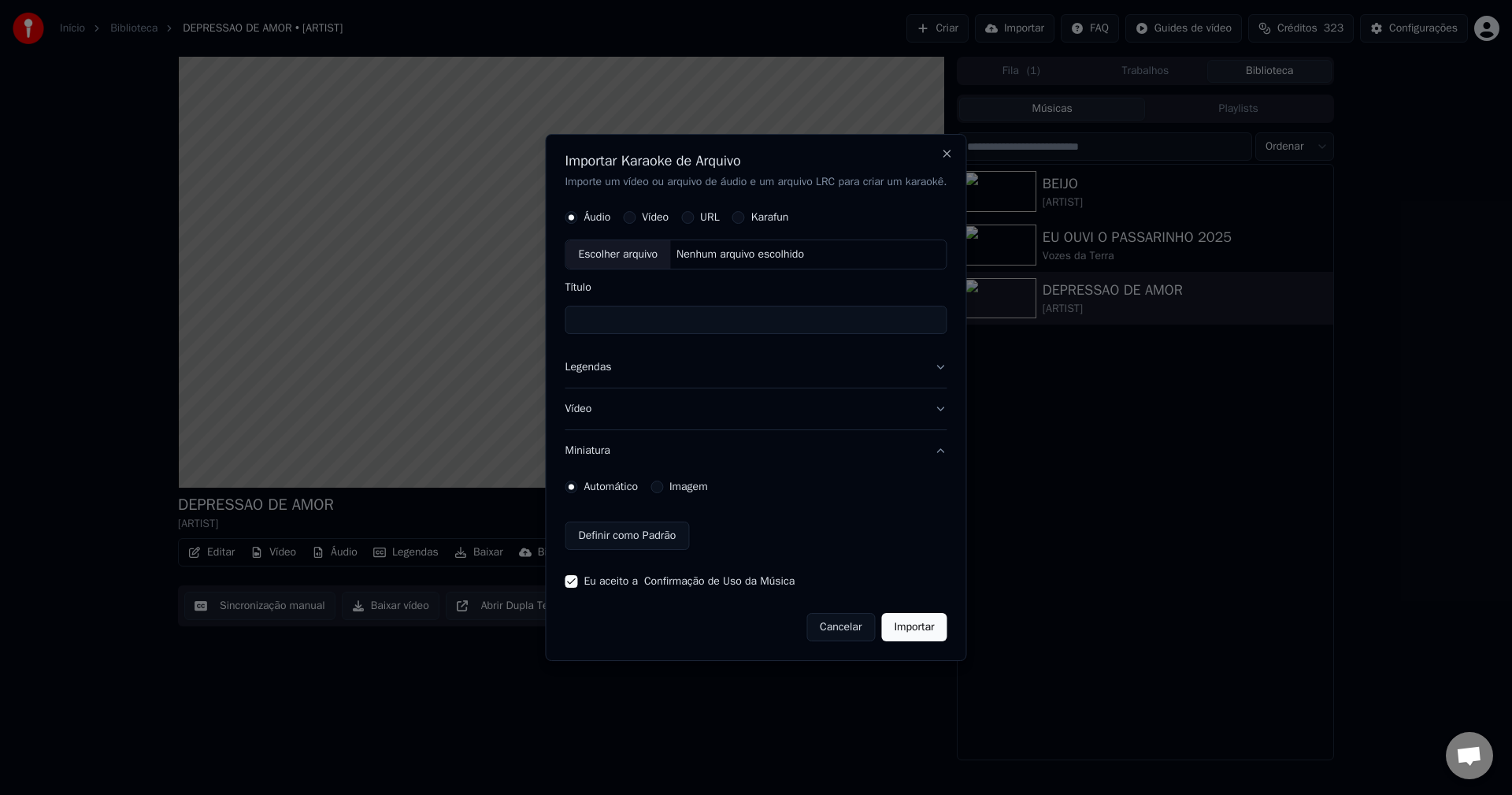 click on "Imagem" at bounding box center [688, 487] 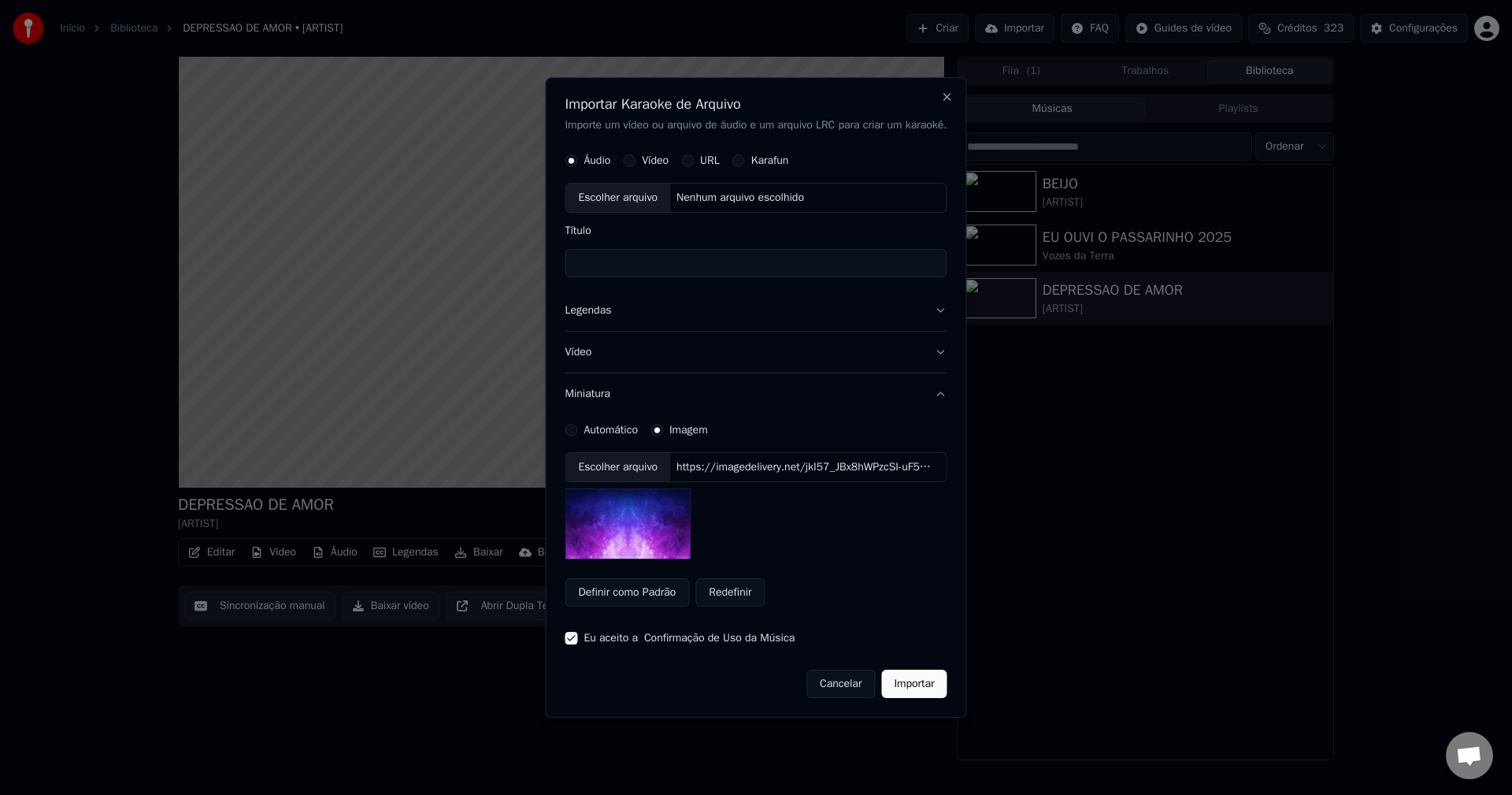 click on "Escolher arquivo https://imagedelivery.net/jkI57_JBx8hWPzcSI-uF5w/c7639807-3f76-4ea5-9112-66e75e03d200/thumbnail" at bounding box center (755, 467) 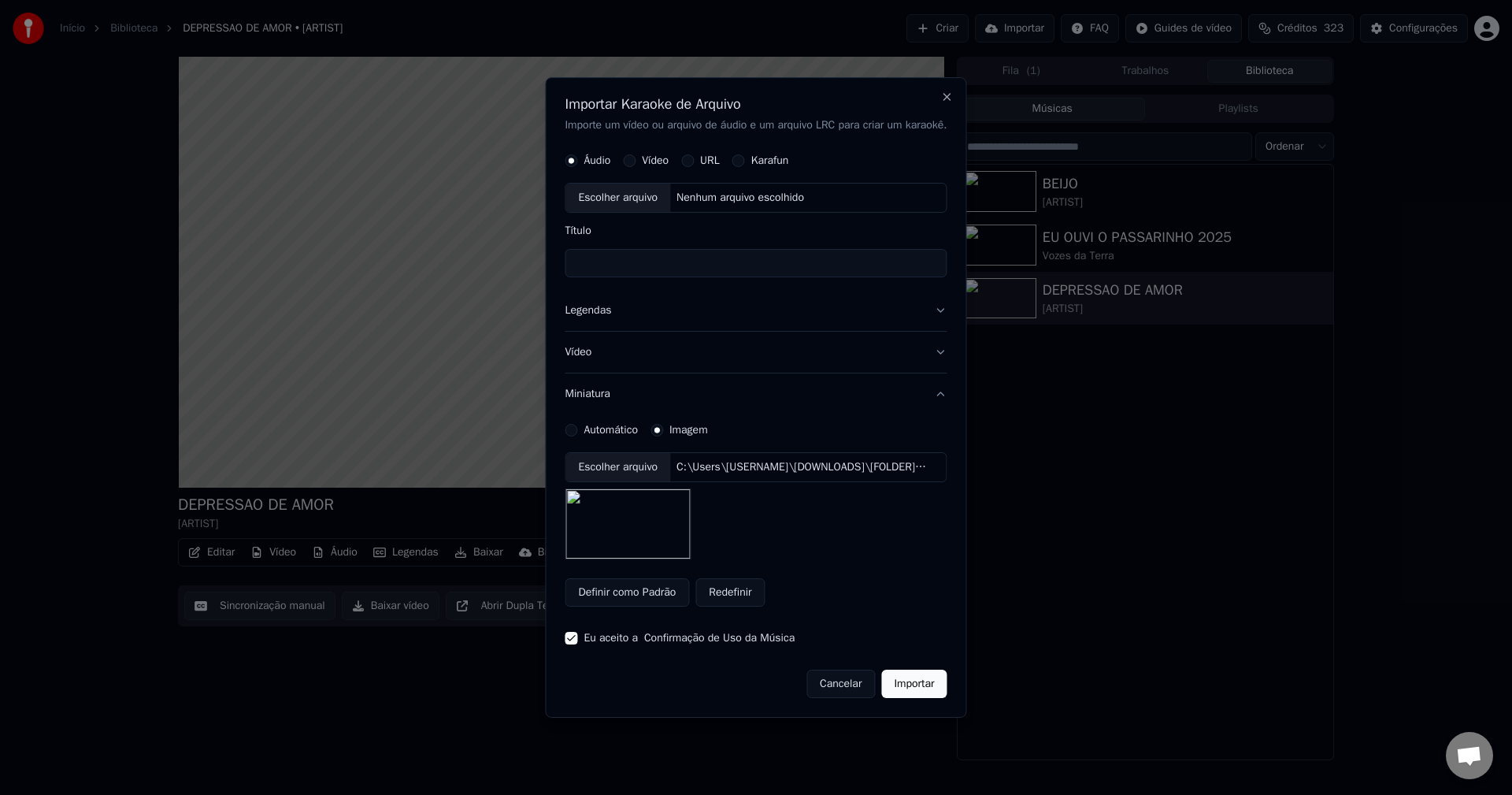 click on "Legendas" at bounding box center [755, 311] 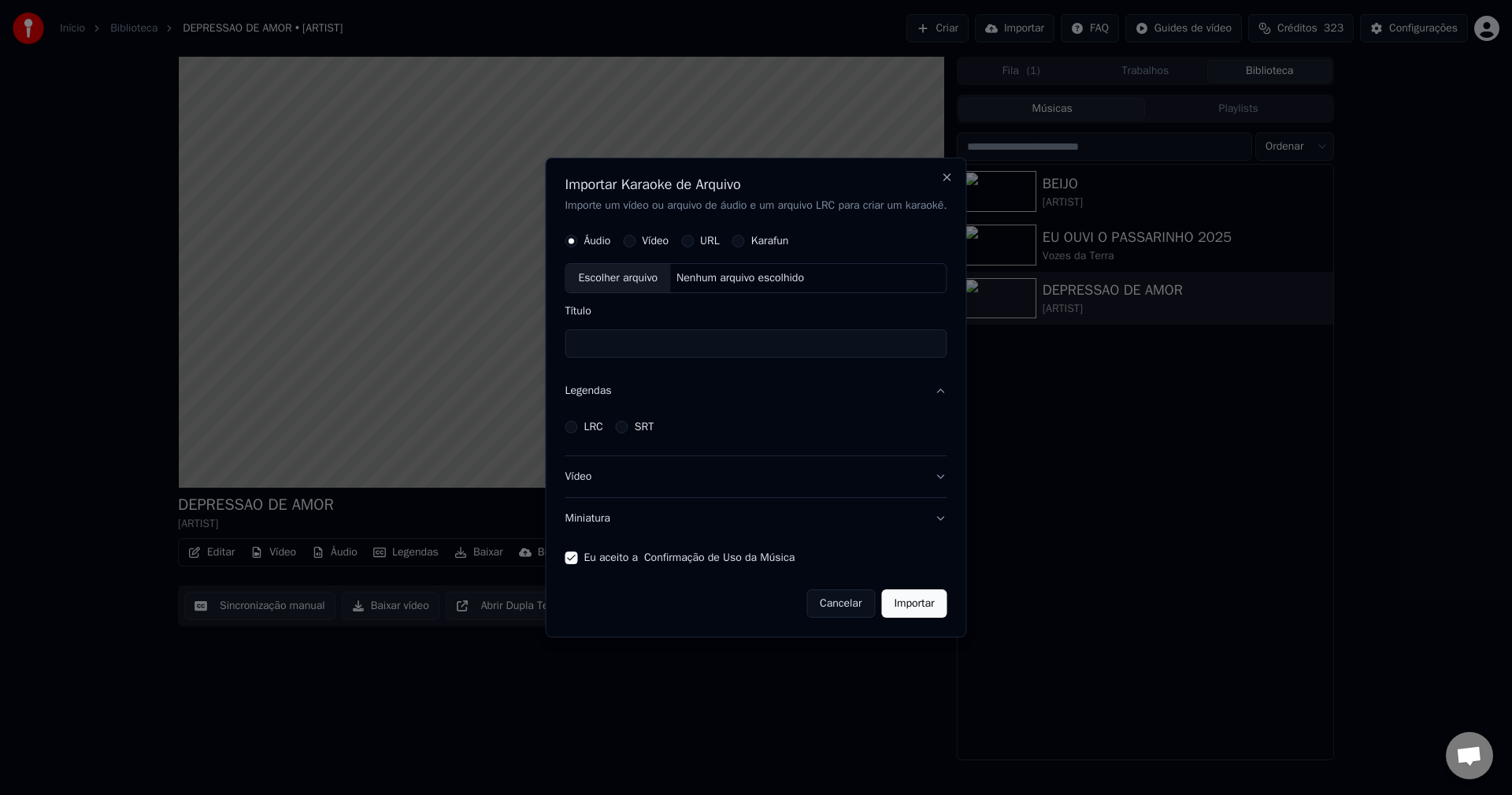 click on "LRC" at bounding box center [593, 427] 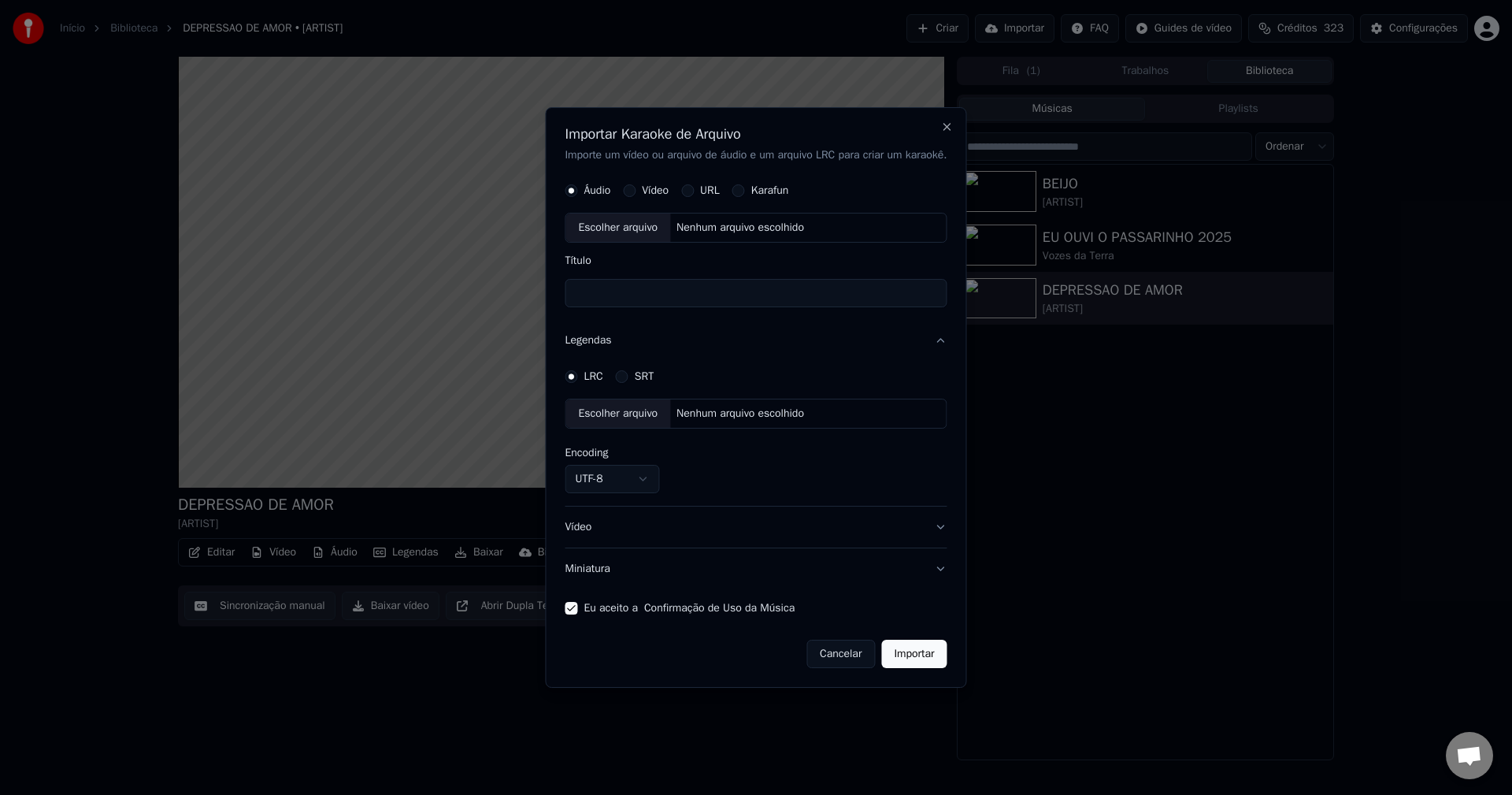 click on "Nenhum arquivo escolhido" at bounding box center [740, 414] 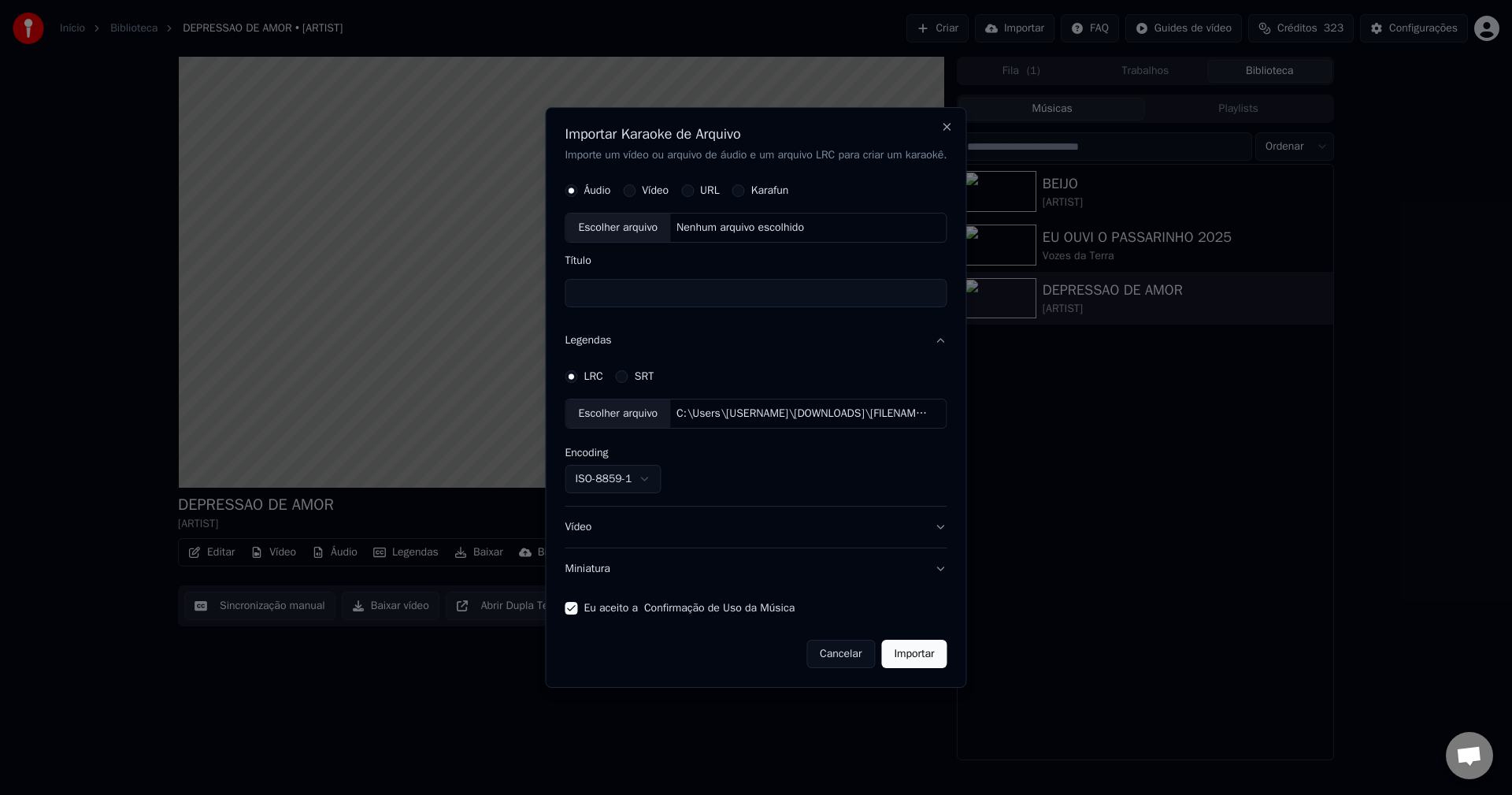 click on "Nenhum arquivo escolhido" at bounding box center [740, 228] 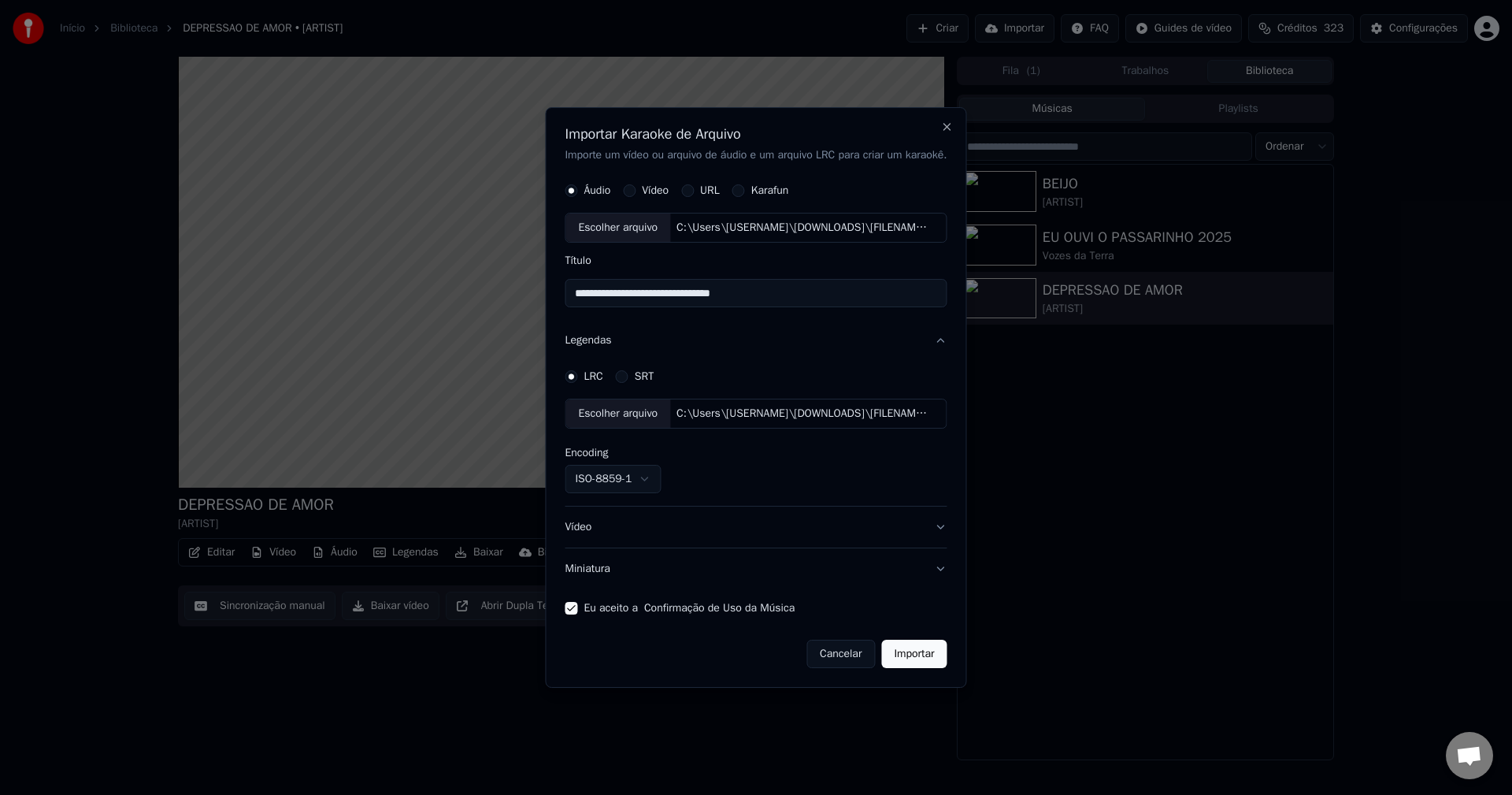 drag, startPoint x: 820, startPoint y: 288, endPoint x: 0, endPoint y: 248, distance: 820.975 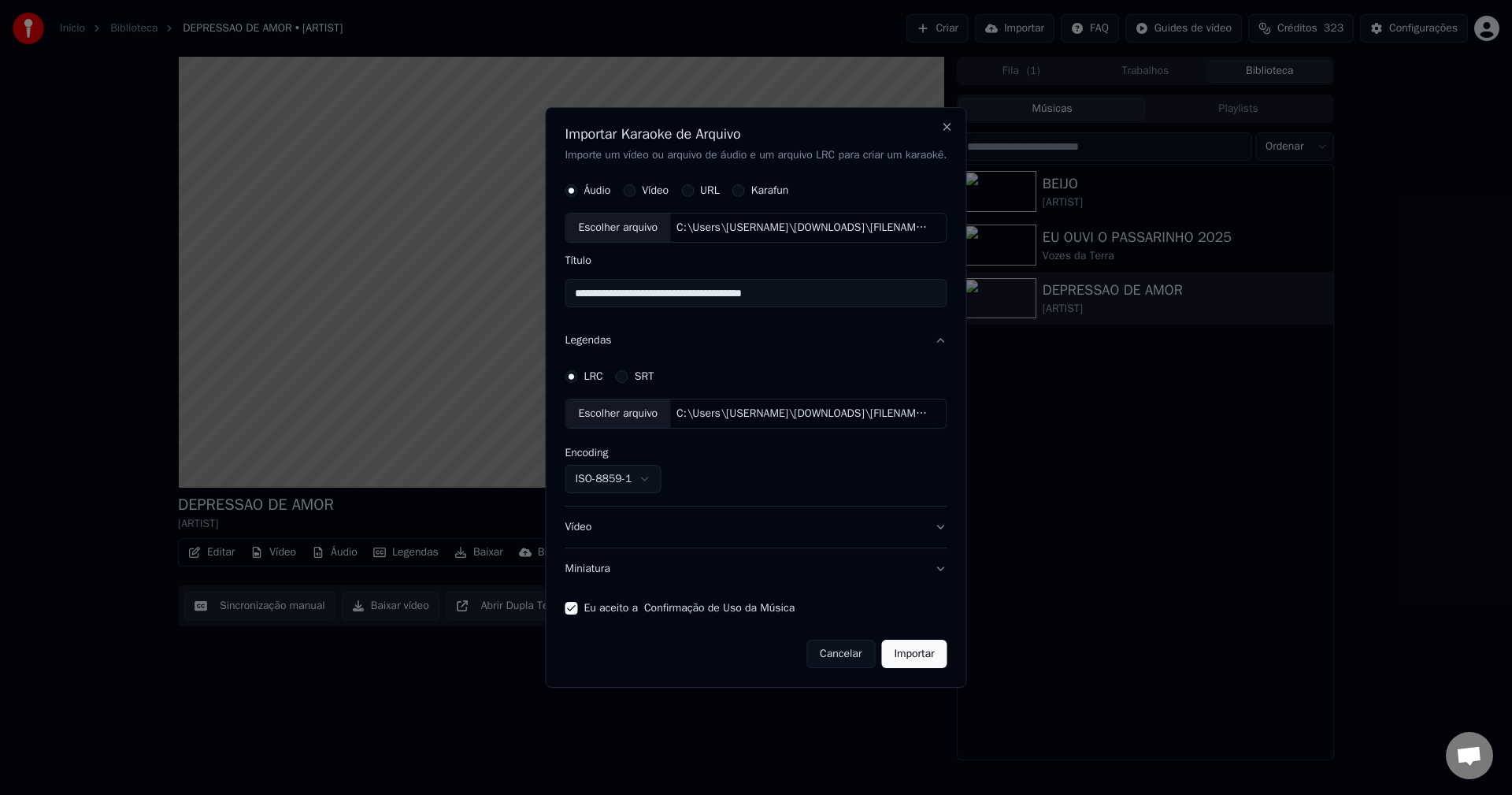 type on "**********" 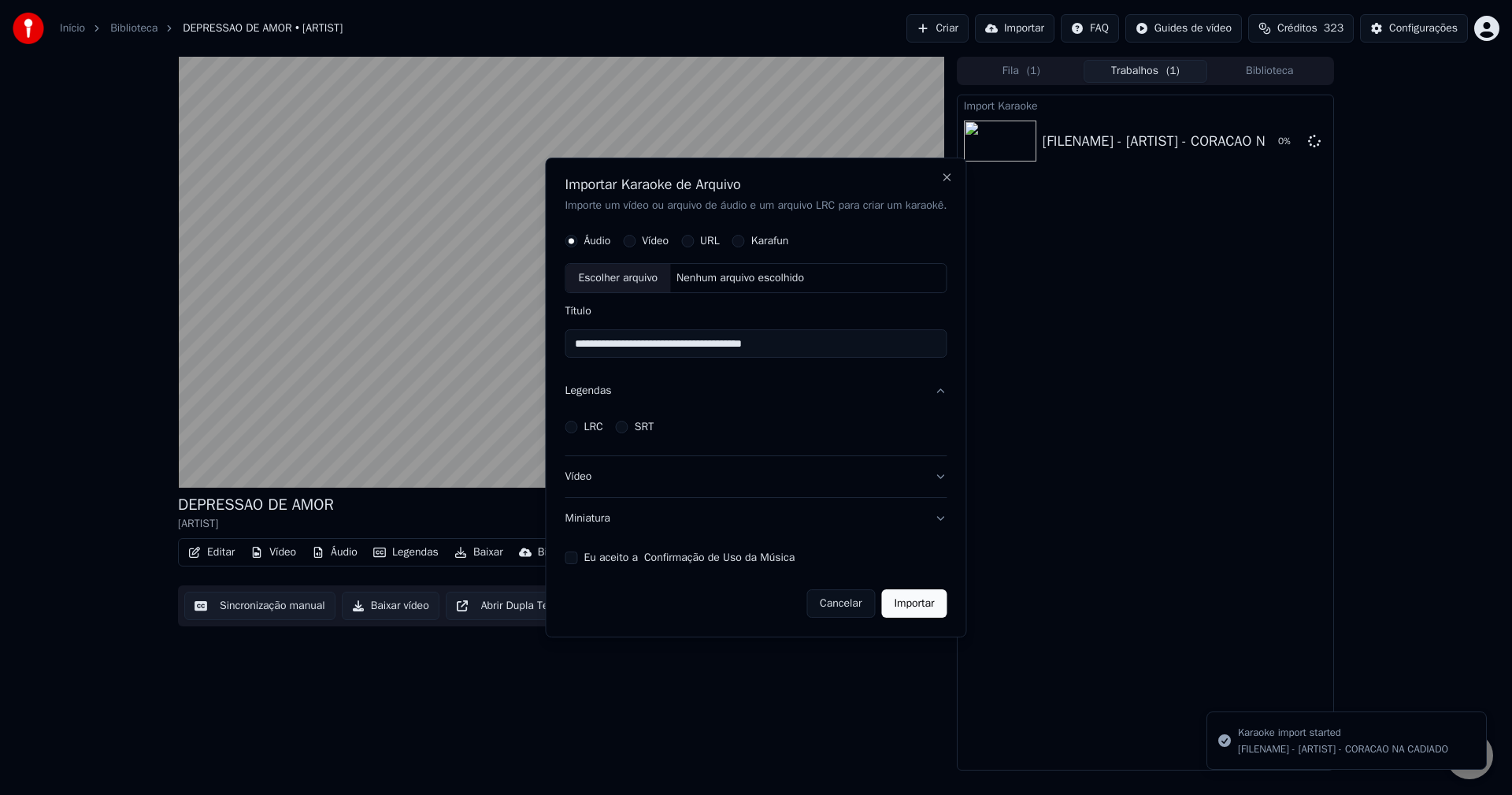 type 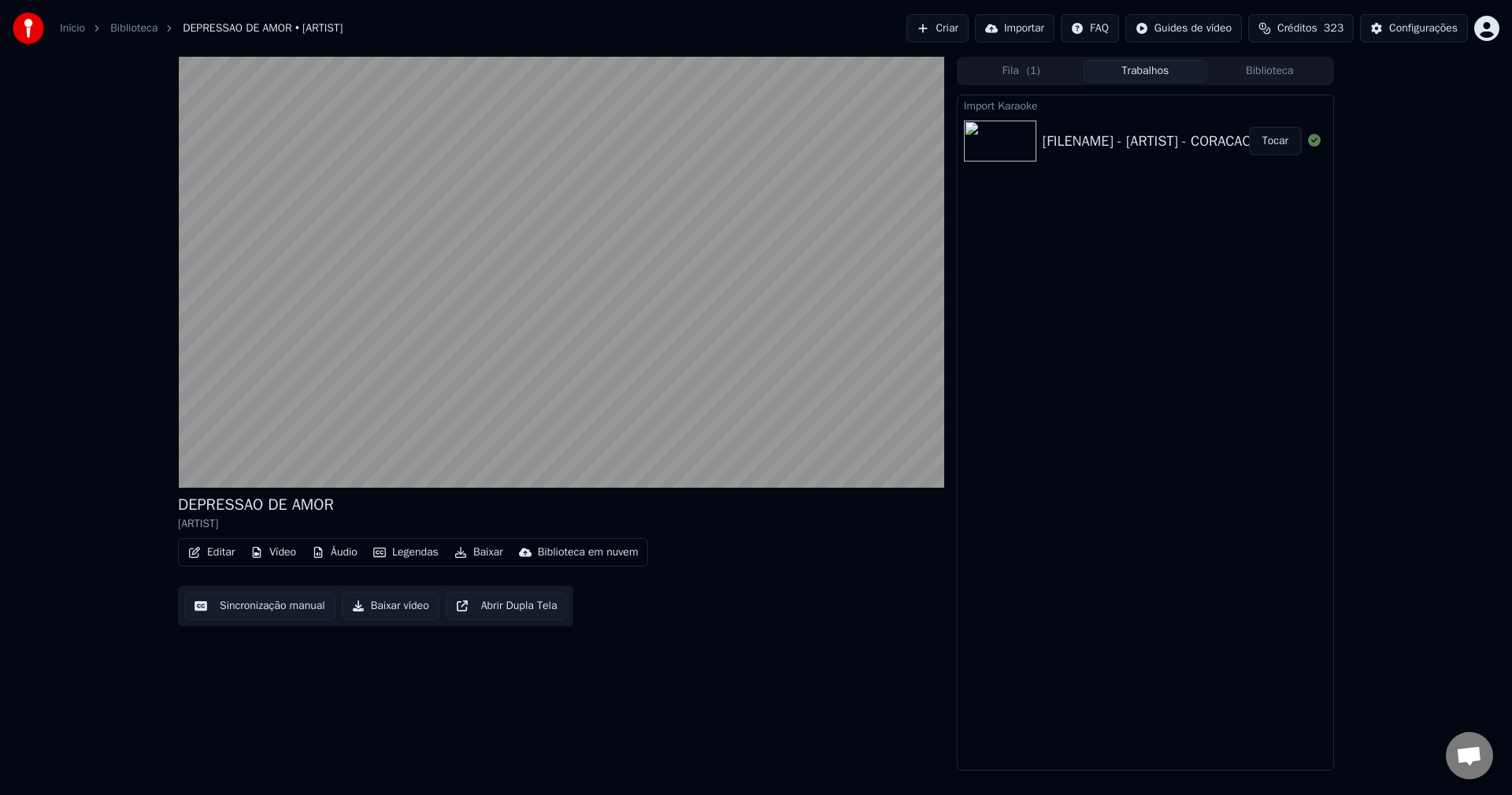 click on "Tocar" at bounding box center (1275, 141) 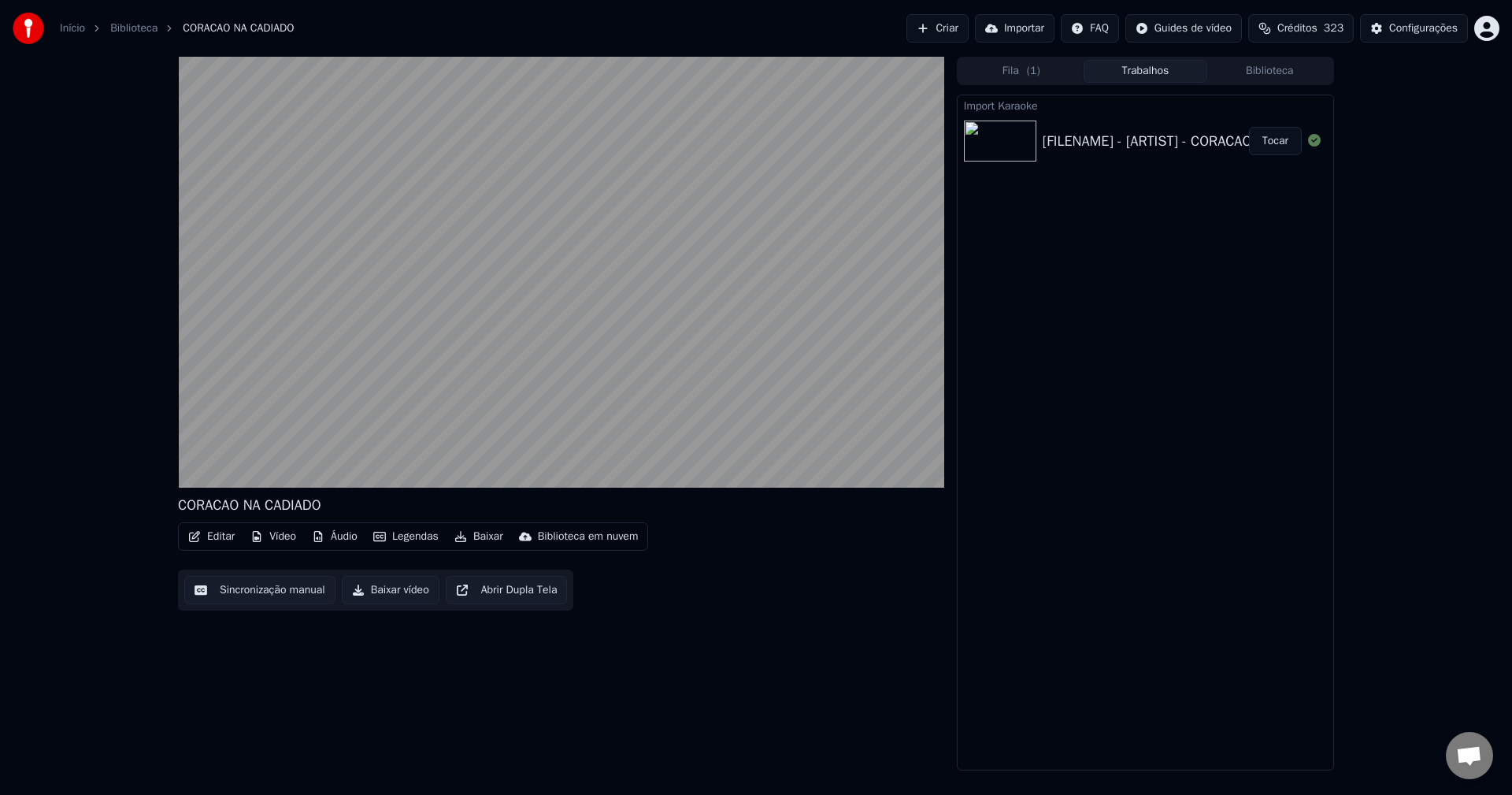 click on "Áudio" at bounding box center [335, 537] 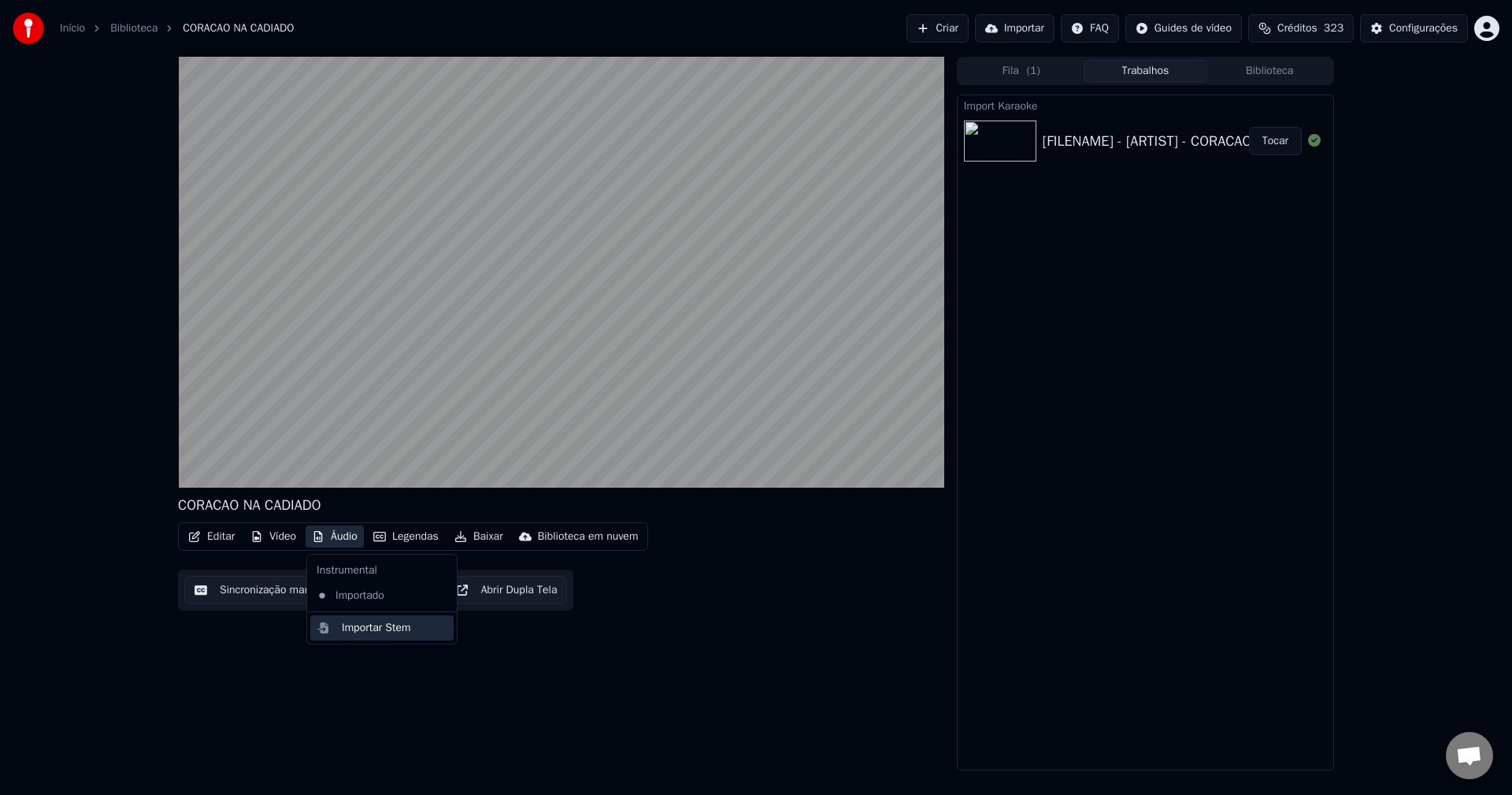click on "Importar Stem" at bounding box center [376, 628] 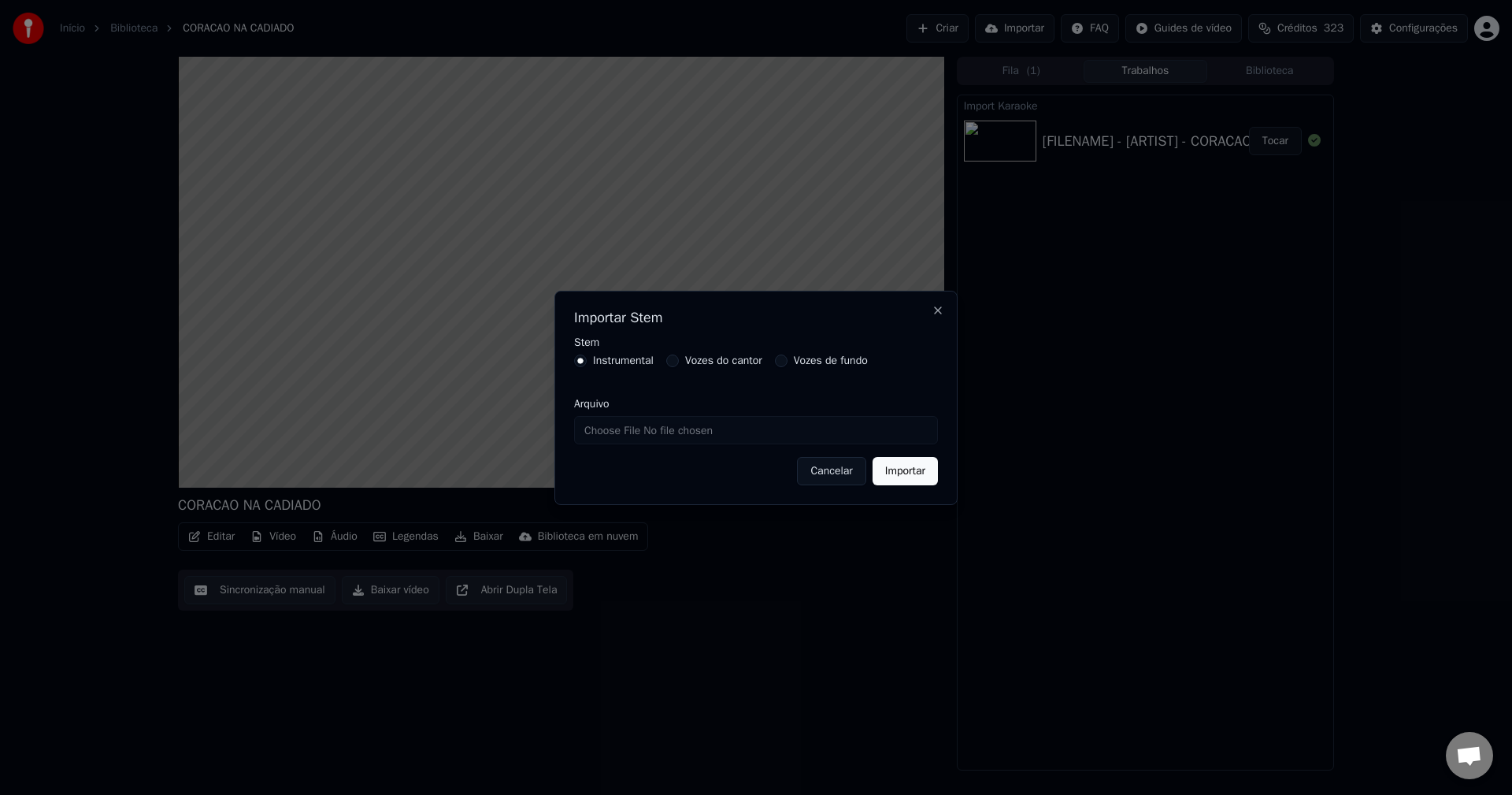 click on "Vozes do cantor" at bounding box center (724, 361) 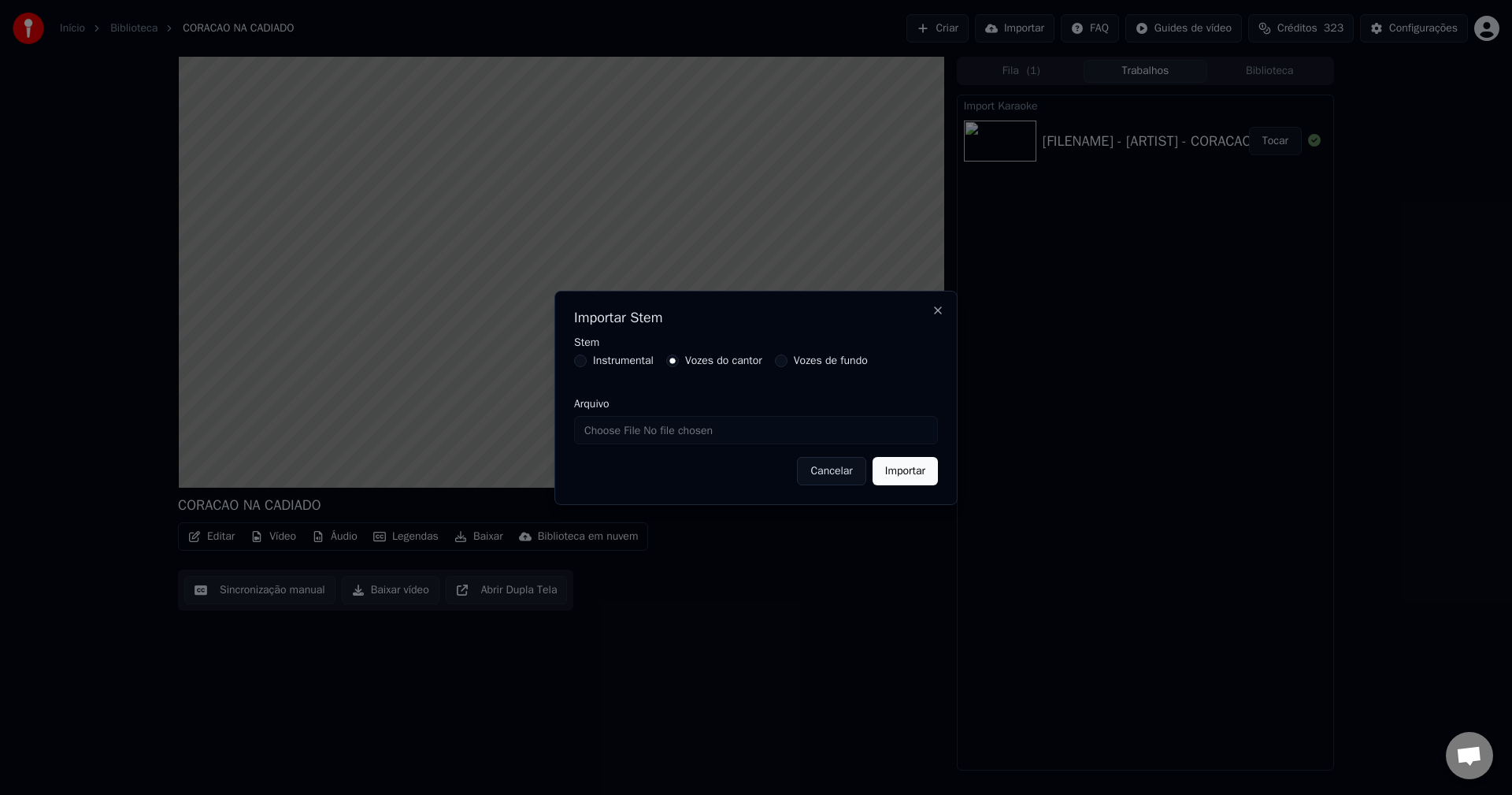 click on "Arquivo" at bounding box center (756, 430) 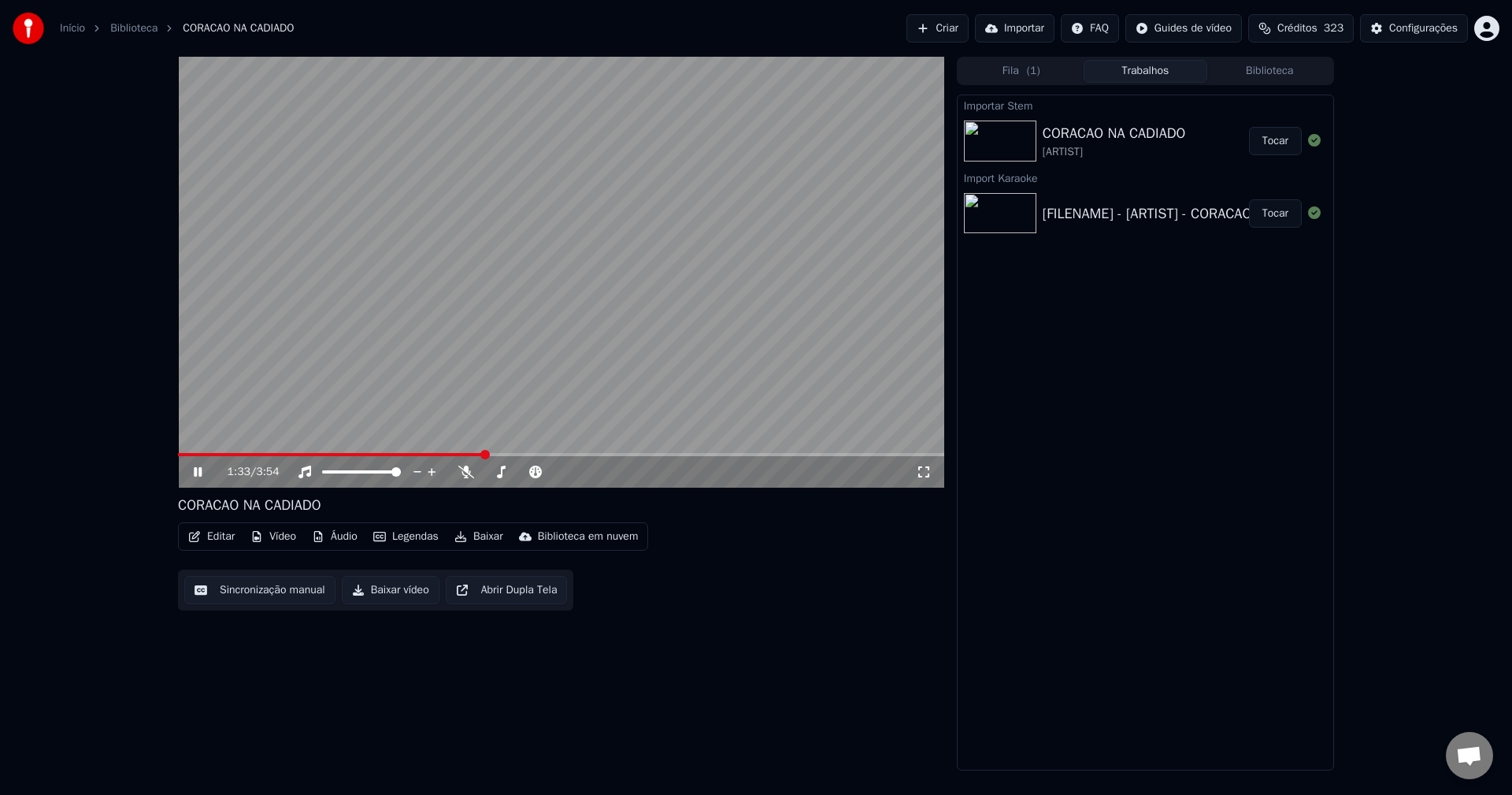 click on "Tocar" at bounding box center (1275, 141) 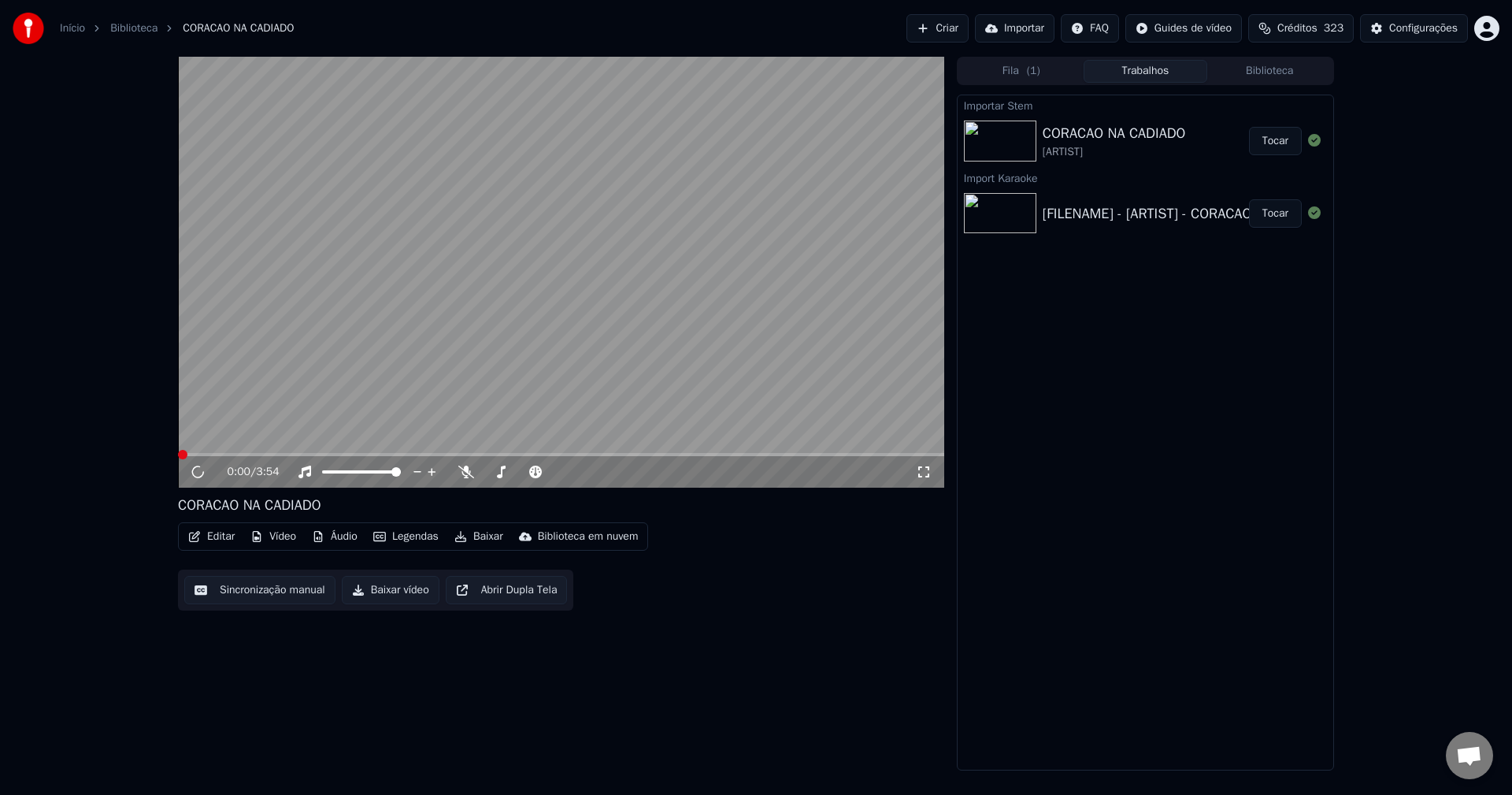 click on "Editar" at bounding box center [211, 537] 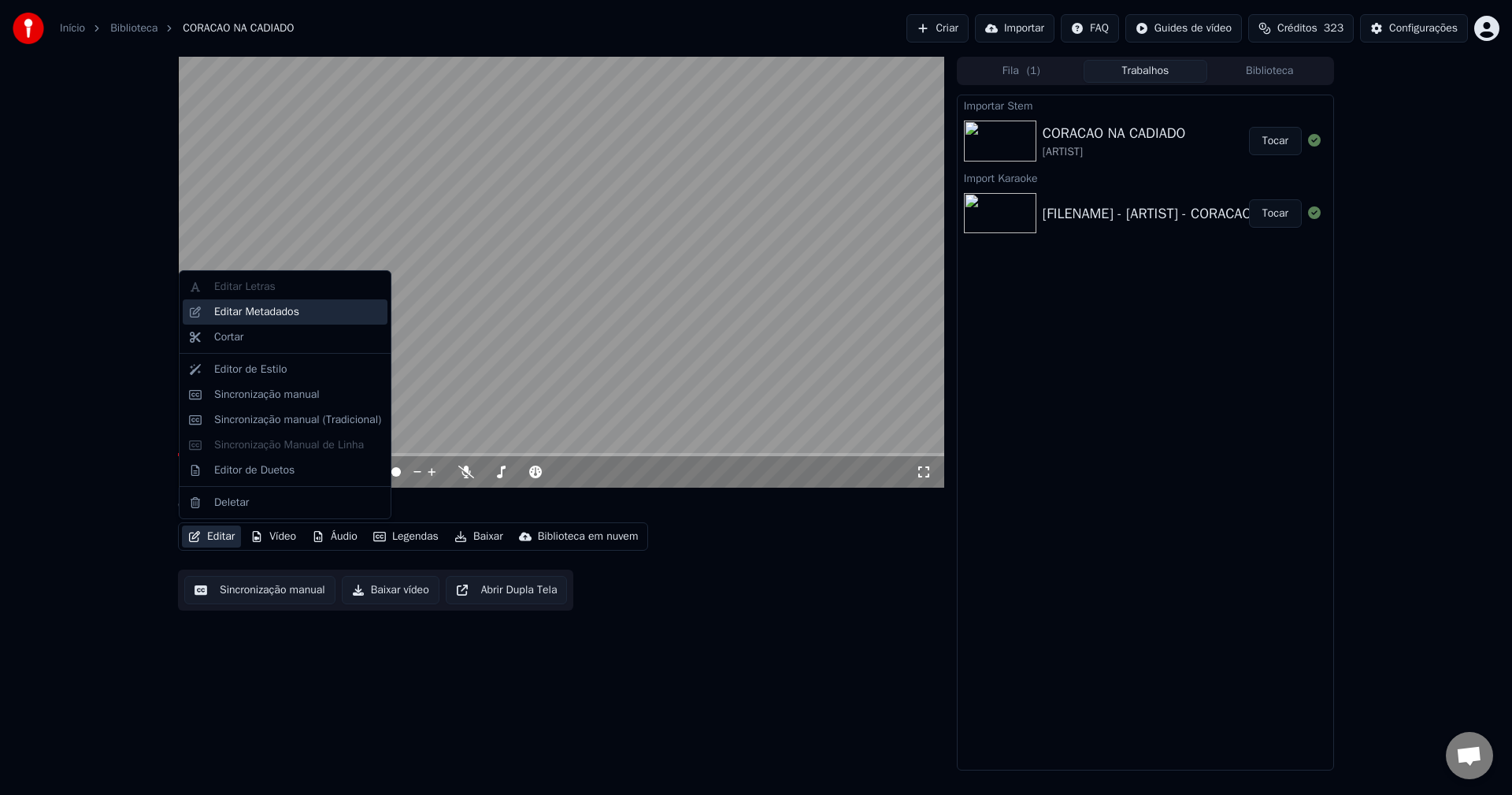 click on "Editar Metadados" at bounding box center (257, 312) 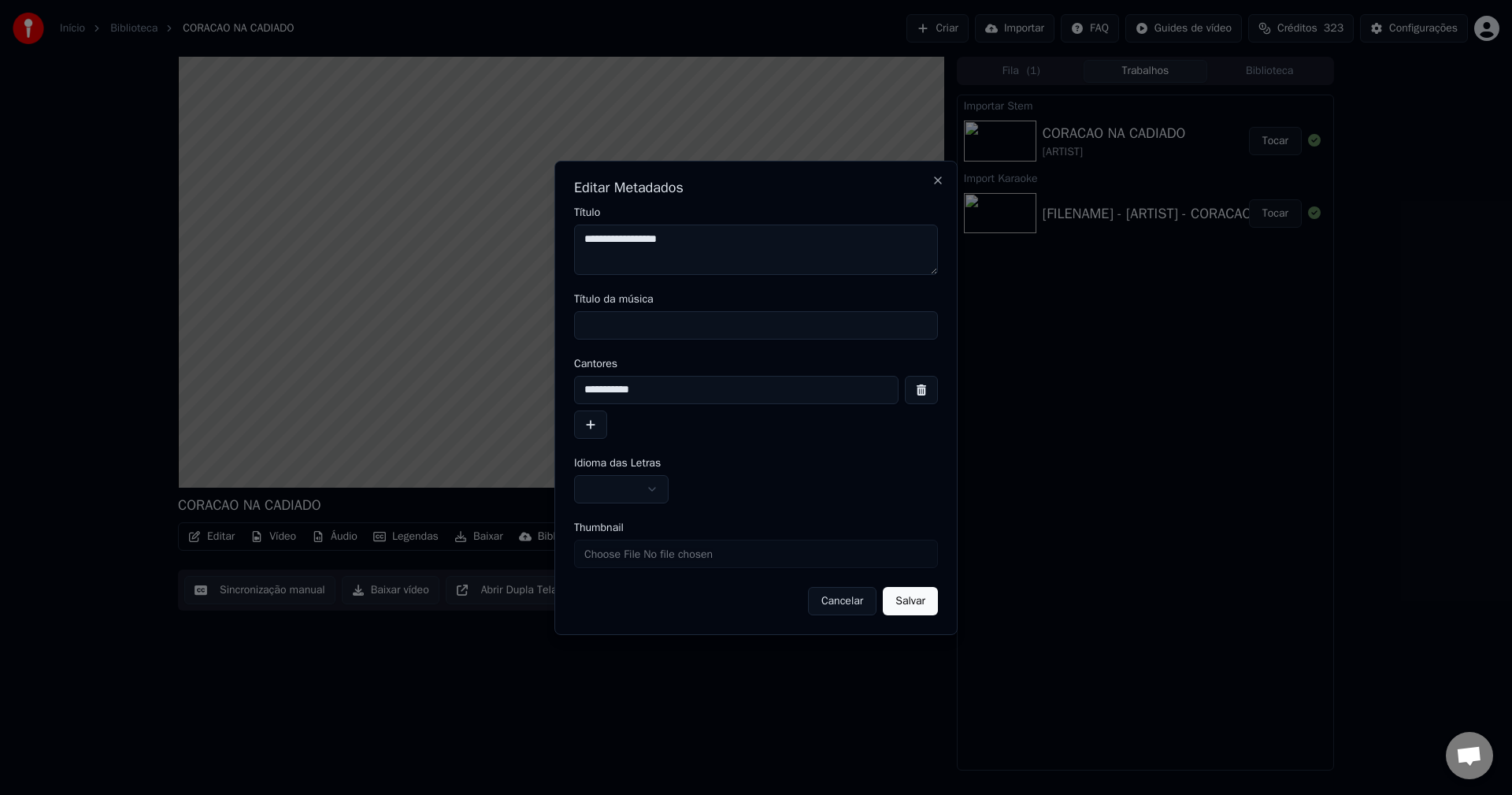 drag, startPoint x: 741, startPoint y: 243, endPoint x: 328, endPoint y: 230, distance: 413.2045 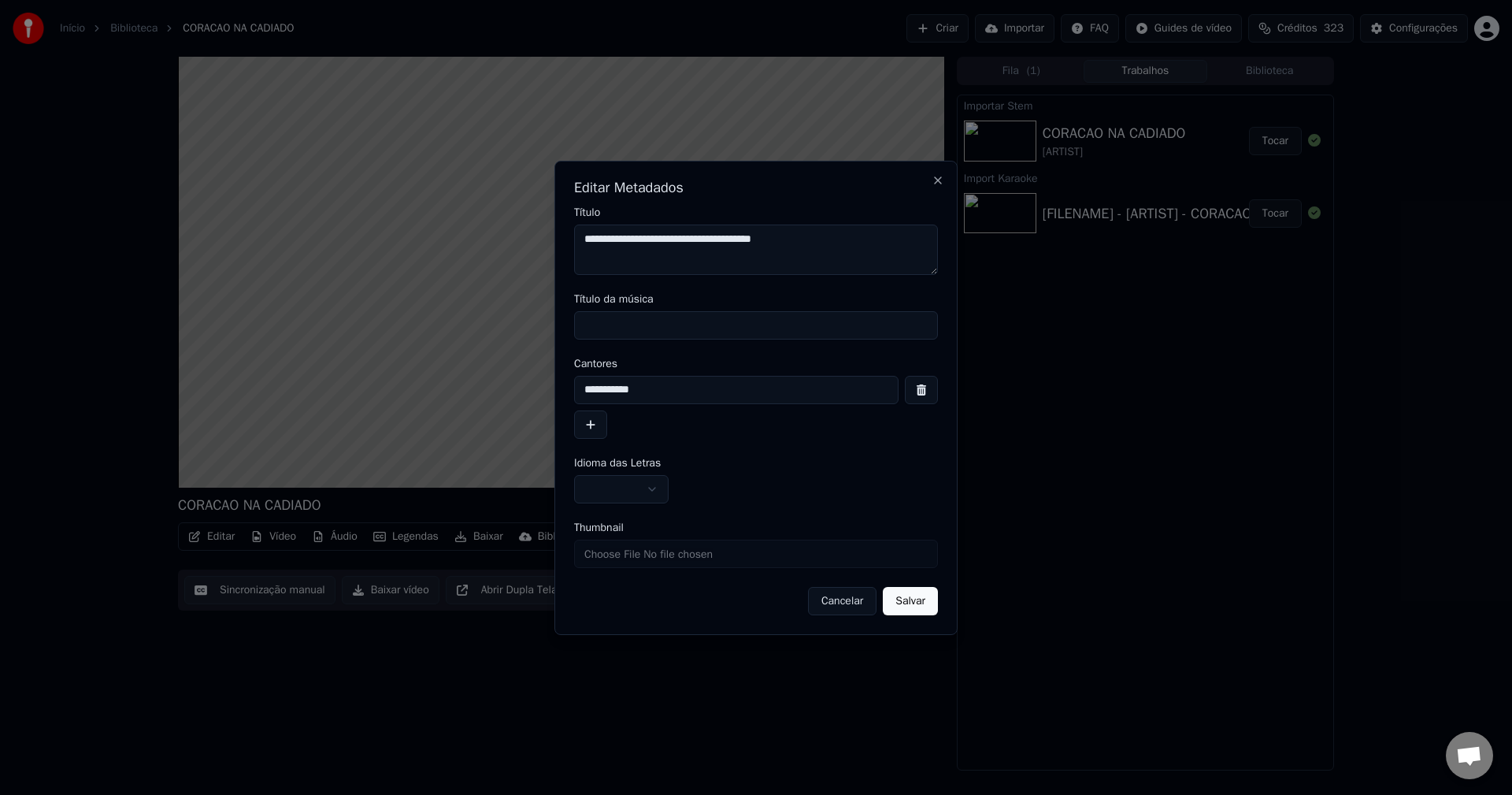 type on "**********" 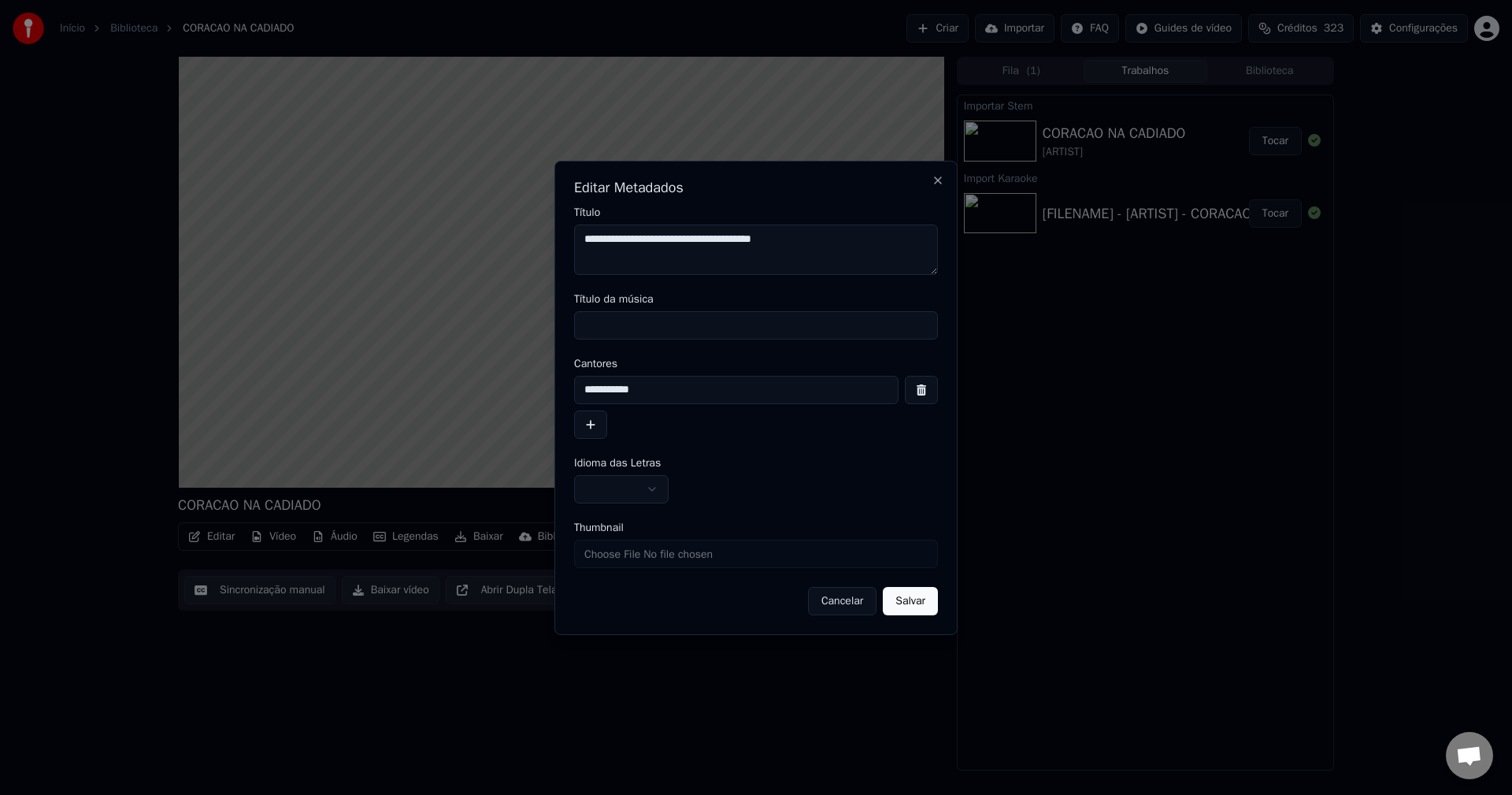 paste on "**********" 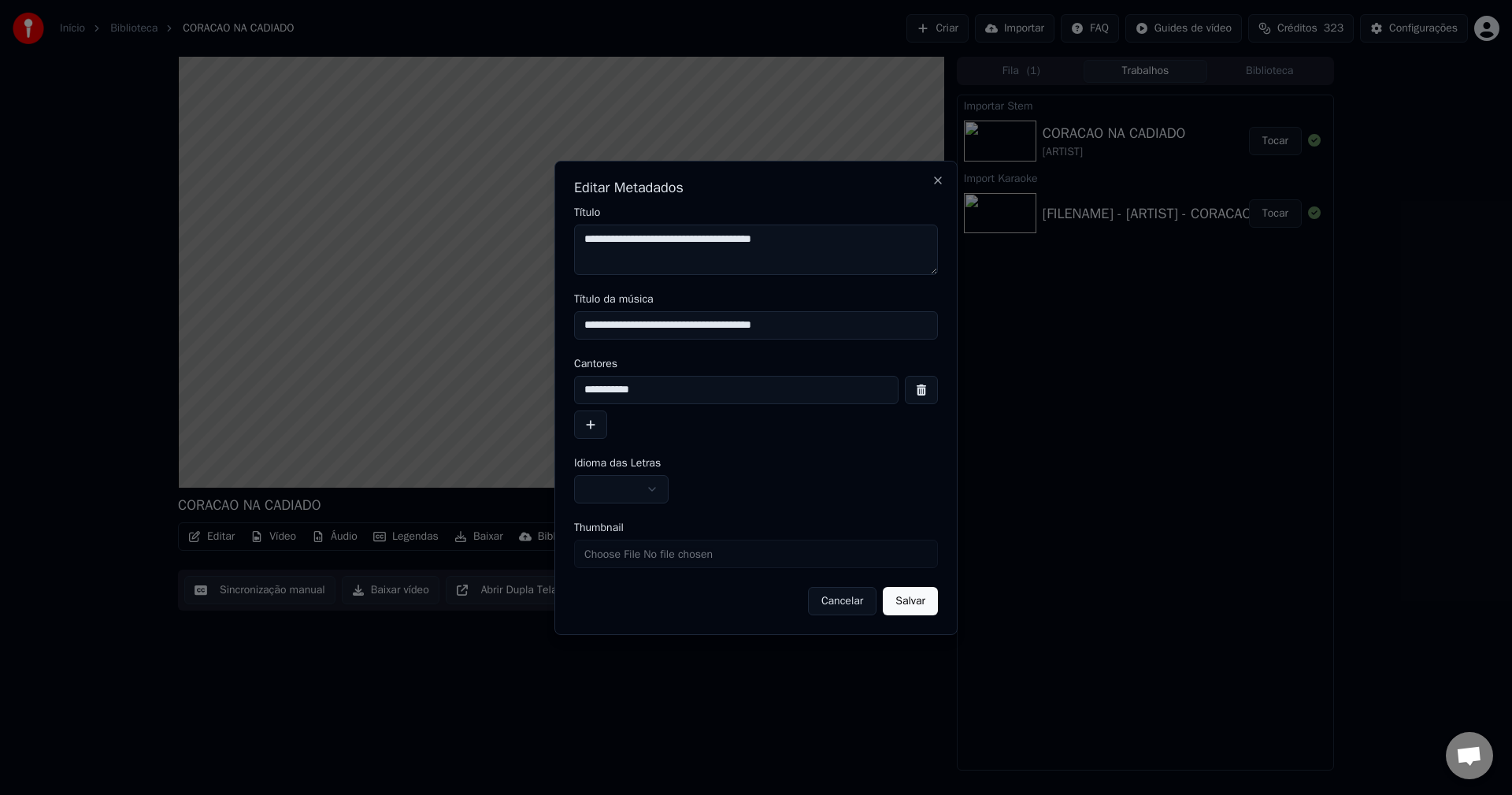 drag, startPoint x: 705, startPoint y: 323, endPoint x: 402, endPoint y: 343, distance: 303.65935 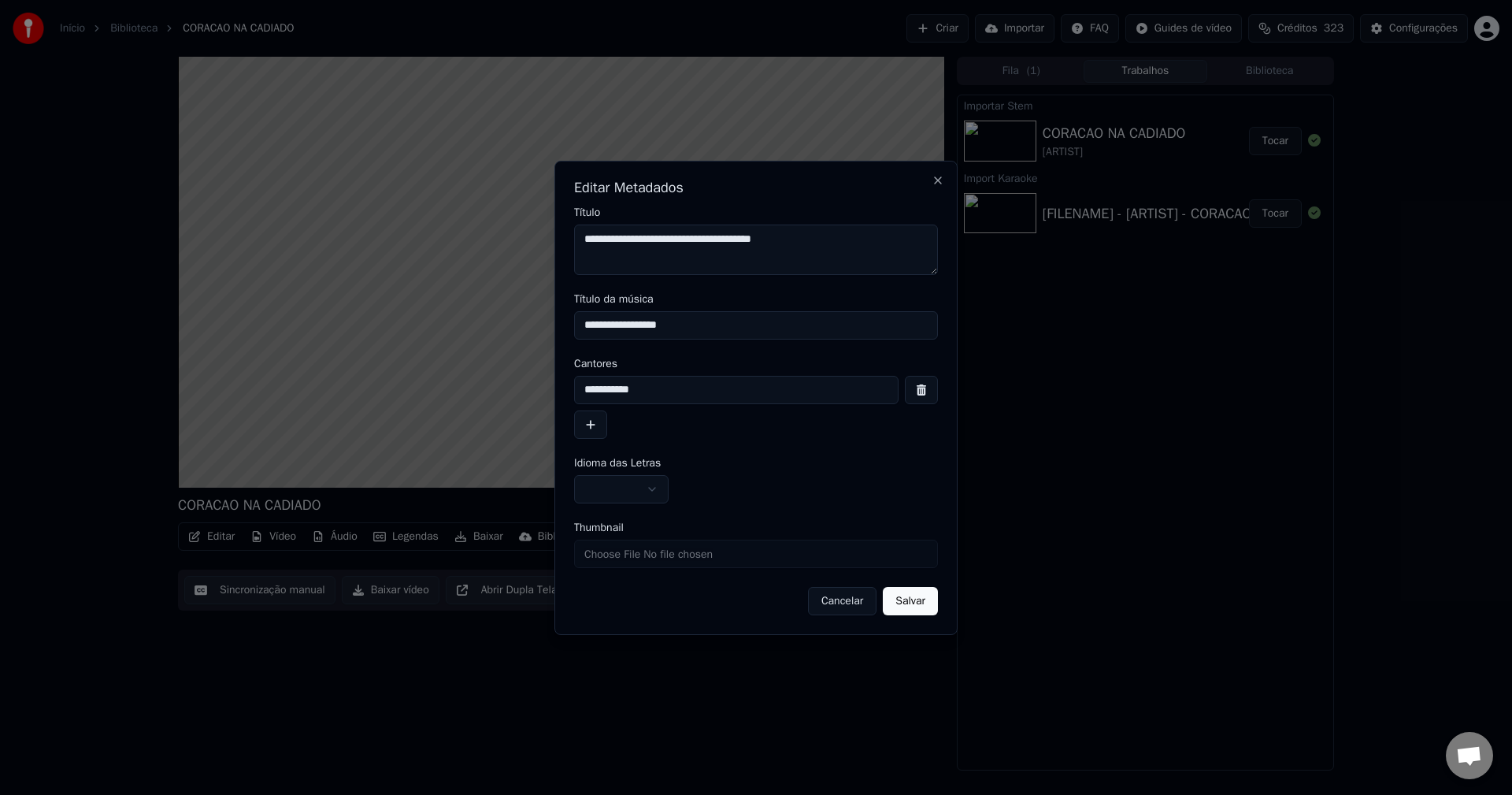 type on "**********" 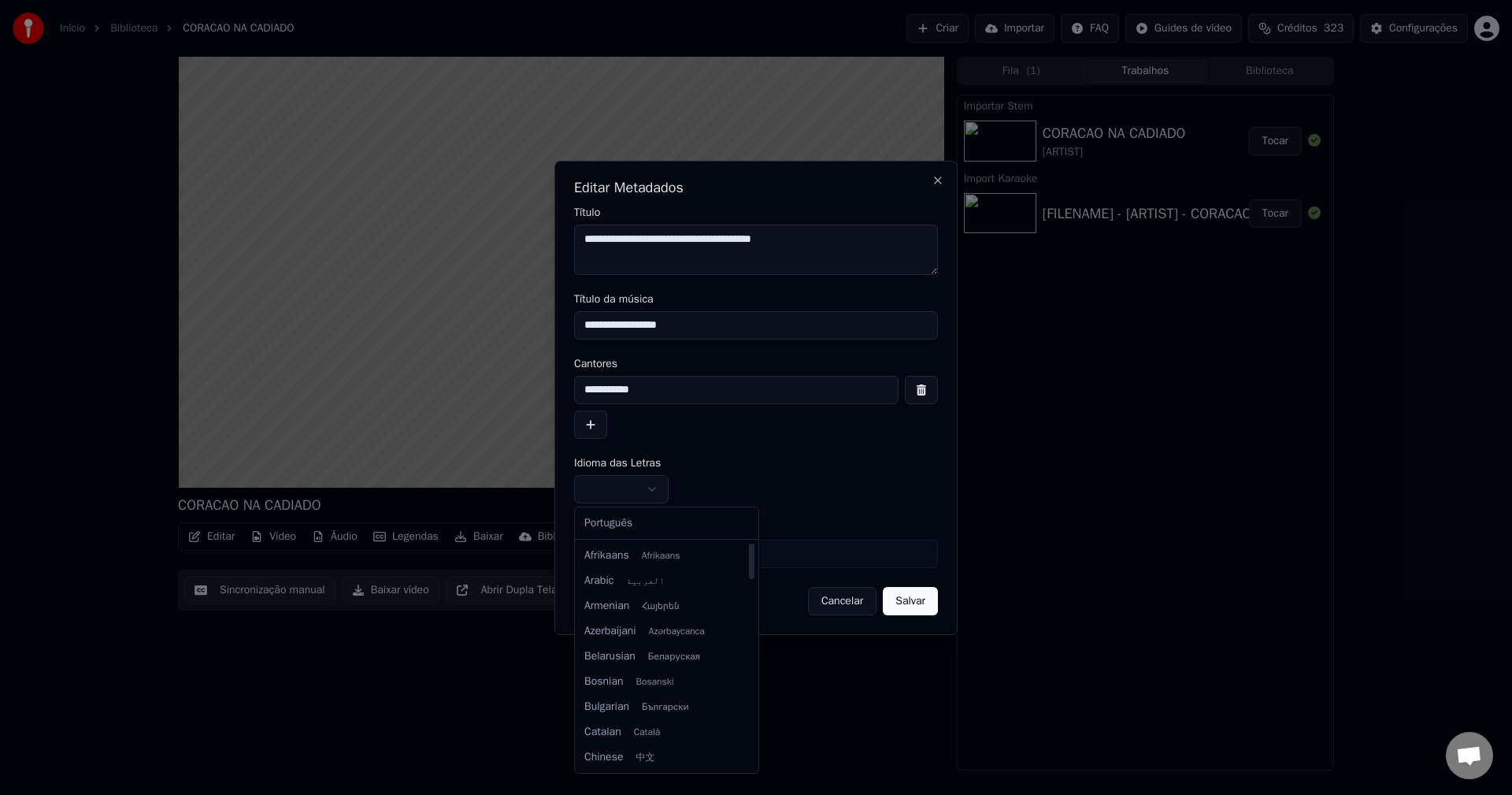 select on "**" 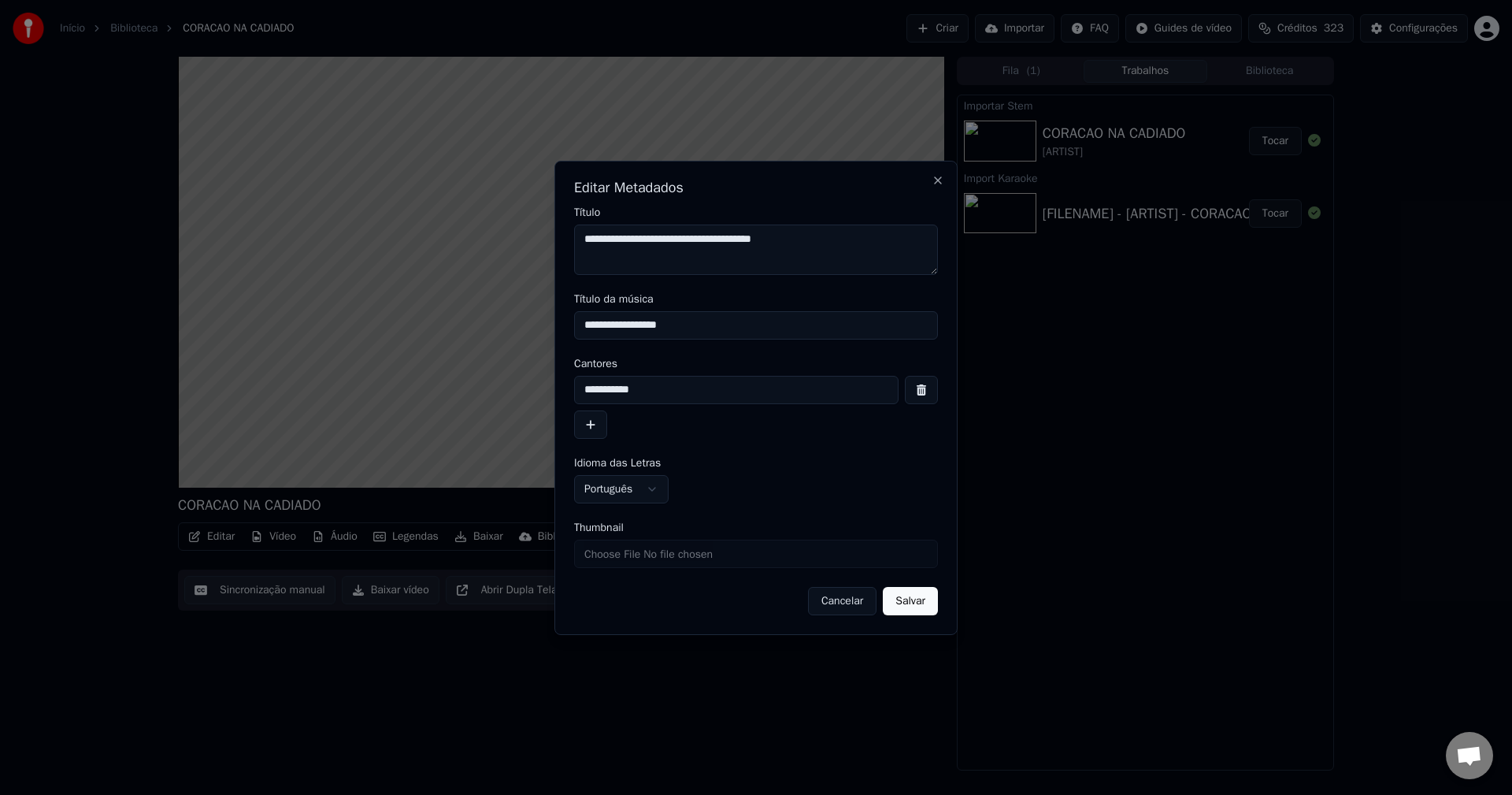 click on "Salvar" at bounding box center (910, 601) 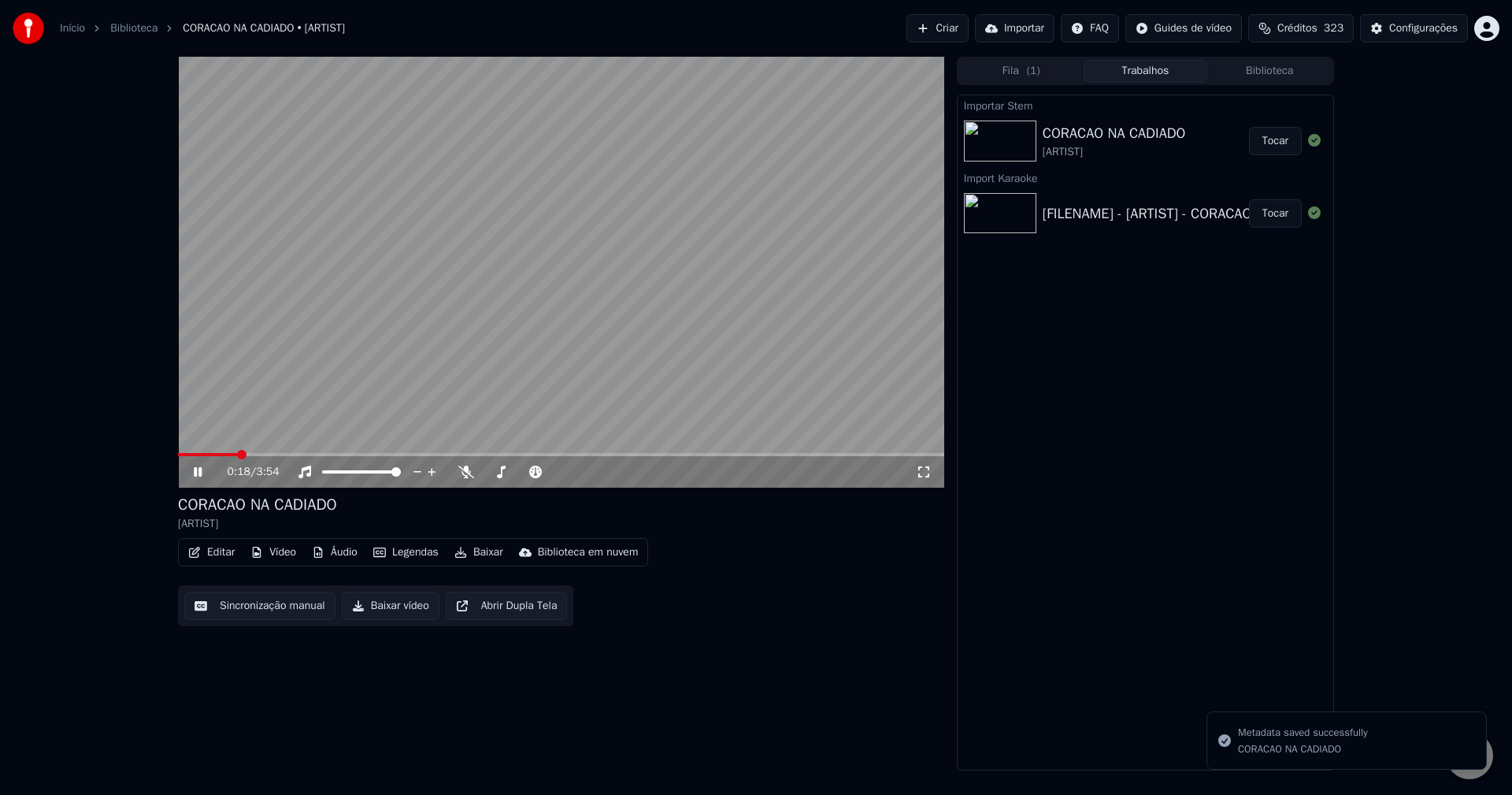 click on "Biblioteca" at bounding box center (1269, 71) 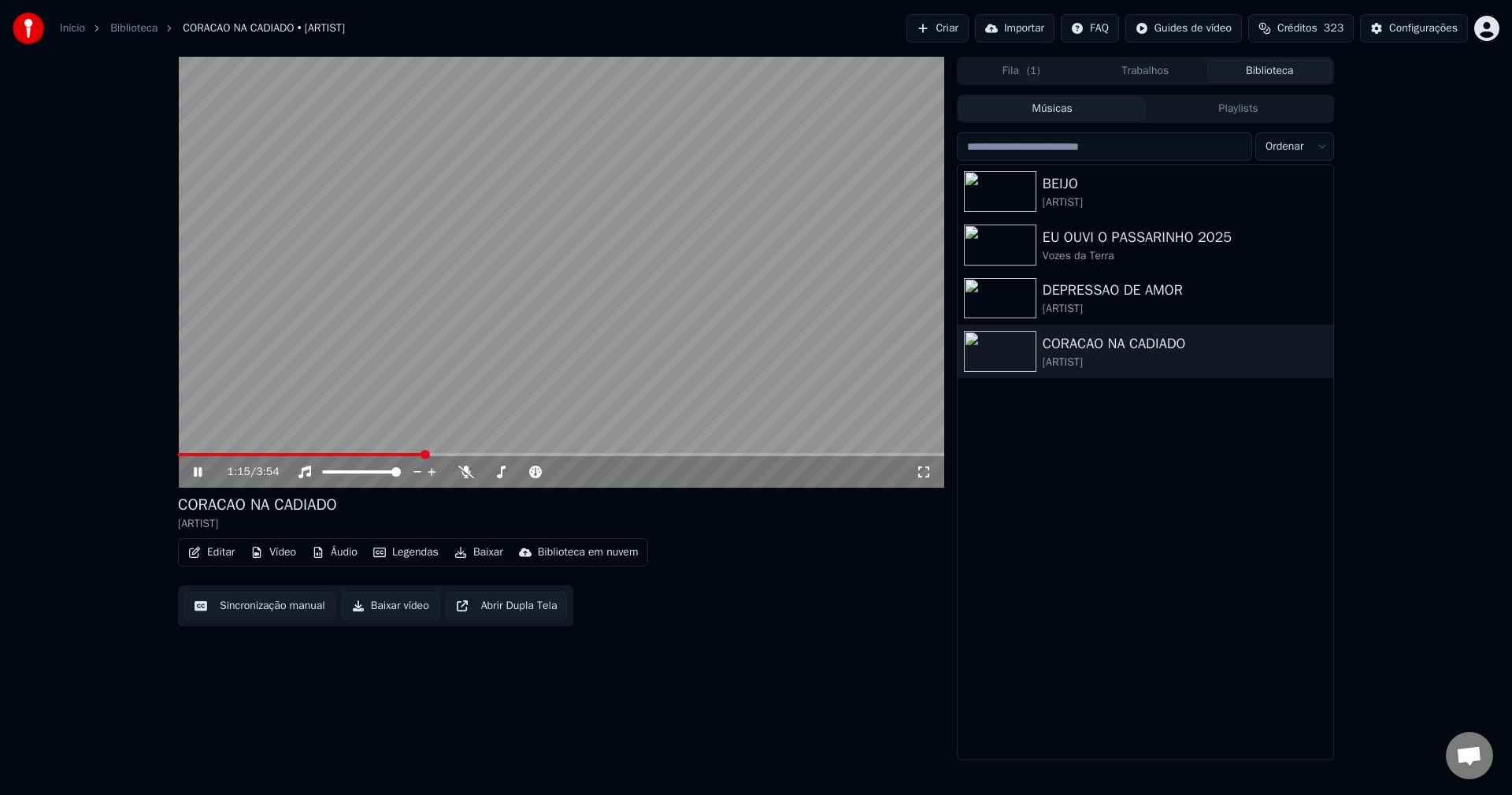 click at bounding box center [561, 272] 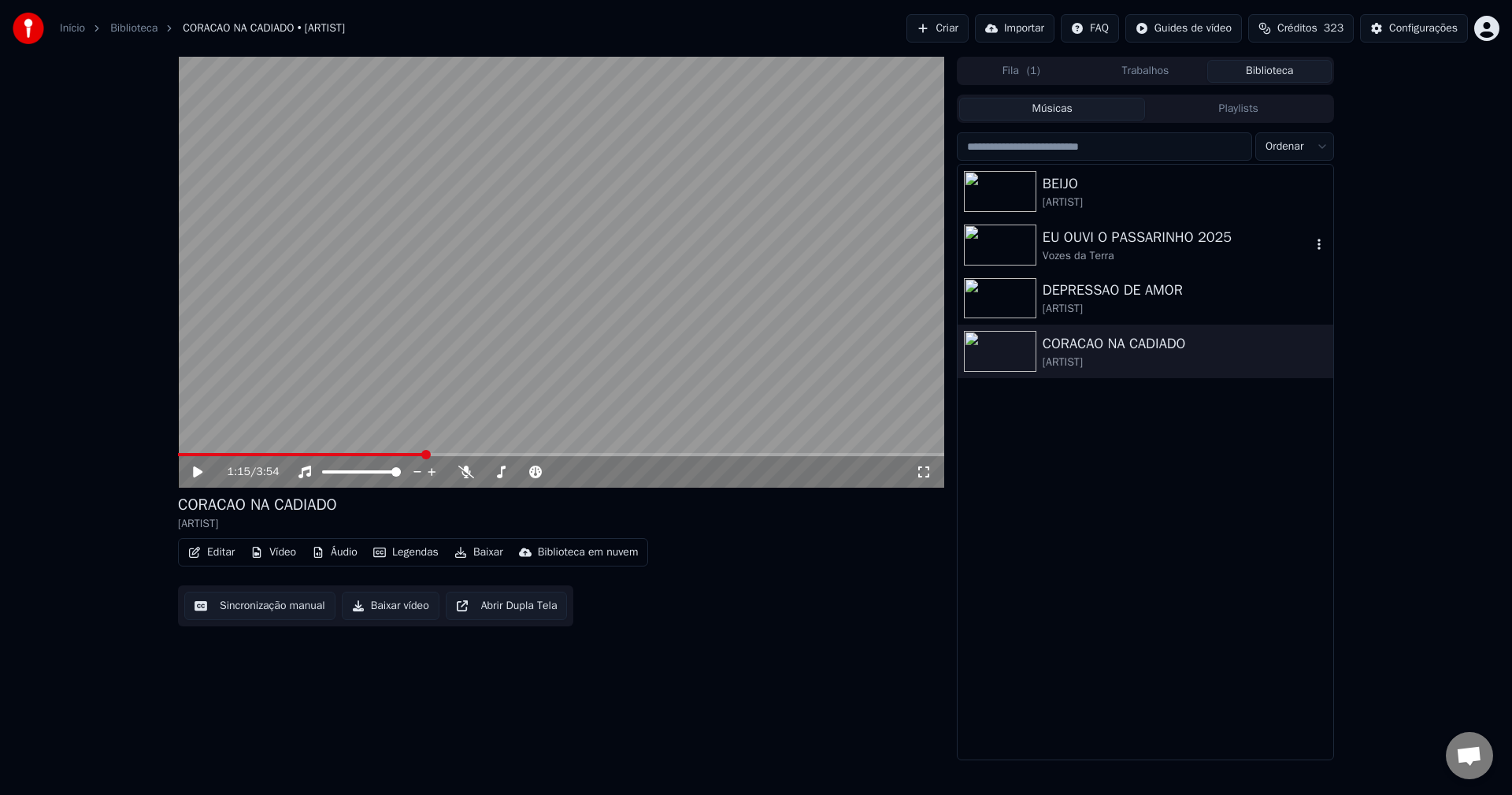 drag, startPoint x: 1138, startPoint y: 229, endPoint x: 1219, endPoint y: 226, distance: 81.055537 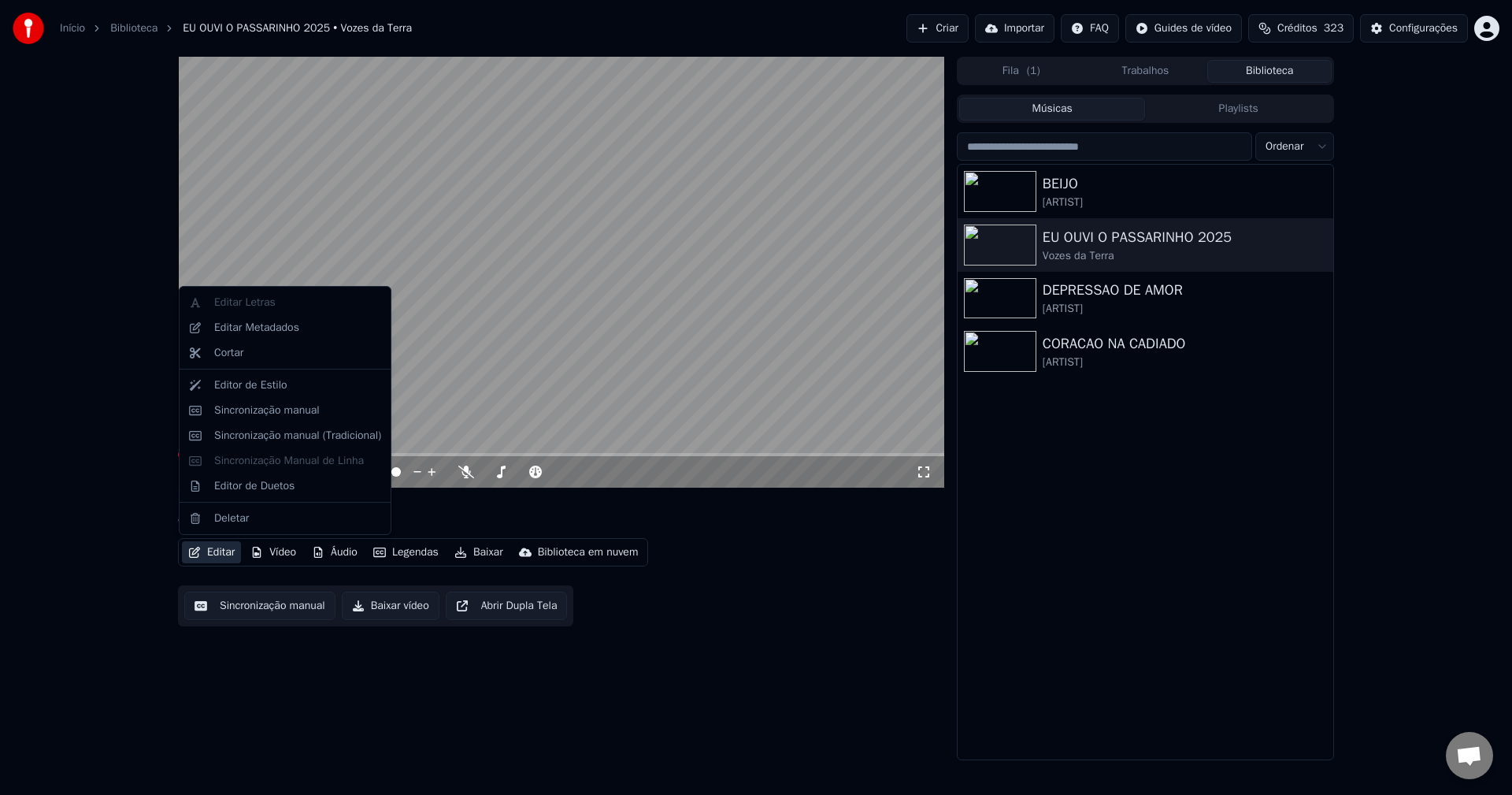 click on "Editar" at bounding box center [211, 552] 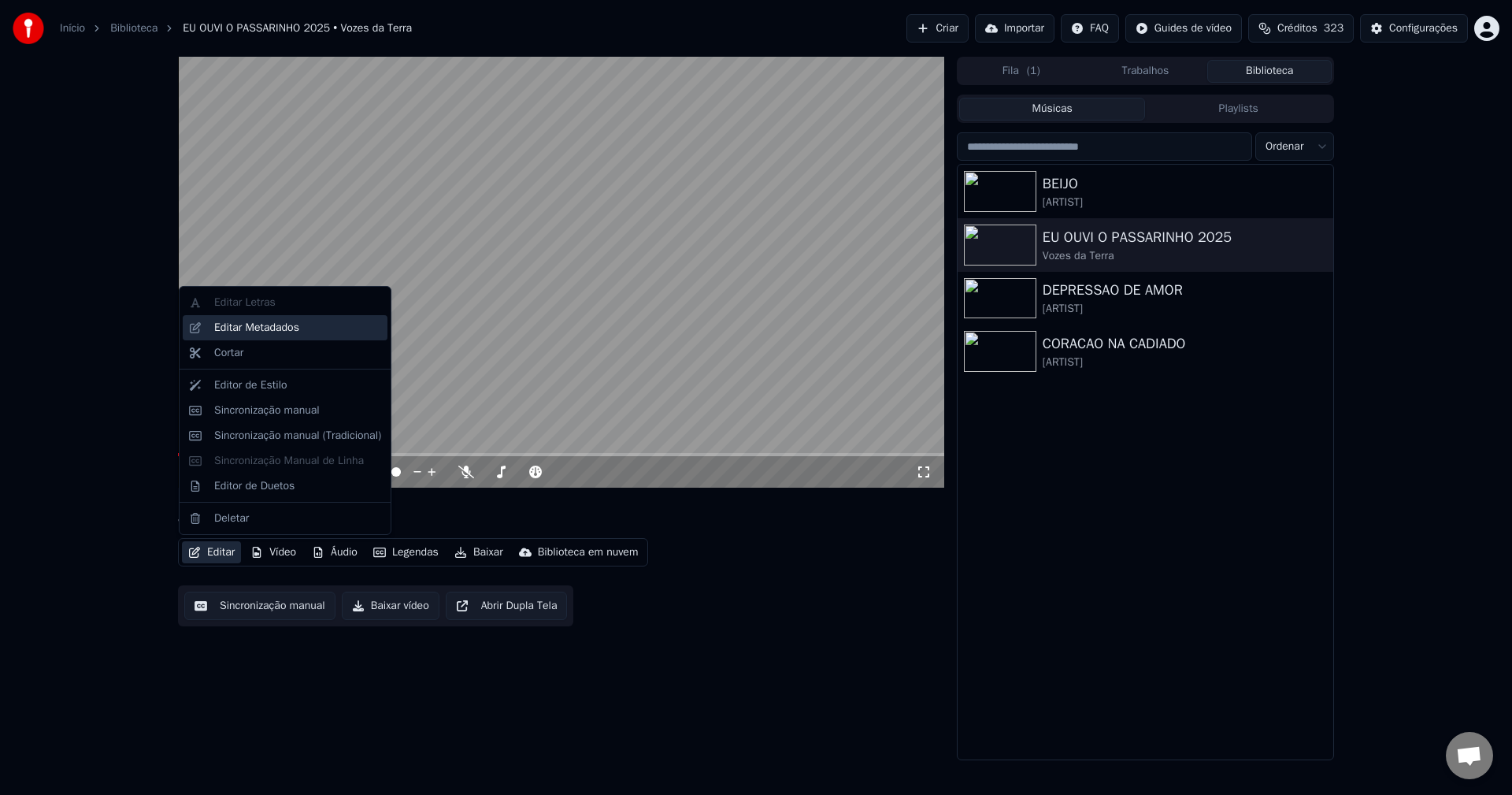 click on "Editar Metadados" at bounding box center [257, 328] 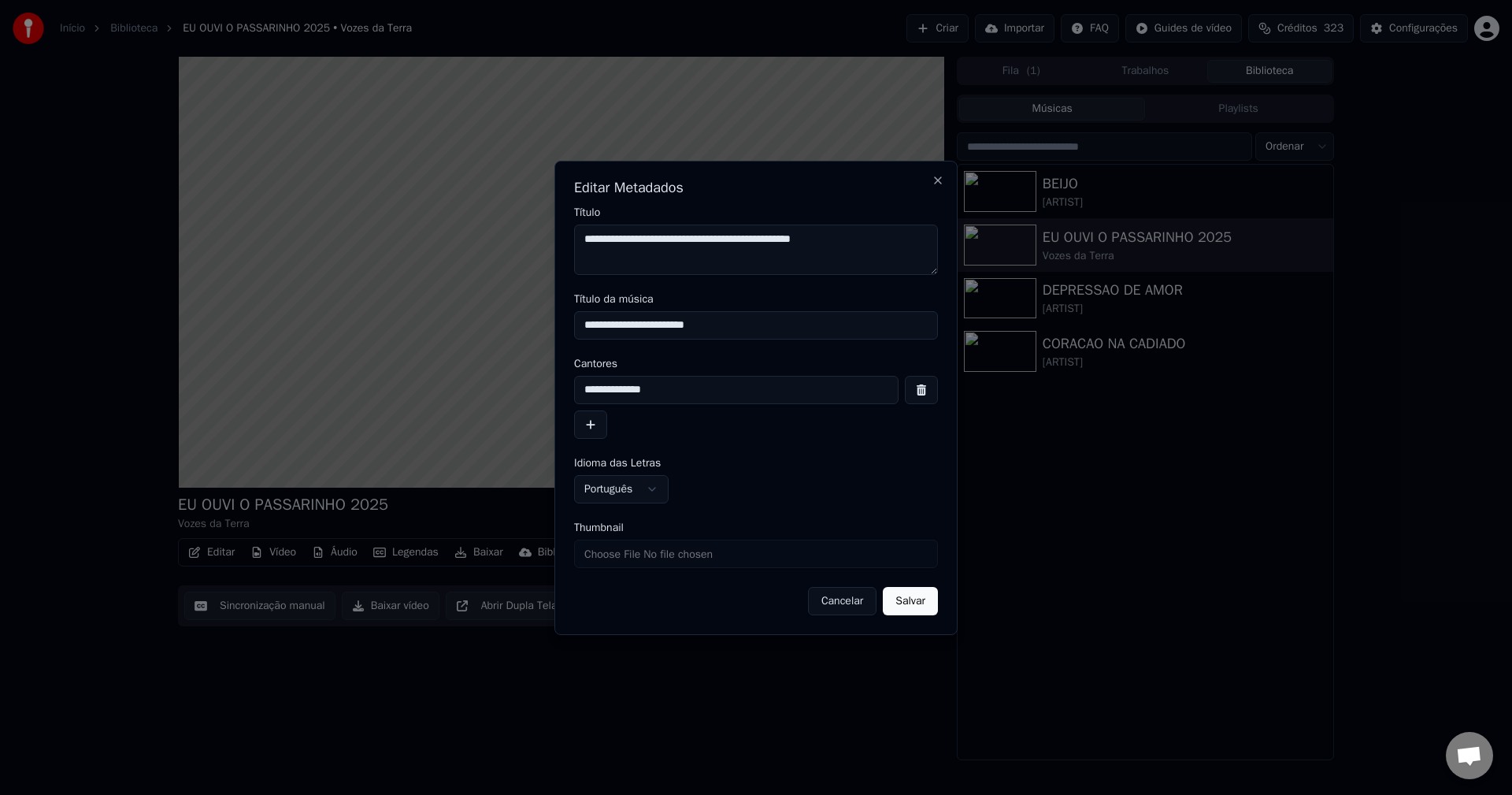 click on "Cancelar" at bounding box center (842, 601) 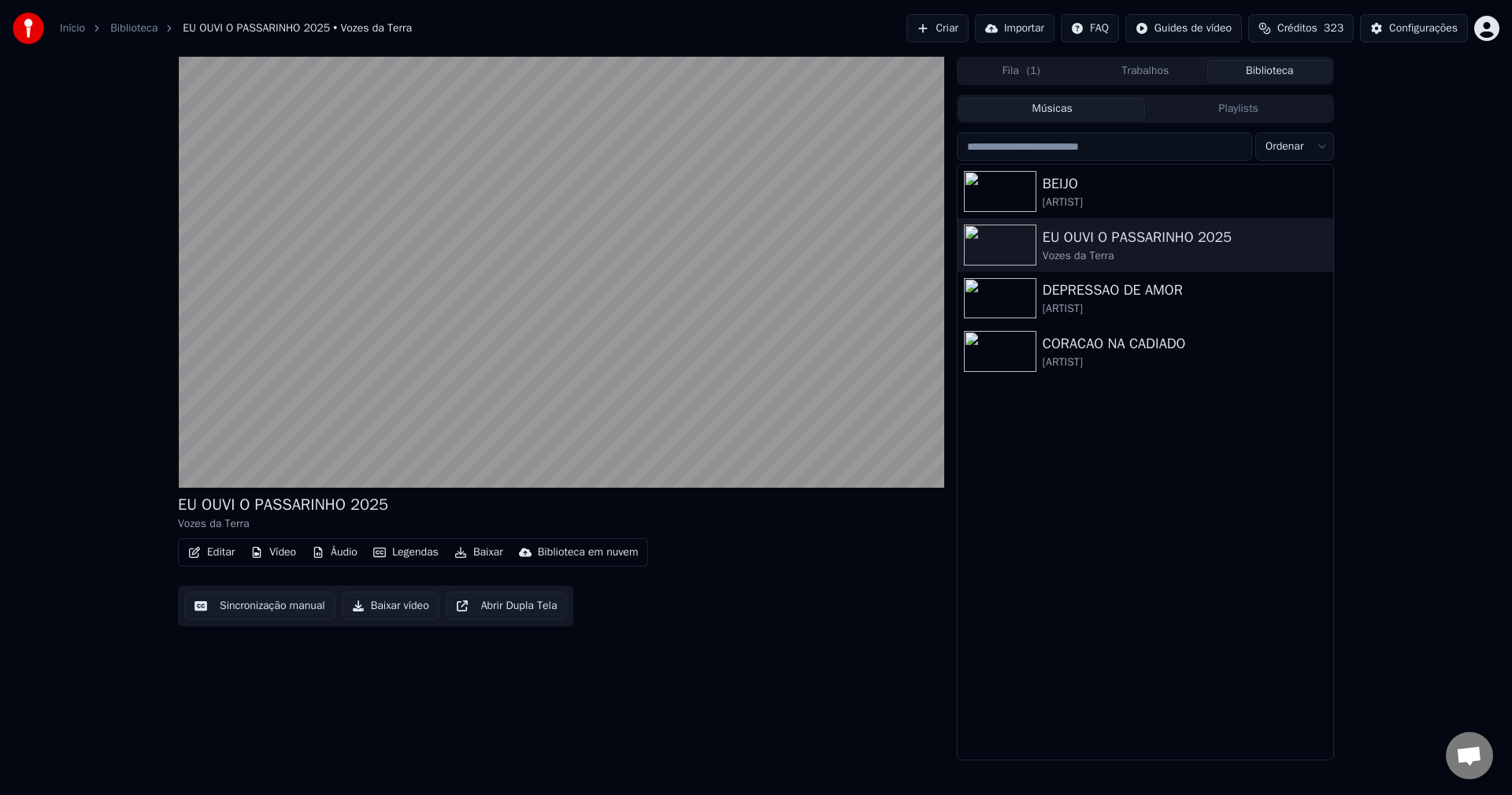 click on "Áudio" at bounding box center [335, 552] 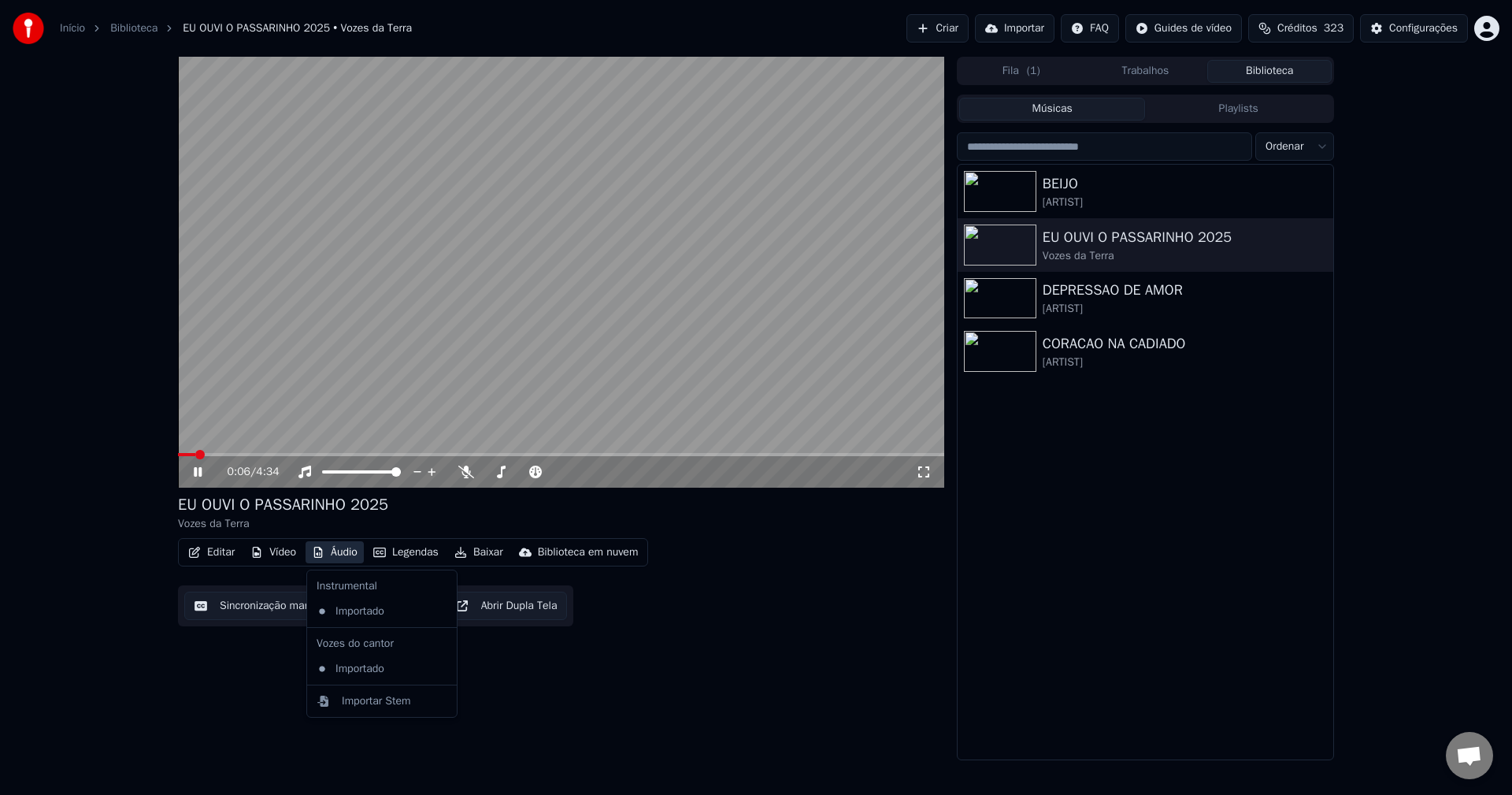 click on "BEIJO [ARTIST] EU OUVI O PASSARINHO 2025 Vozes da Terra DEPRESSAO DE AMOR [ARTIST] CORACAO NA CADIADO [ARTIST]" at bounding box center (1145, 462) 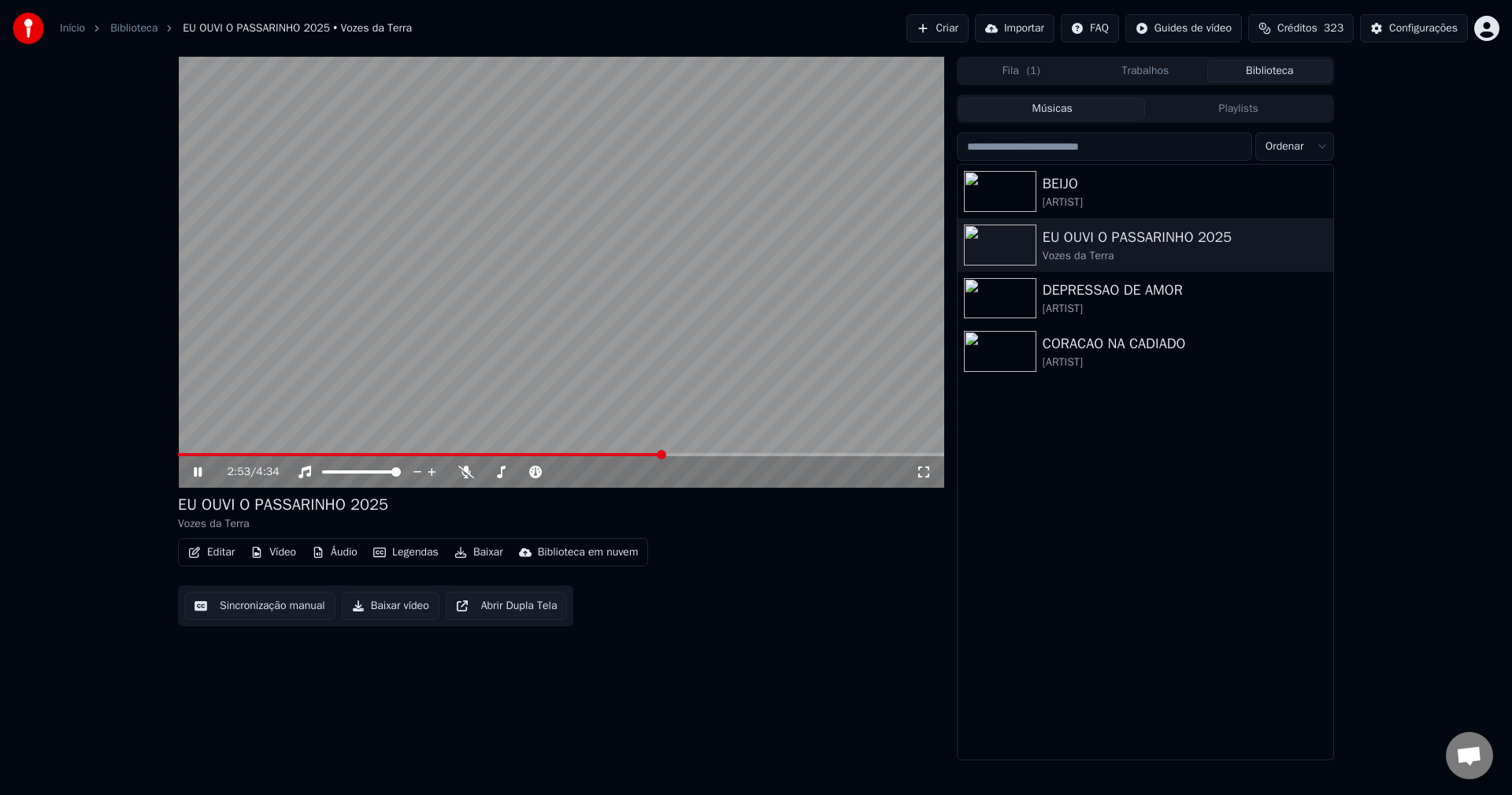 click at bounding box center [561, 272] 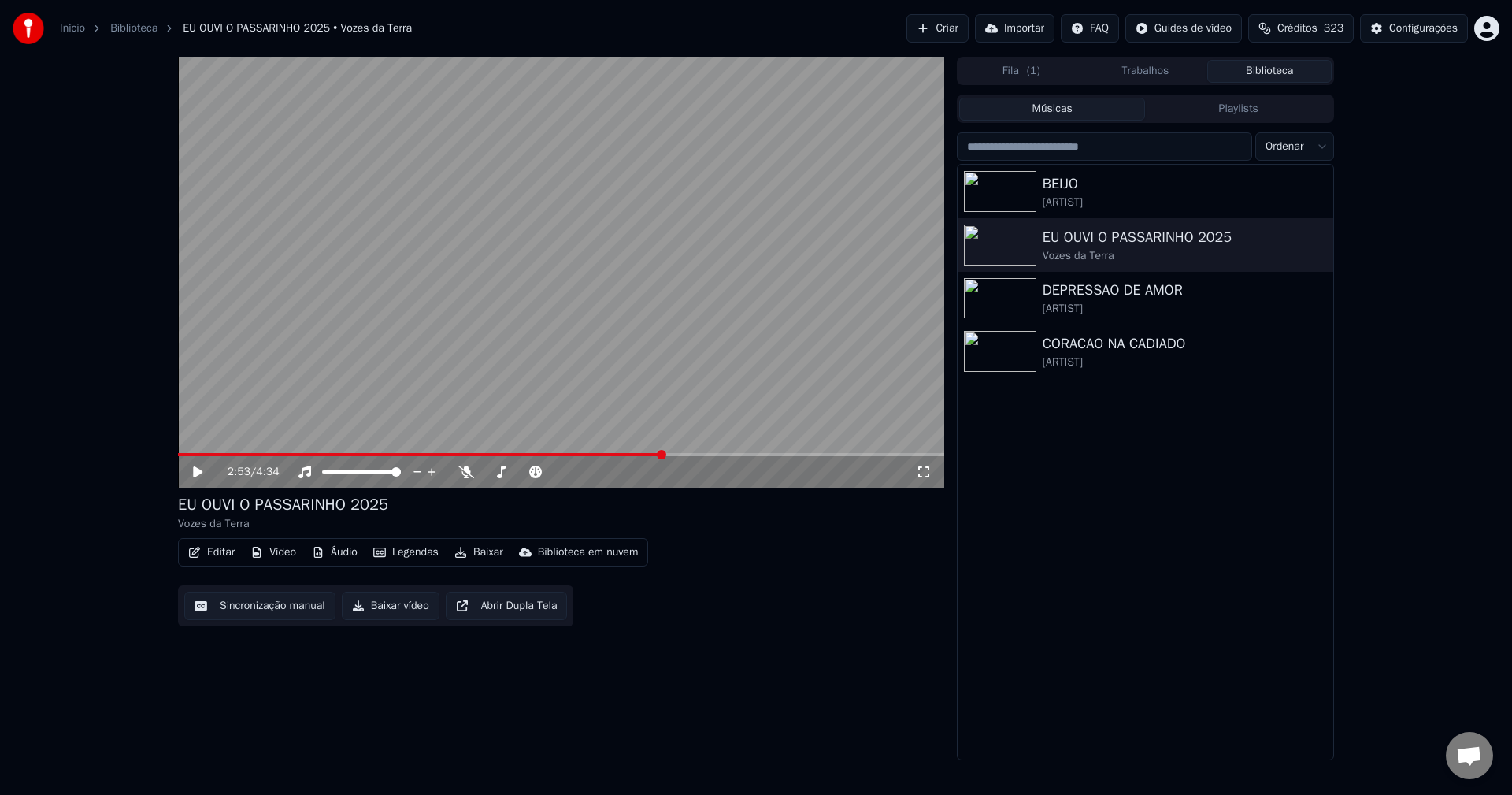 click on "Criar" at bounding box center [937, 28] 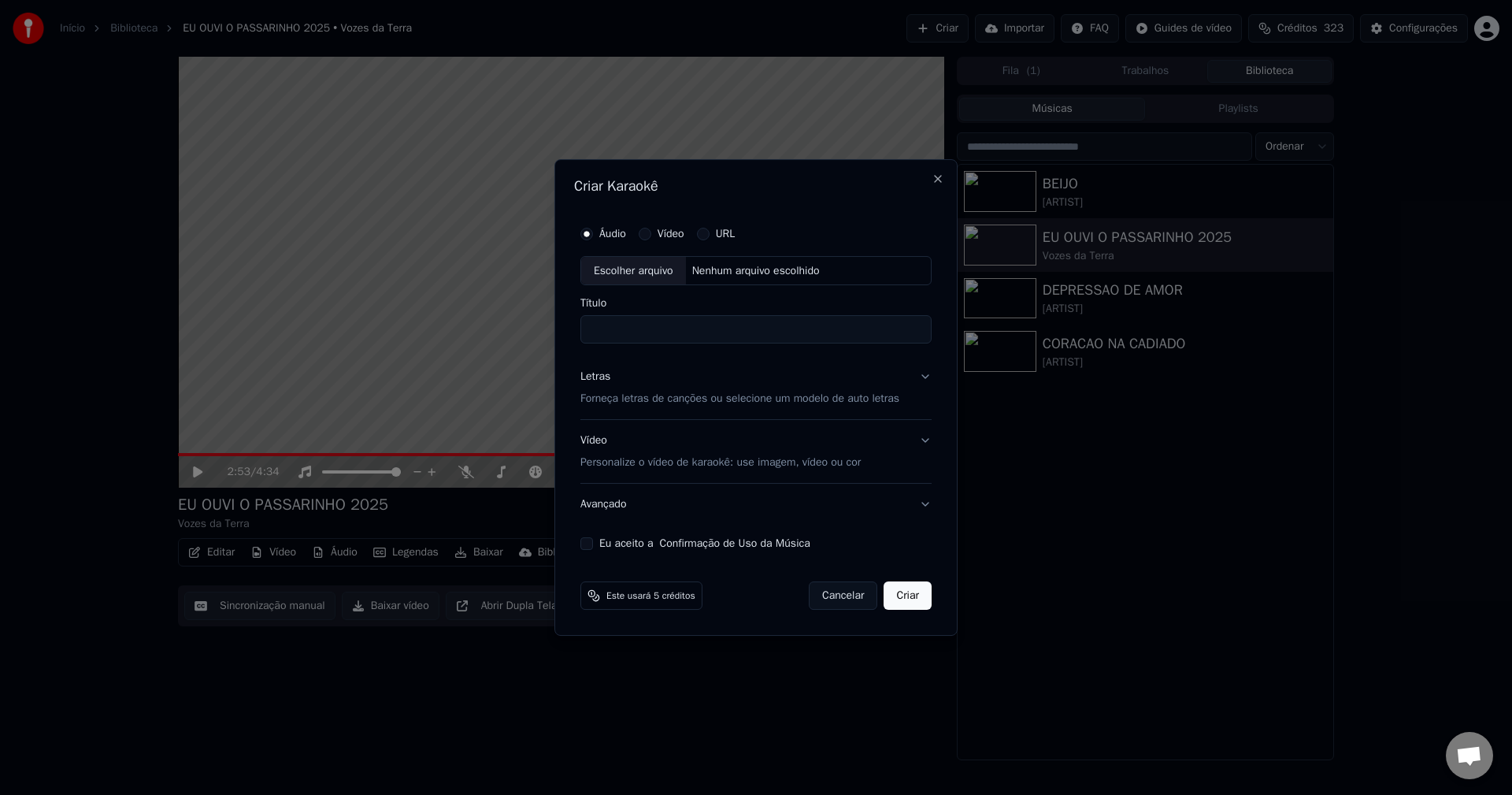 click on "Eu aceito a   Confirmação de Uso da Música" at bounding box center (587, 544) 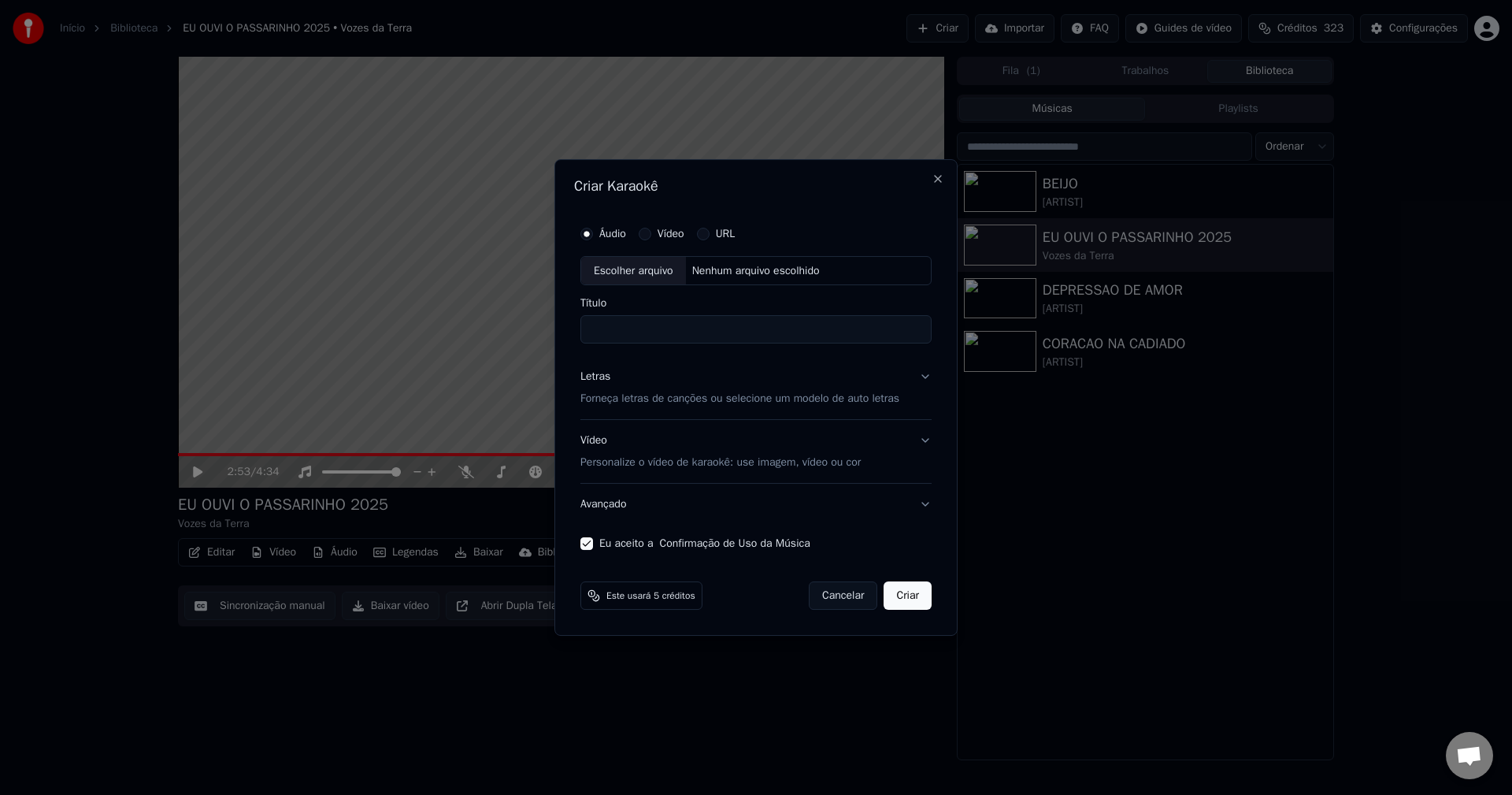 click on "Letras" at bounding box center [595, 377] 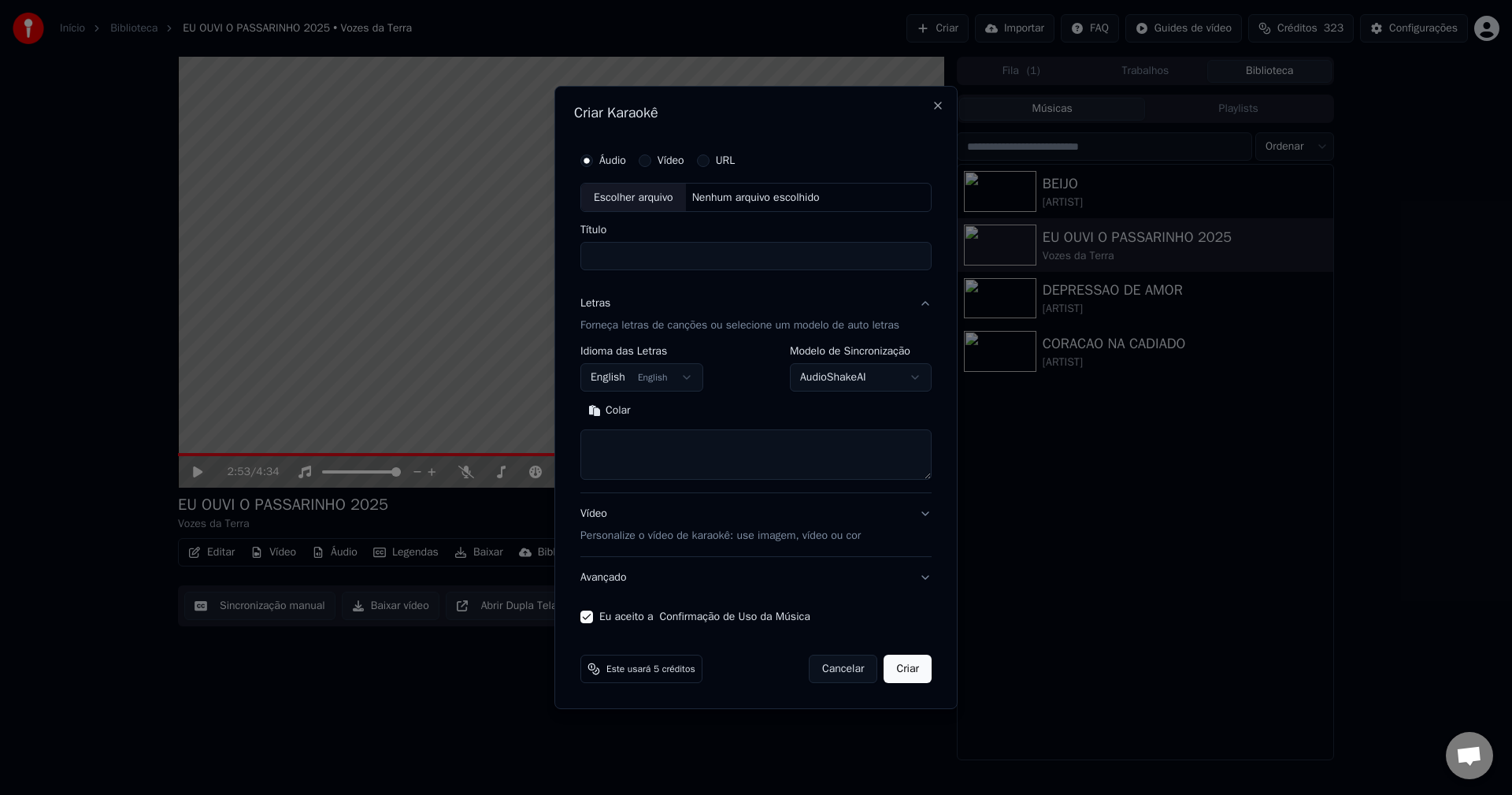 click on "Colar" at bounding box center [610, 411] 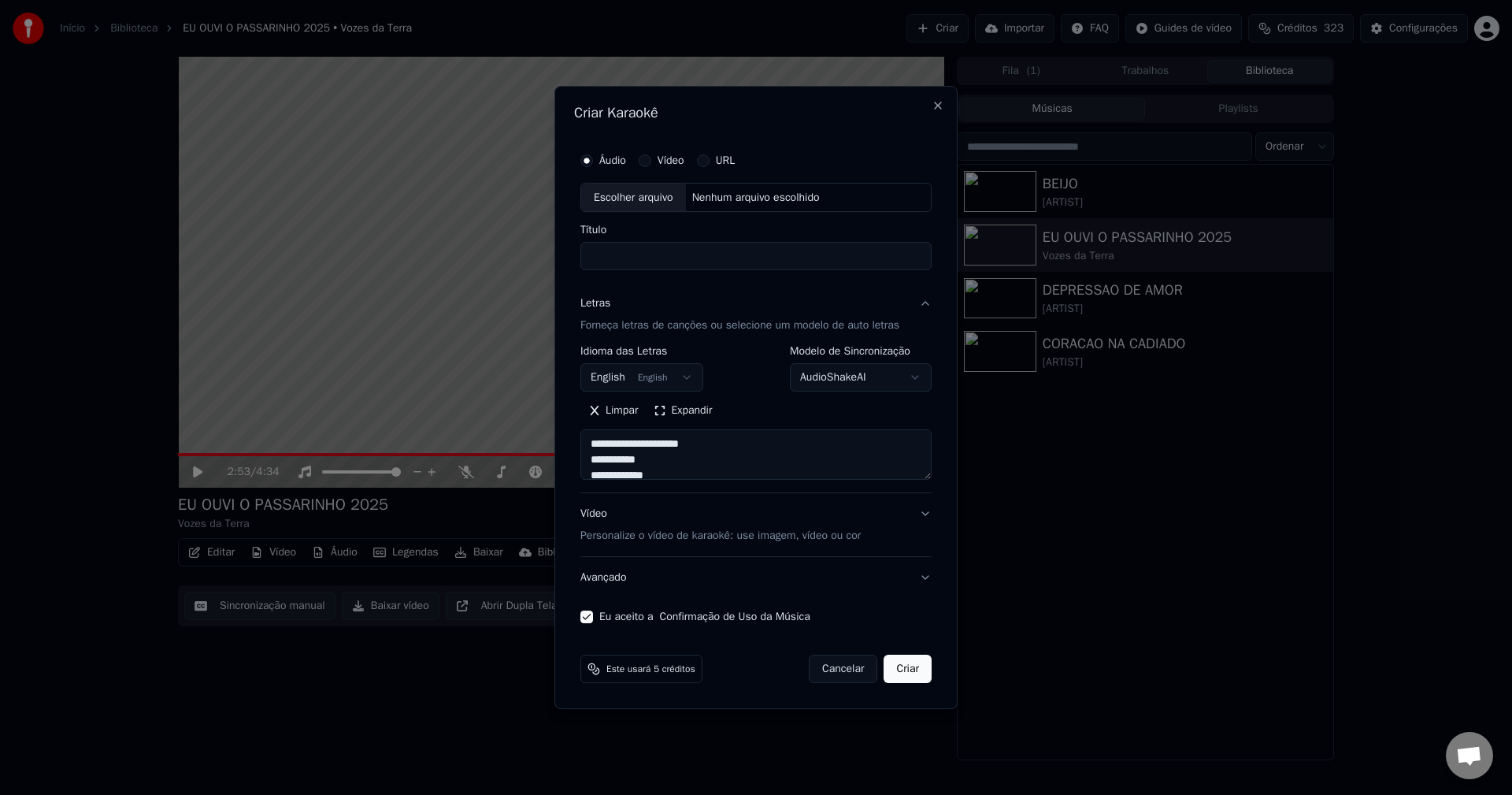 type on "**********" 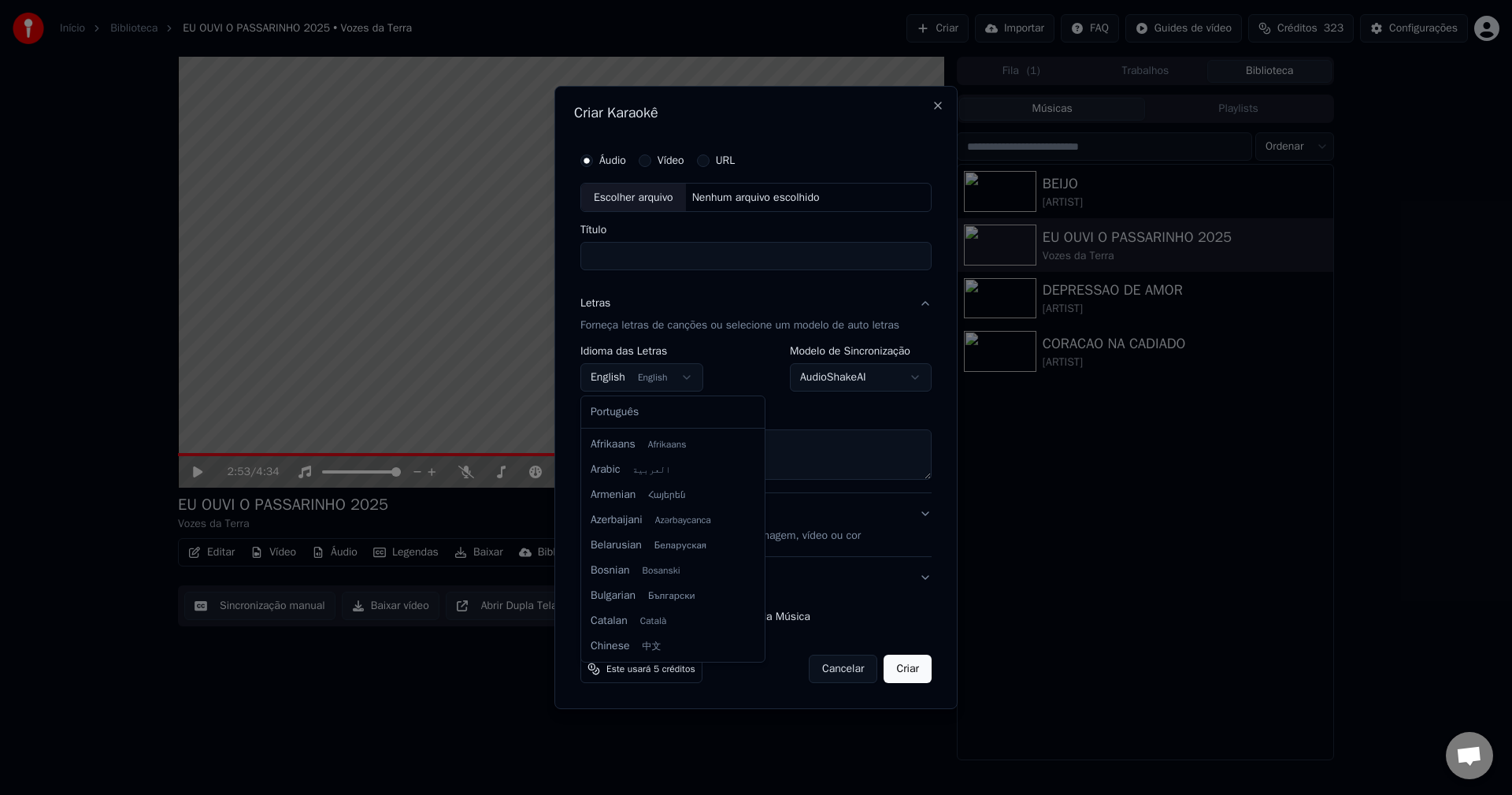 scroll, scrollTop: 126, scrollLeft: 0, axis: vertical 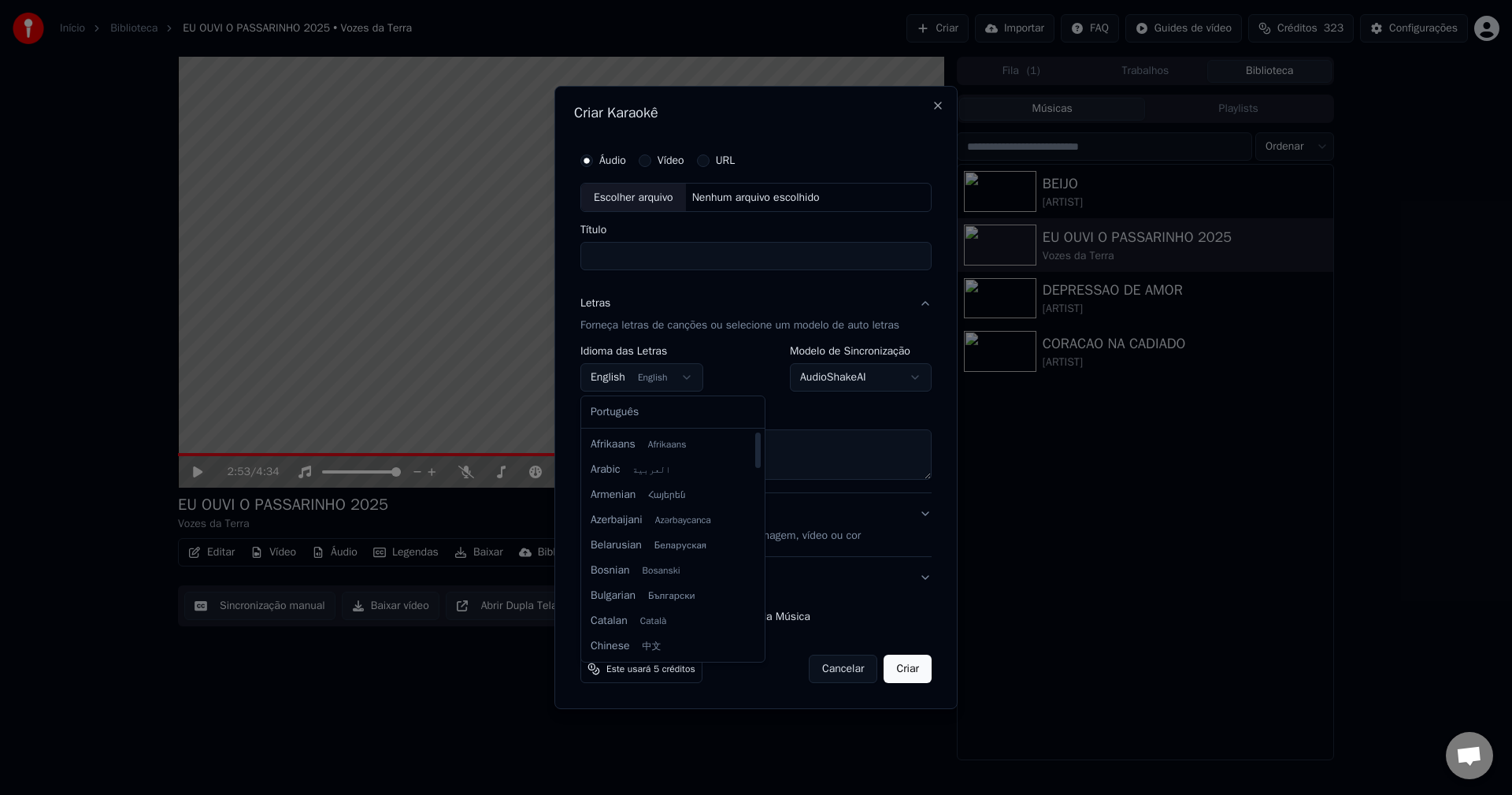 select on "**" 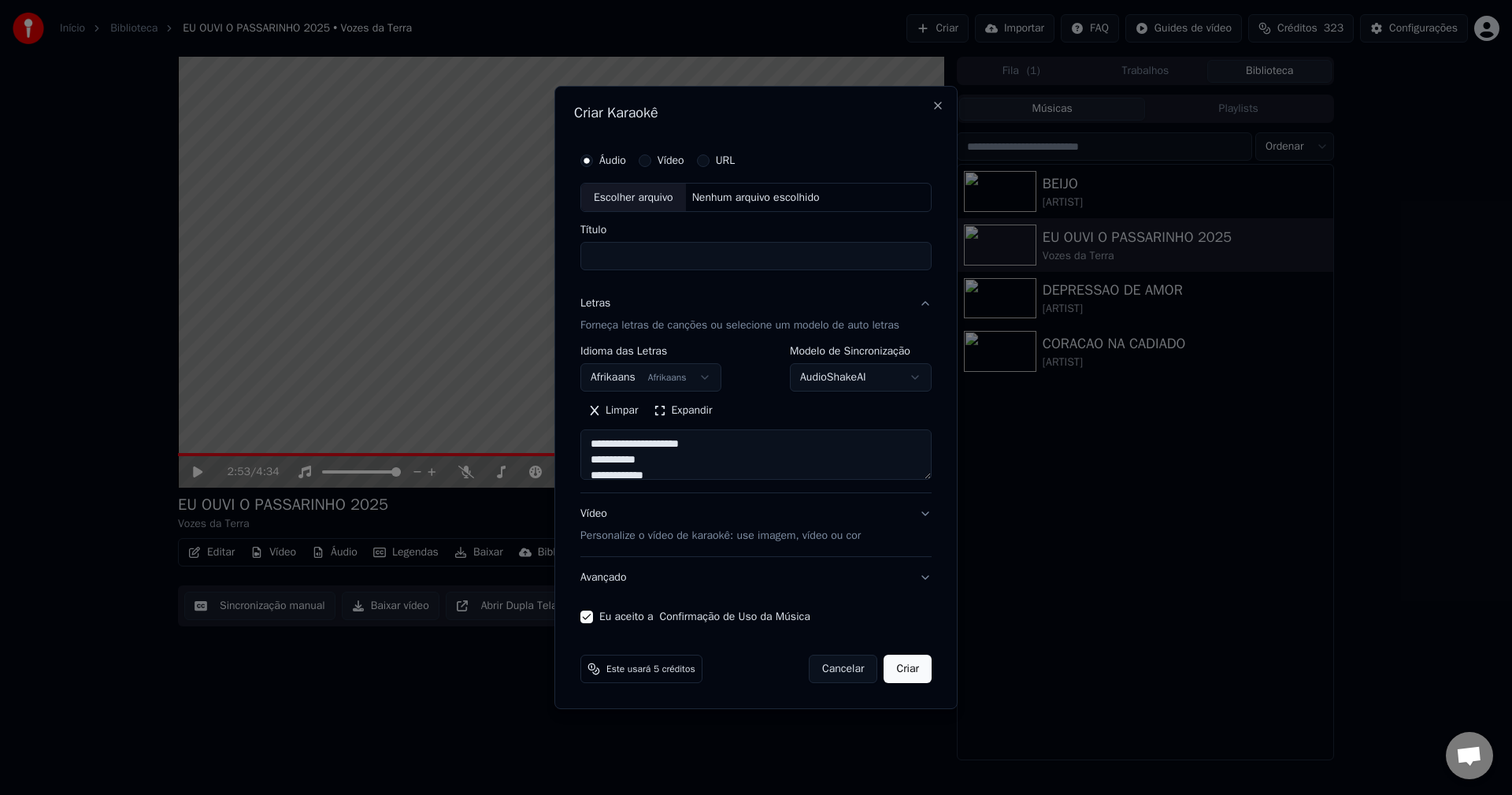 click on "Afrikaans Afrikaans" at bounding box center [650, 378] 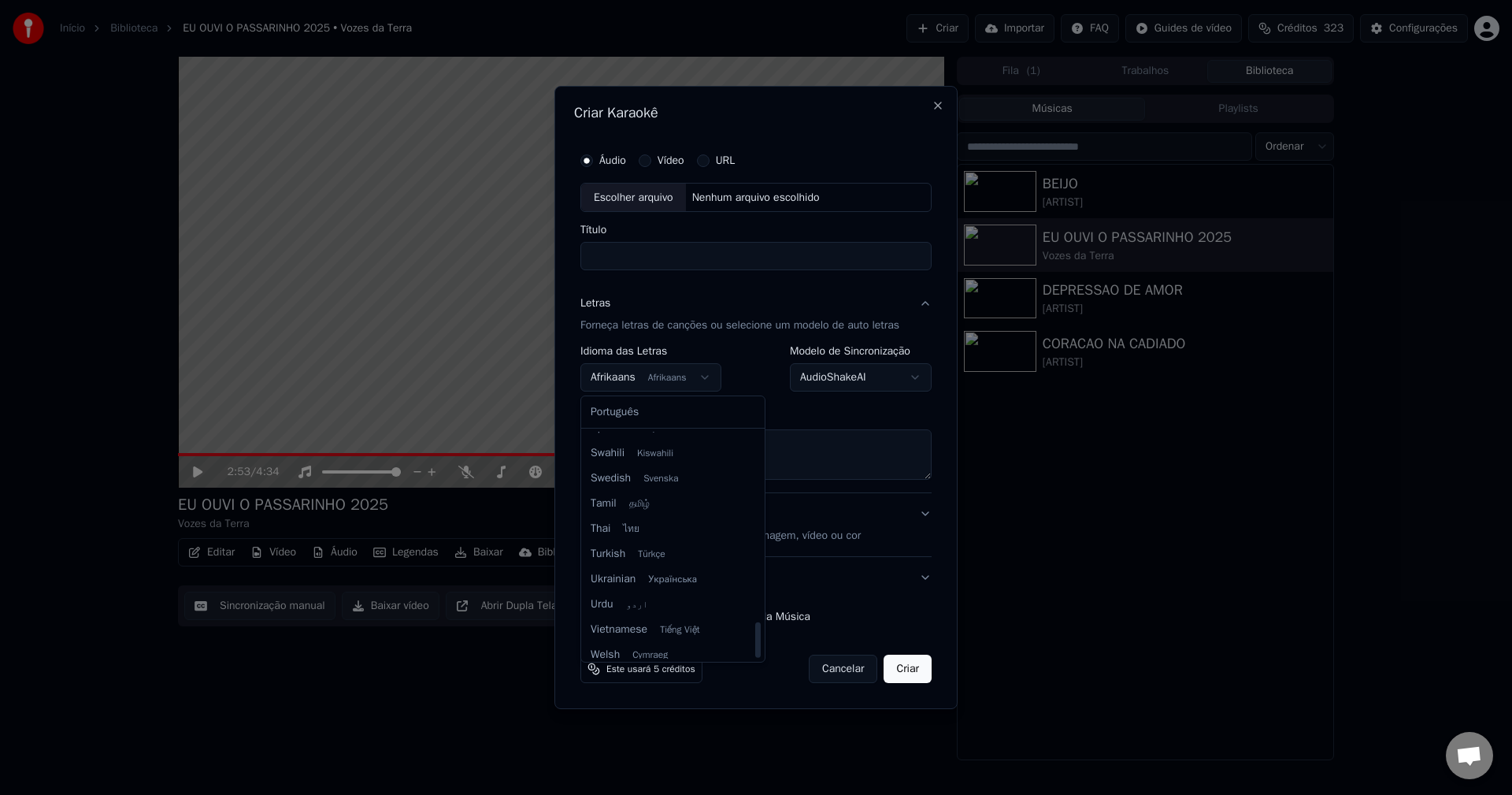 scroll, scrollTop: 1209, scrollLeft: 0, axis: vertical 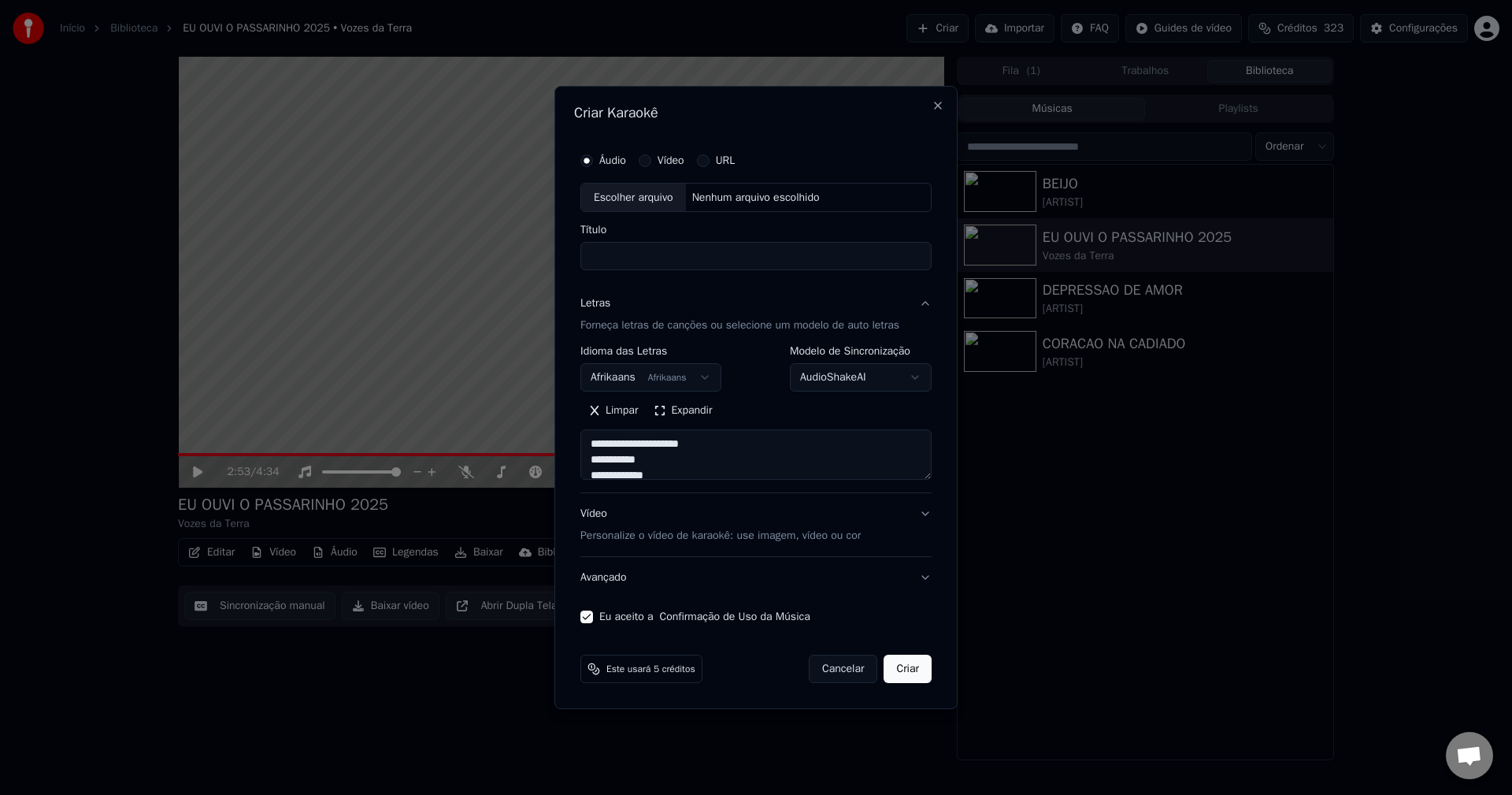 click on "Início Biblioteca EU OUVI O PASSARINHO 2025 • Vozes da Terra Criar Importar FAQ Guides de vídeo Créditos 323 Configurações 2:53 / 4:34 EU OUVI O PASSARINHO 2025 Vozes da Terra Editar Vídeo Áudio Legendas Baixar Biblioteca em nuvem Sincronização manual Baixar vídeo Abrir Dupla Tela Fila ( 1 ) Trabalhos Biblioteca Músicas Playlists Ordenar BEIJO [ARTIST] EU OUVI O PASSARINHO 2025 Vozes da Terra DEPRESSAO DE AMOR [ARTIST] CORACAO NA CADIADO [ARTIST] Chat Adam from Youka Desktop More channels Continue on Email Network offline. Reconnecting... No messages can be received or sent for now. Youka Desktop Hello! How can I help you? Thursday, [DATE] hi why every time i open youka asks to acept the terms and conditions and need to reset the settings [DATE] i uninstall and reeintal and the problem still there for 3 weeks now [DATE] is cause of windows updates? [DATE] Saturday, [DATE] hi good morning [DATE] what do i need to do to fix youka? HI" at bounding box center (756, 397) 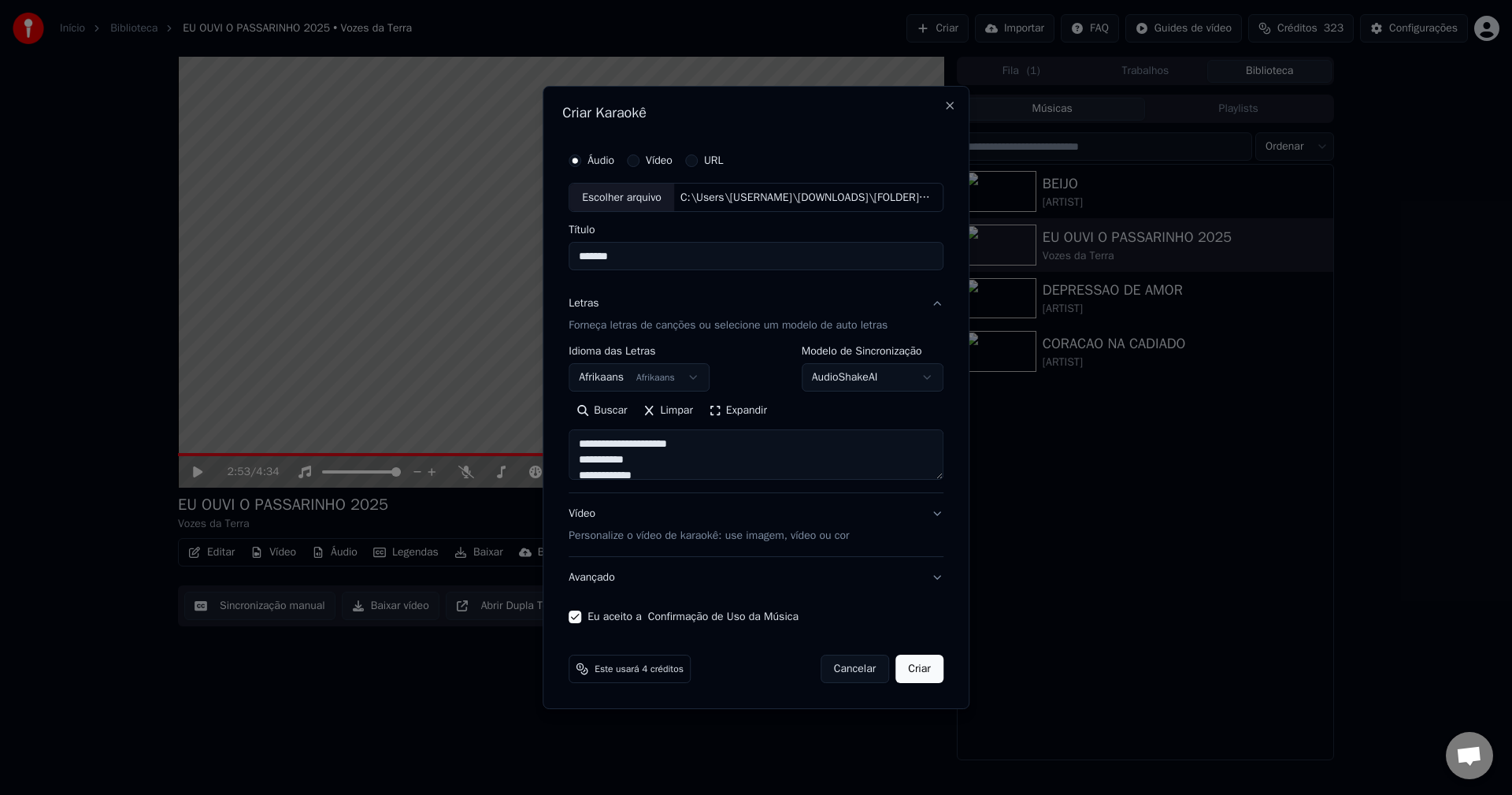 click on "Avançado" at bounding box center (756, 578) 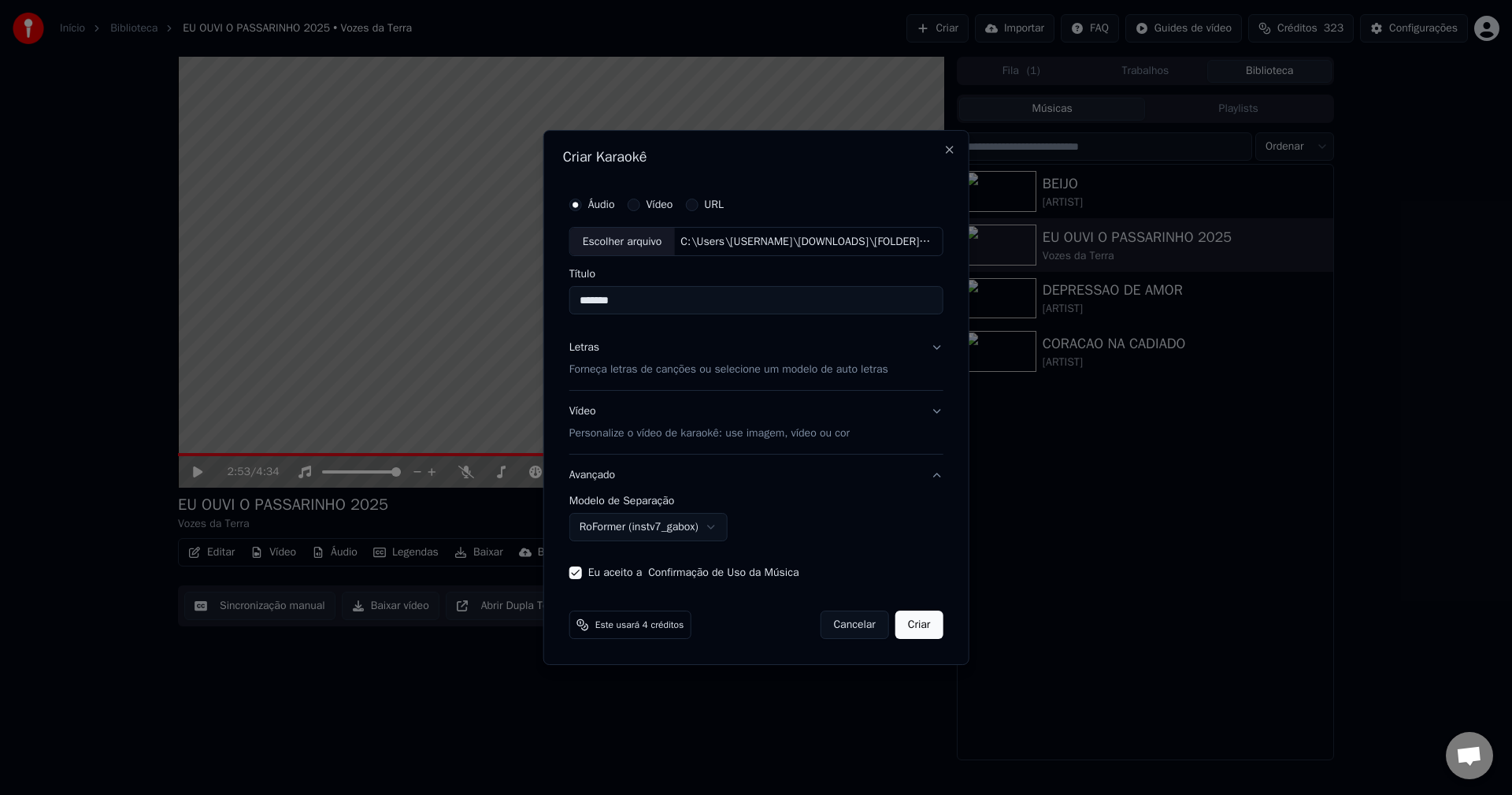 drag, startPoint x: 636, startPoint y: 299, endPoint x: 428, endPoint y: 305, distance: 208.0865 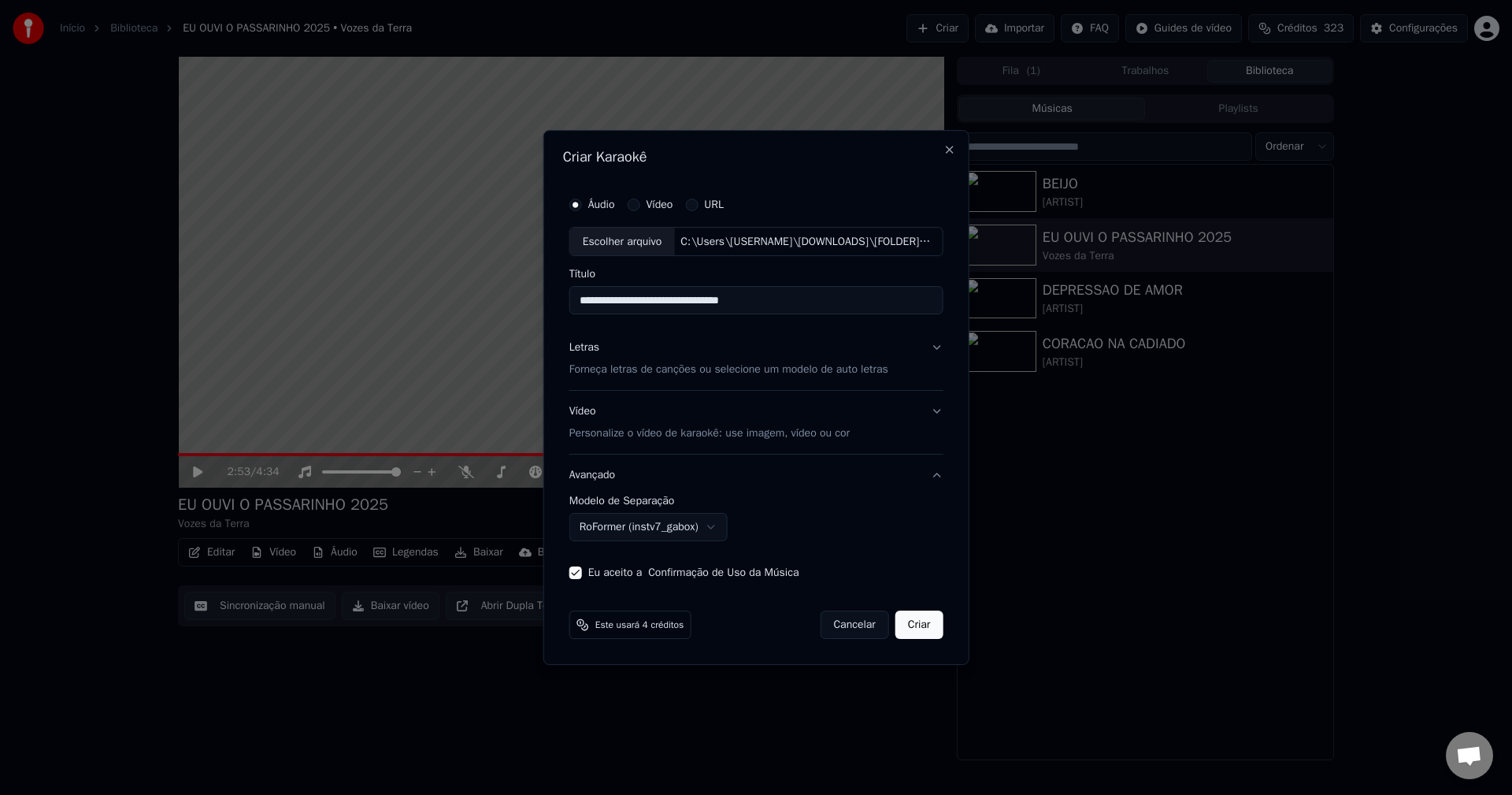 type on "**********" 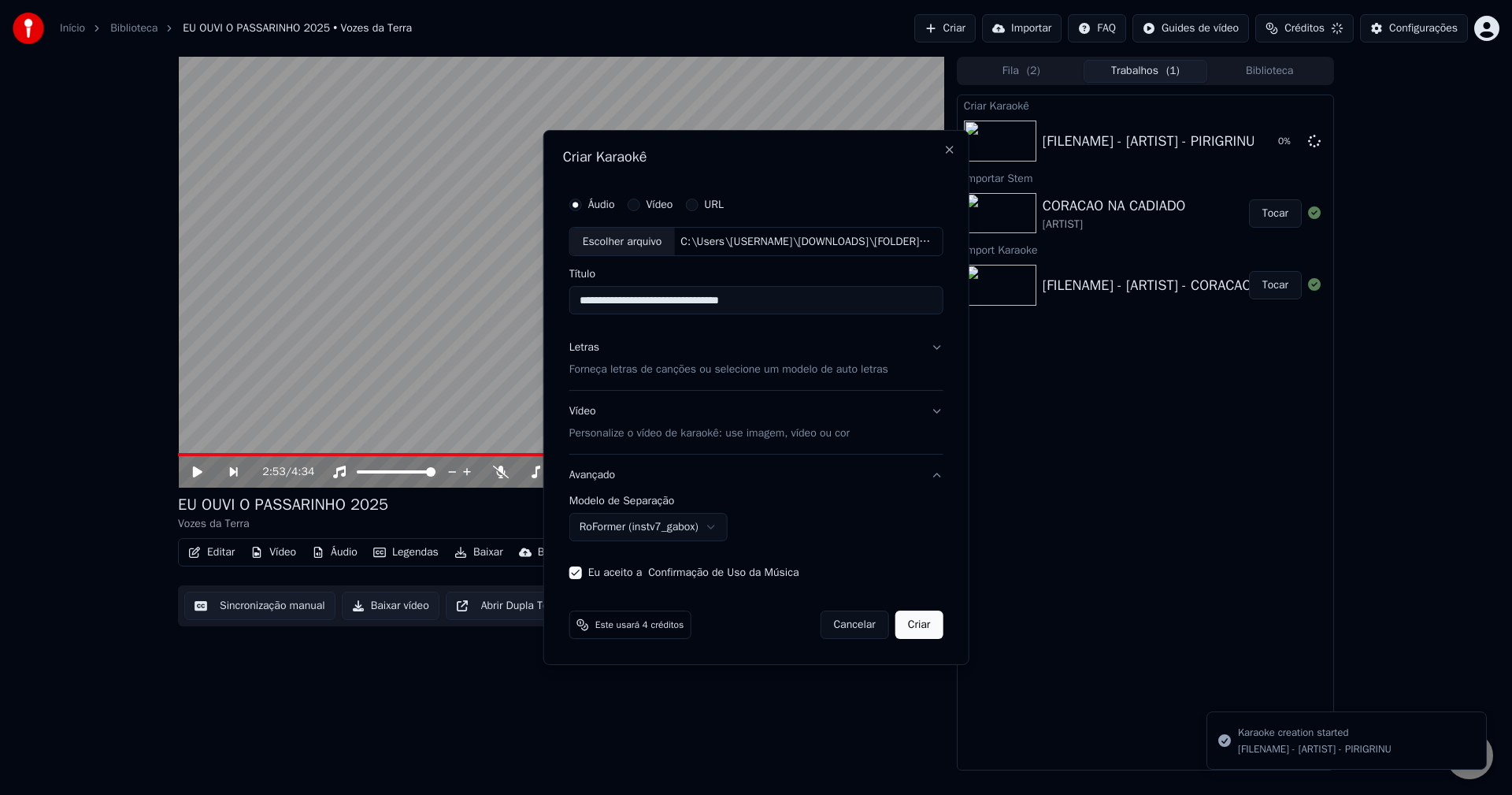 type 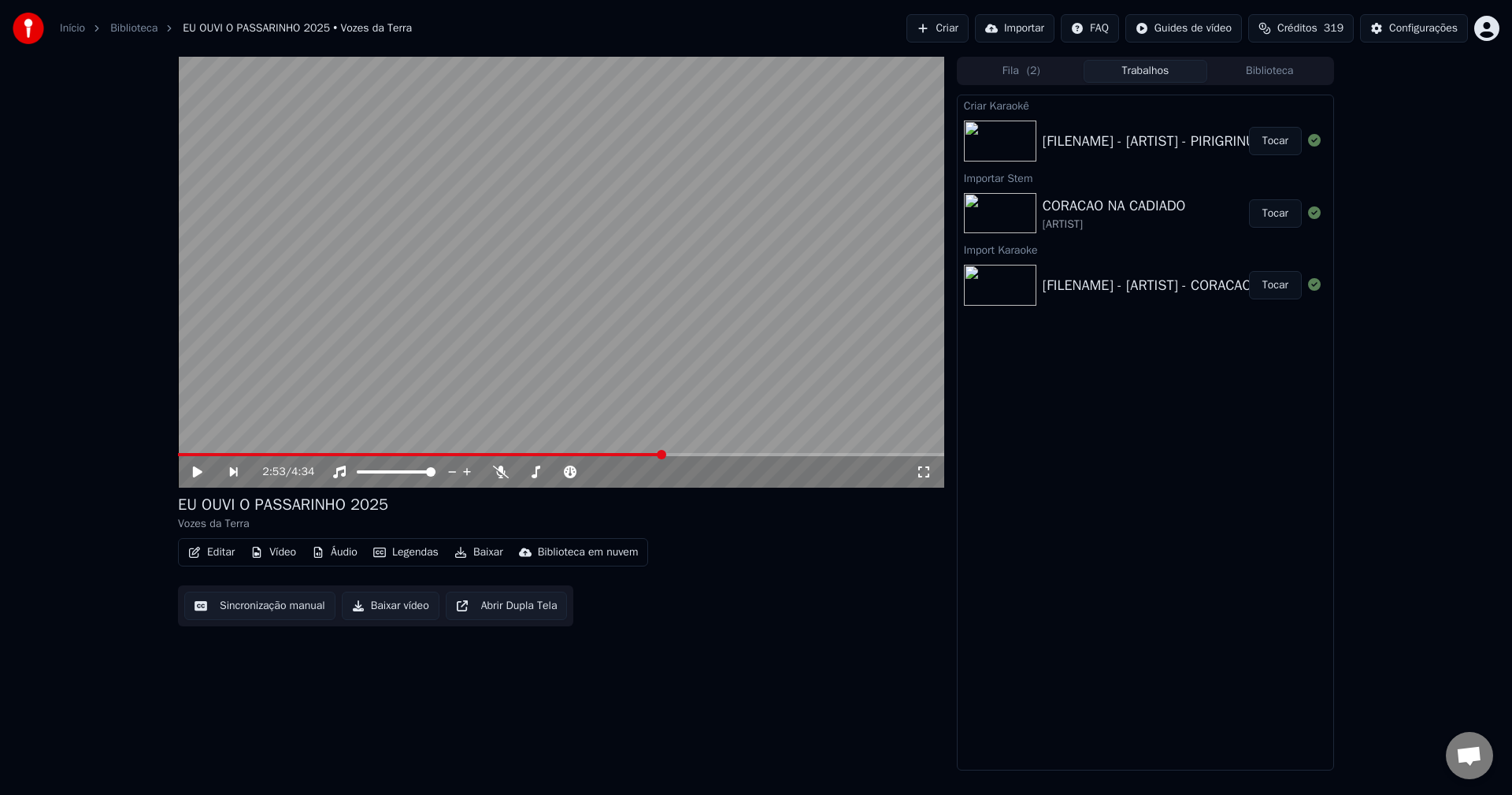 click on "Tocar" at bounding box center (1275, 141) 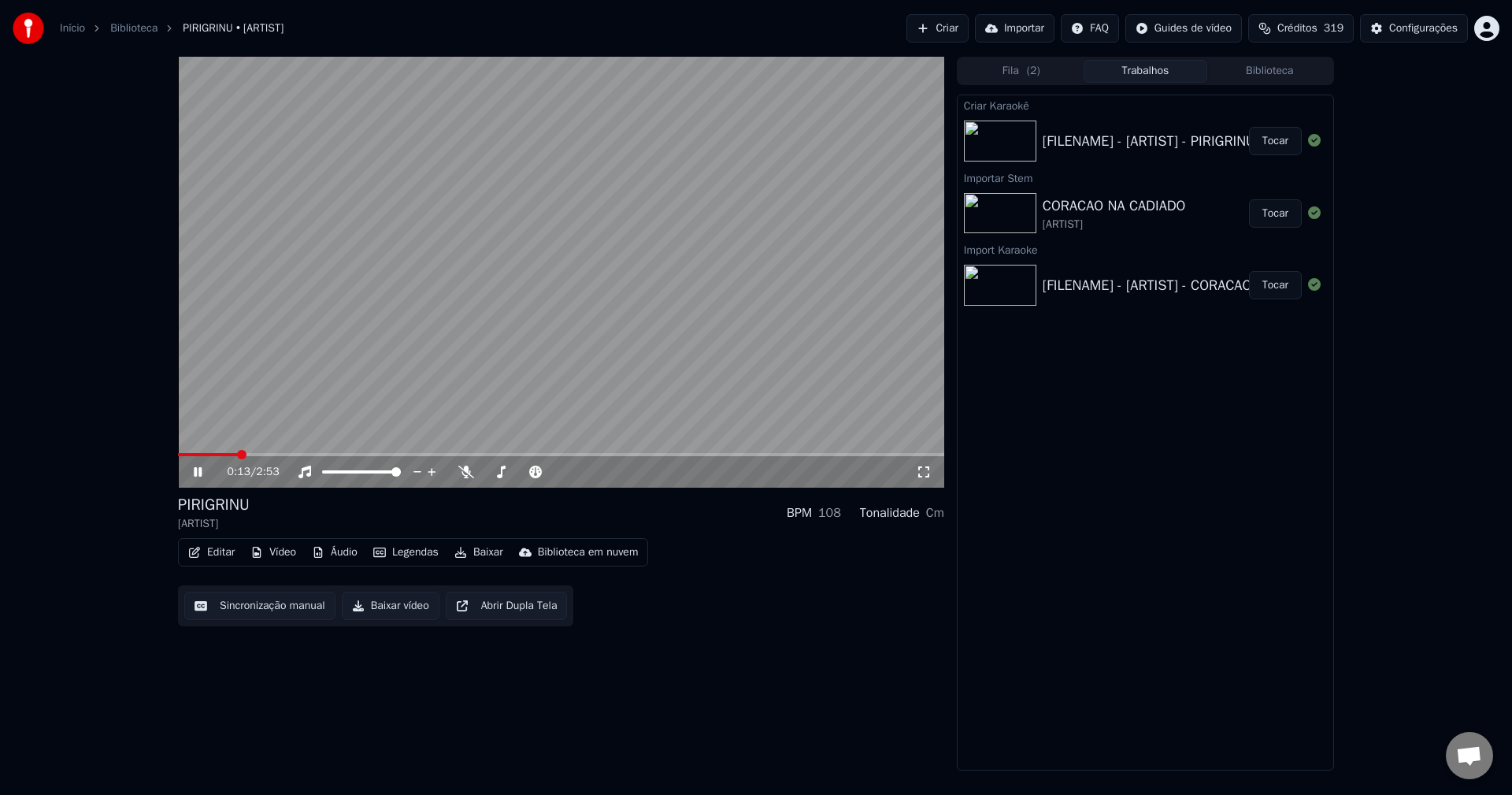 click on "Áudio" at bounding box center (335, 552) 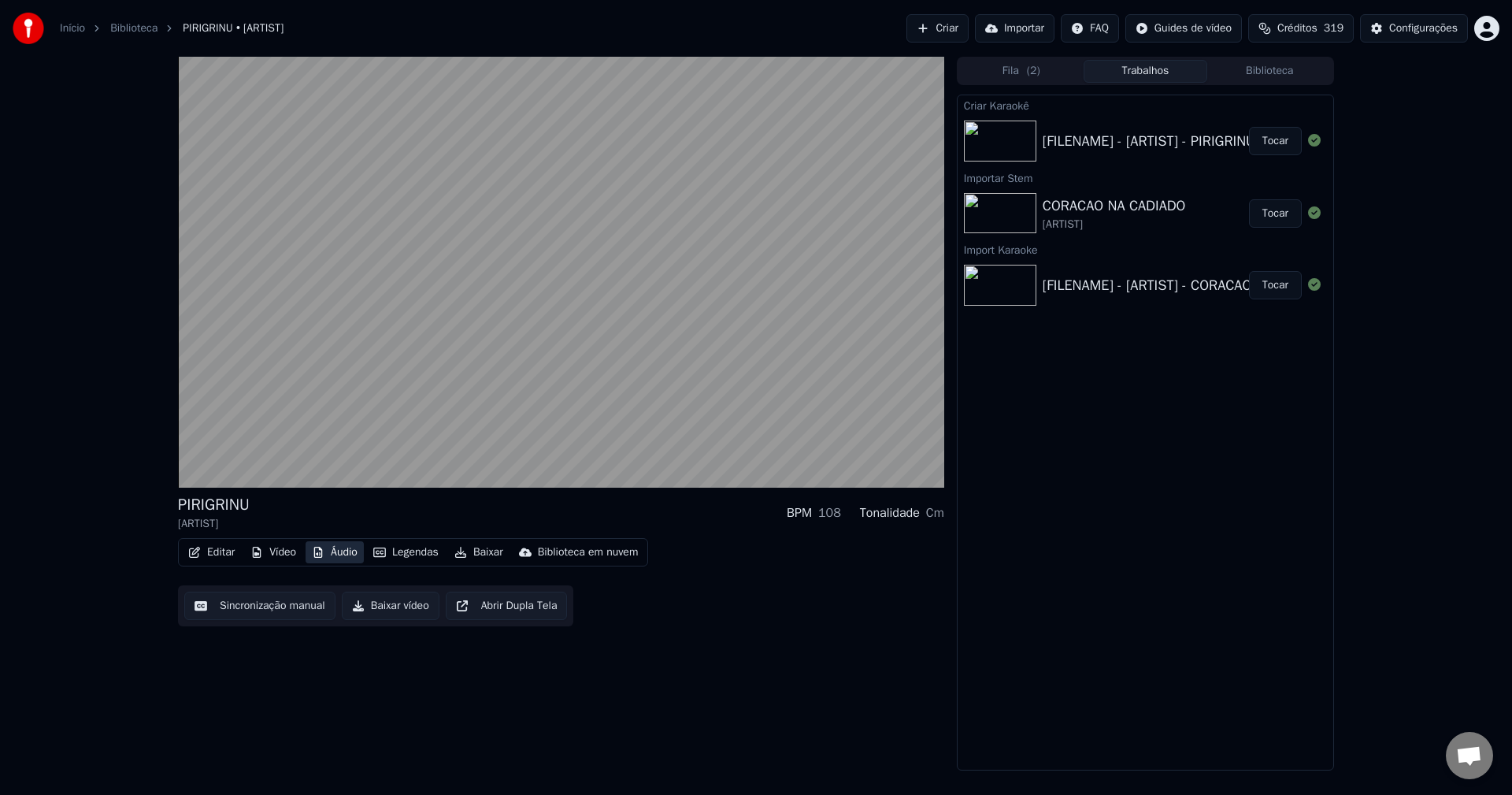click on "Áudio" at bounding box center (335, 552) 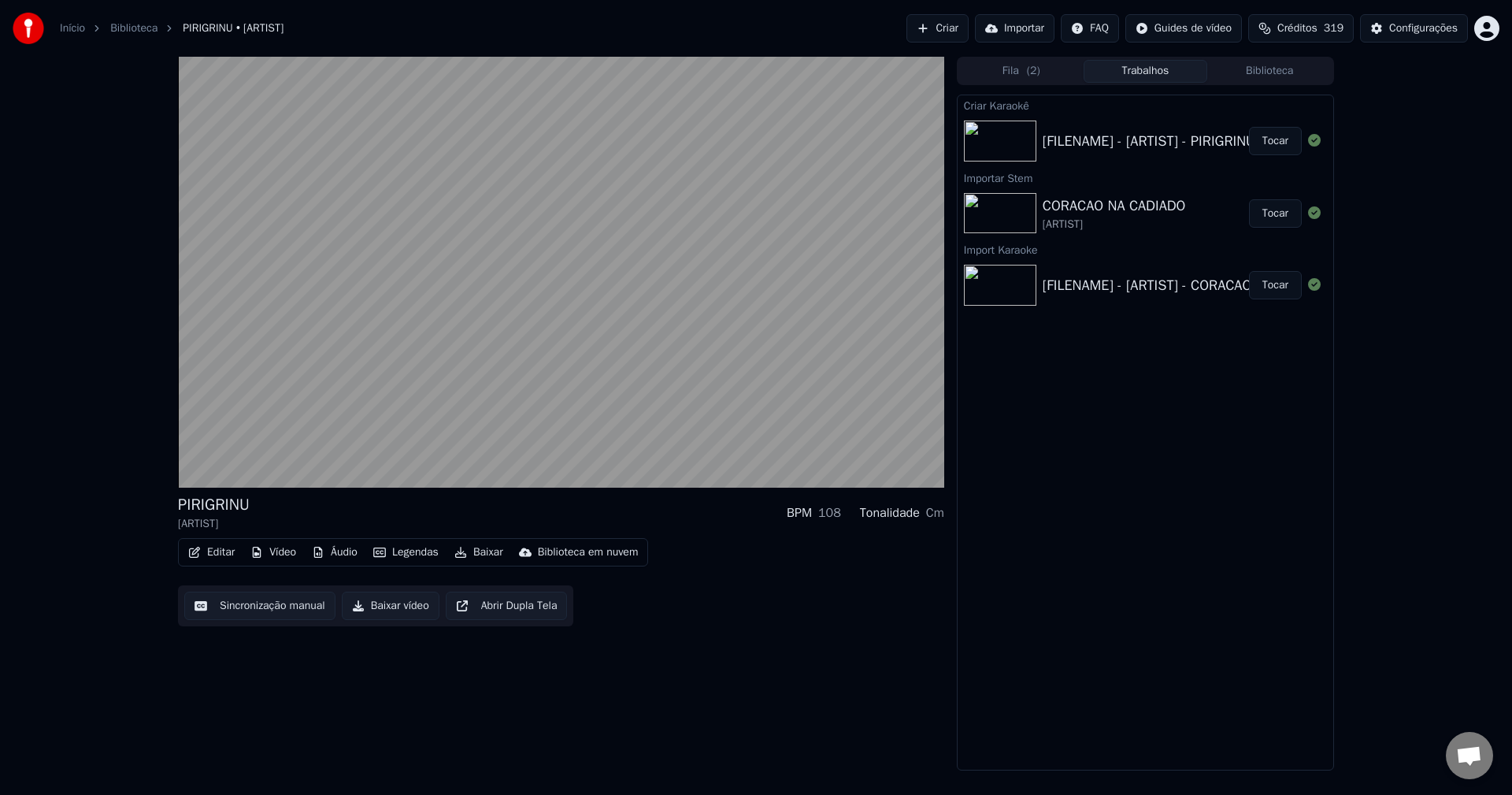 click on "Áudio" at bounding box center [335, 552] 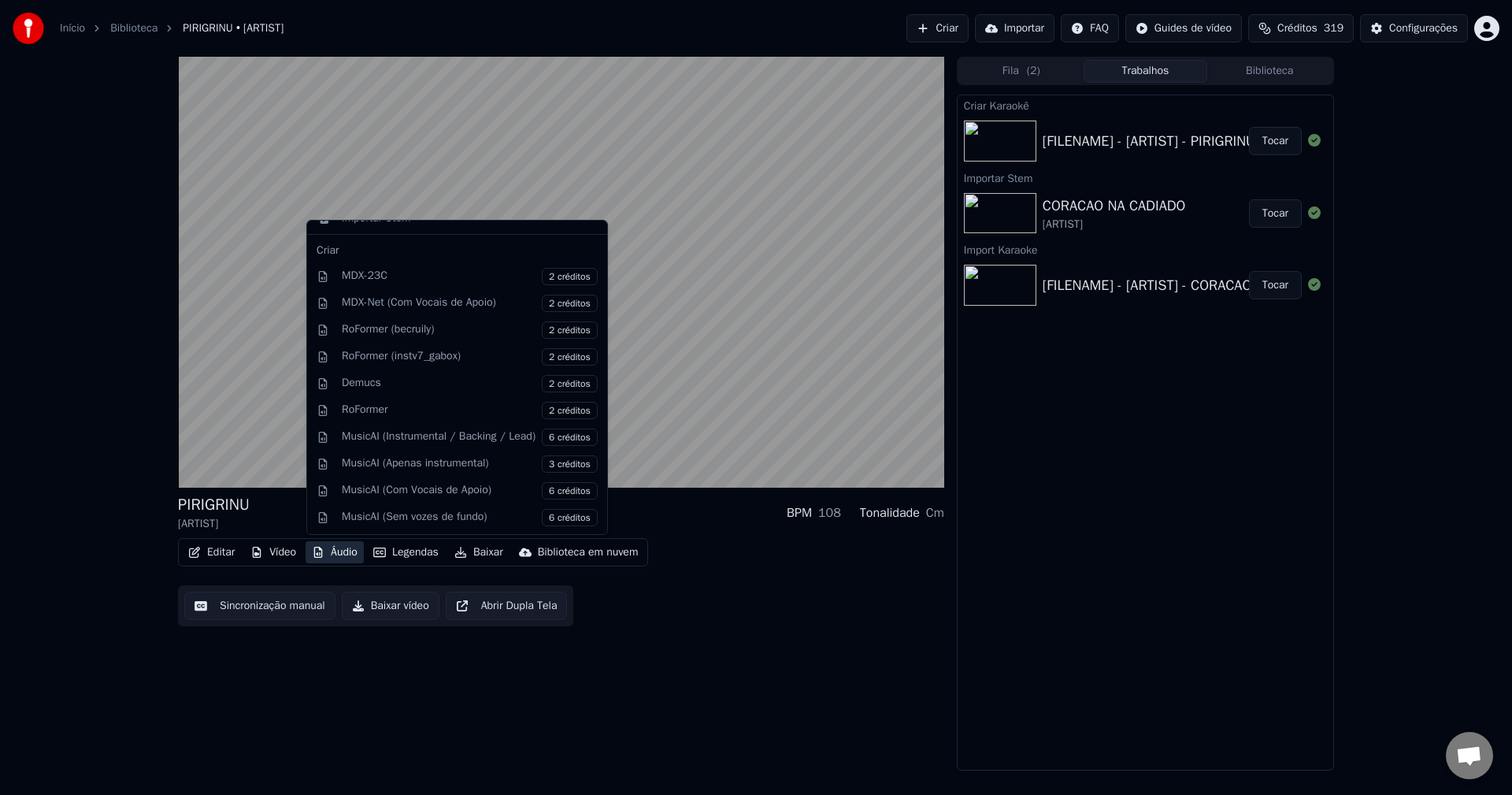 scroll, scrollTop: 42, scrollLeft: 0, axis: vertical 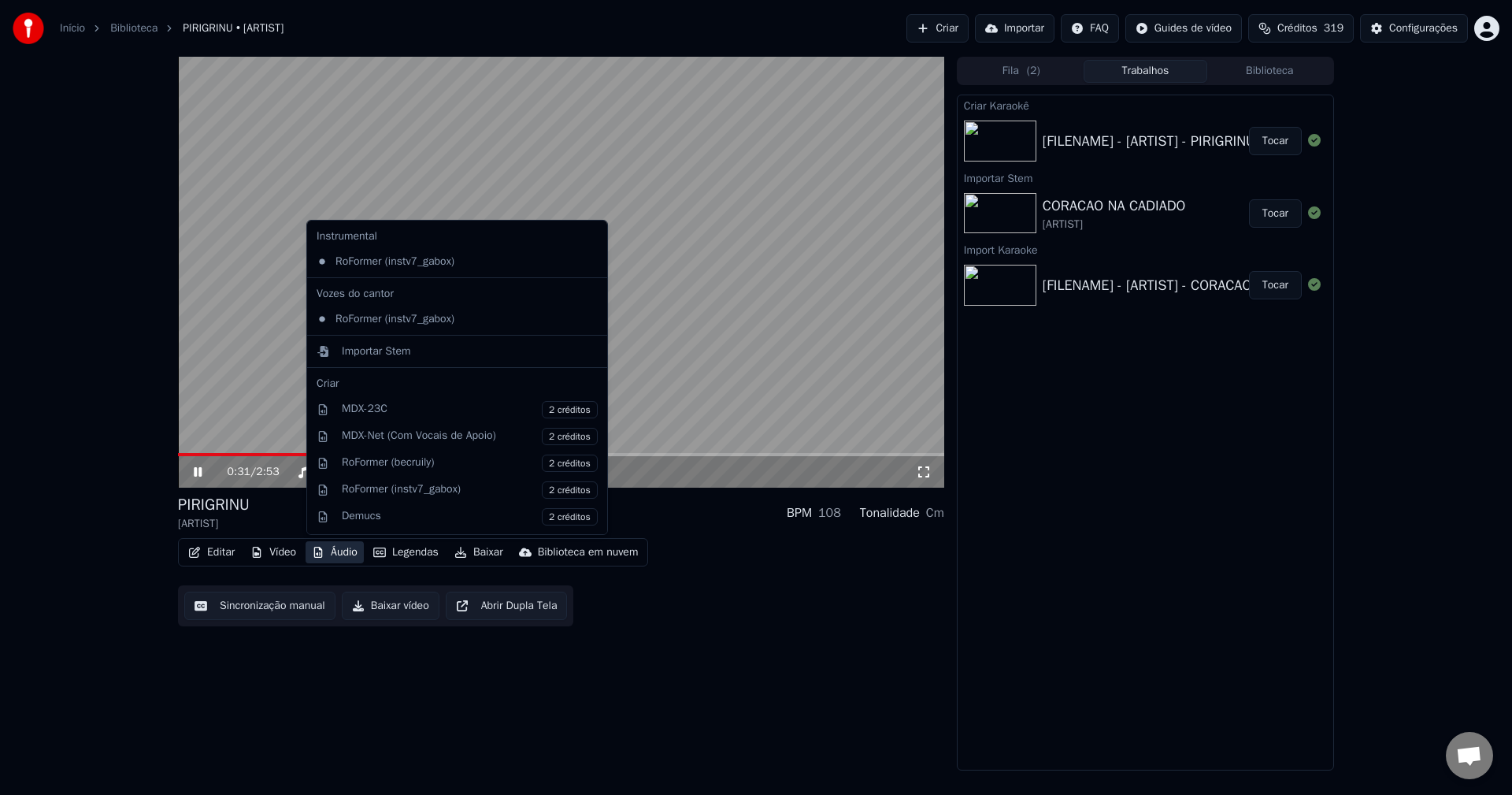 click on "Editar Vídeo Áudio Legendas Baixar Biblioteca em nuvem Sincronização manual Baixar vídeo Abrir Dupla Tela" at bounding box center [561, 582] 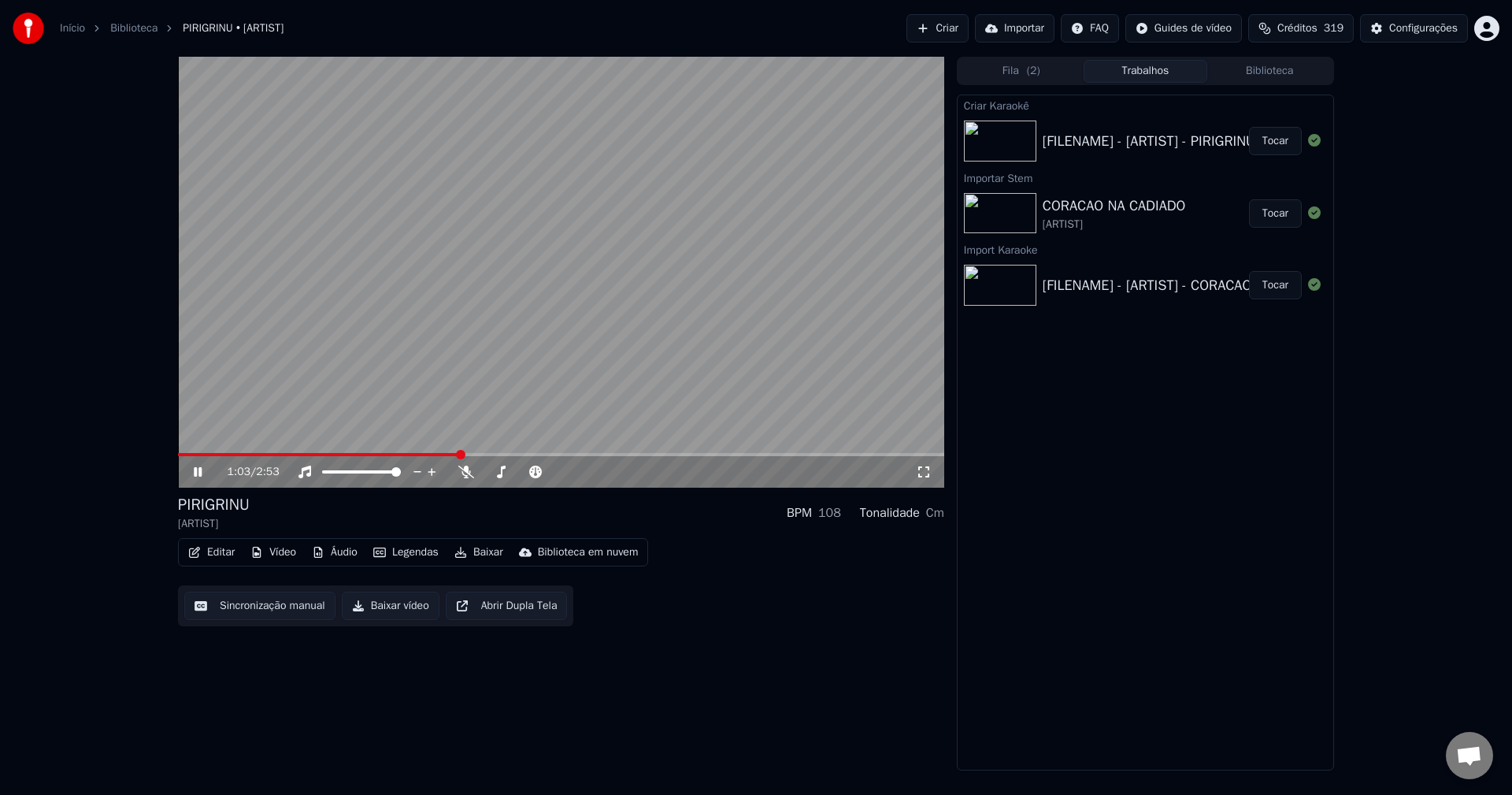 click at bounding box center (561, 272) 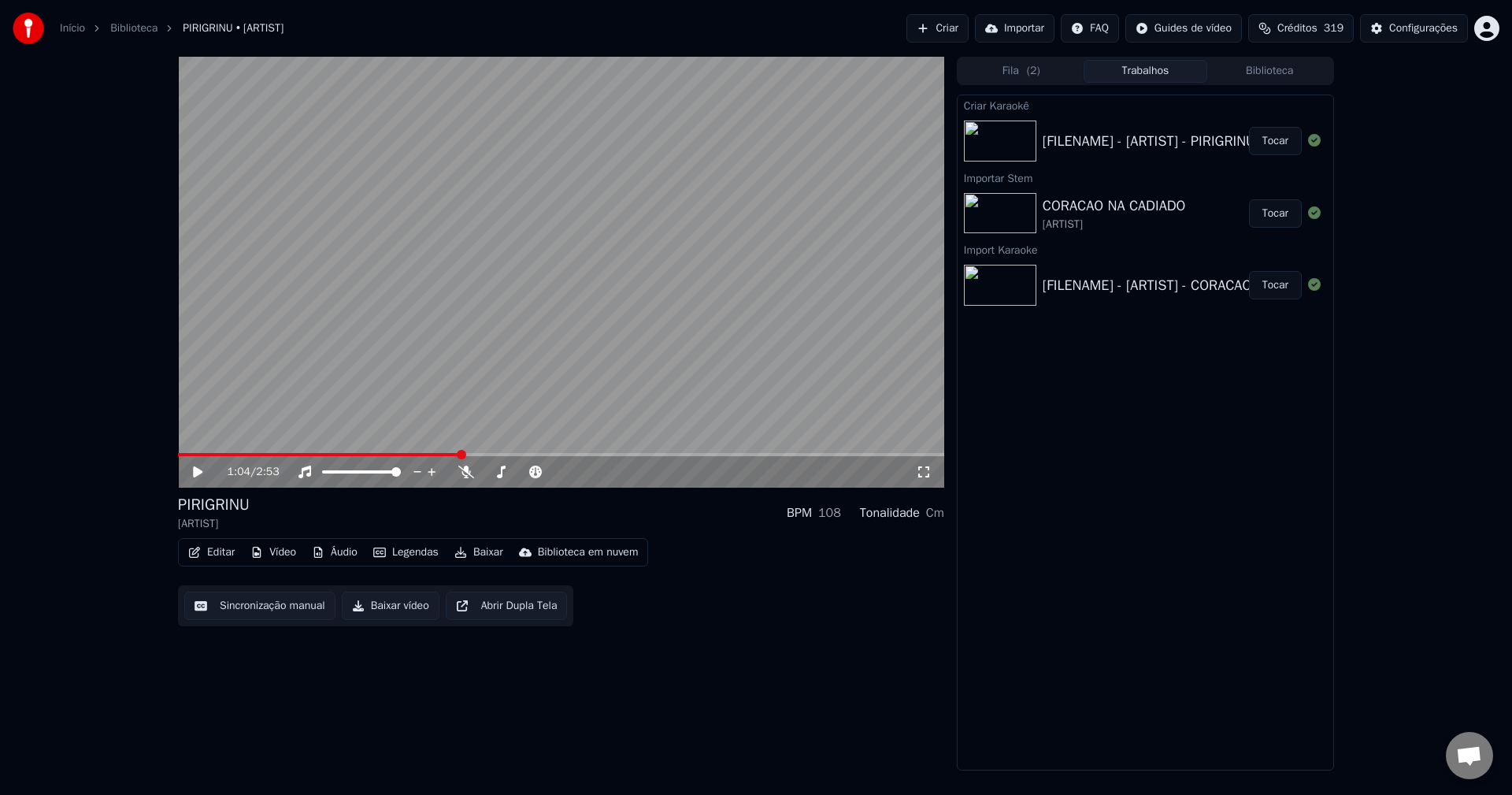 click on "Editar" at bounding box center (211, 552) 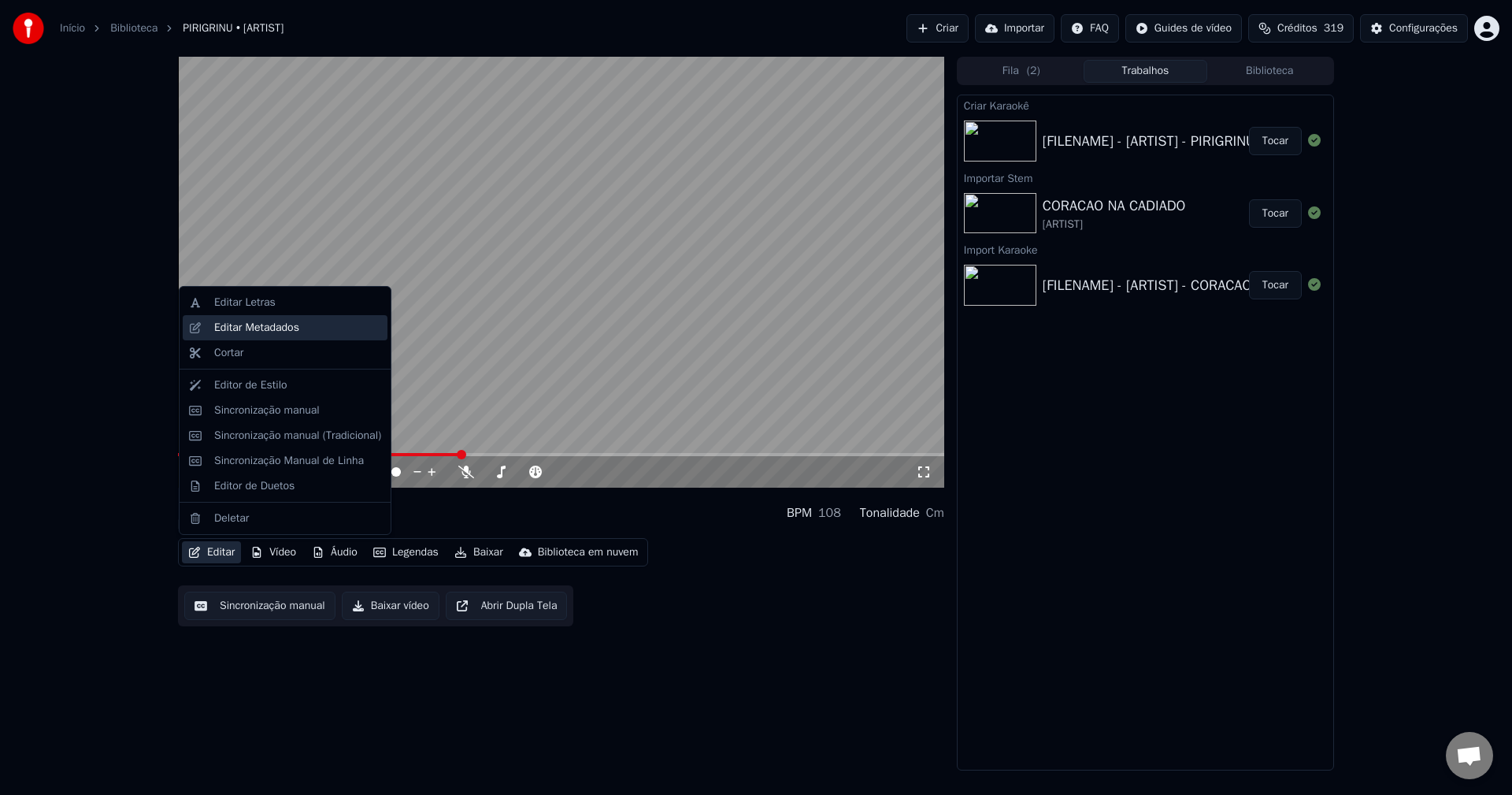 click on "Editar Metadados" at bounding box center (257, 328) 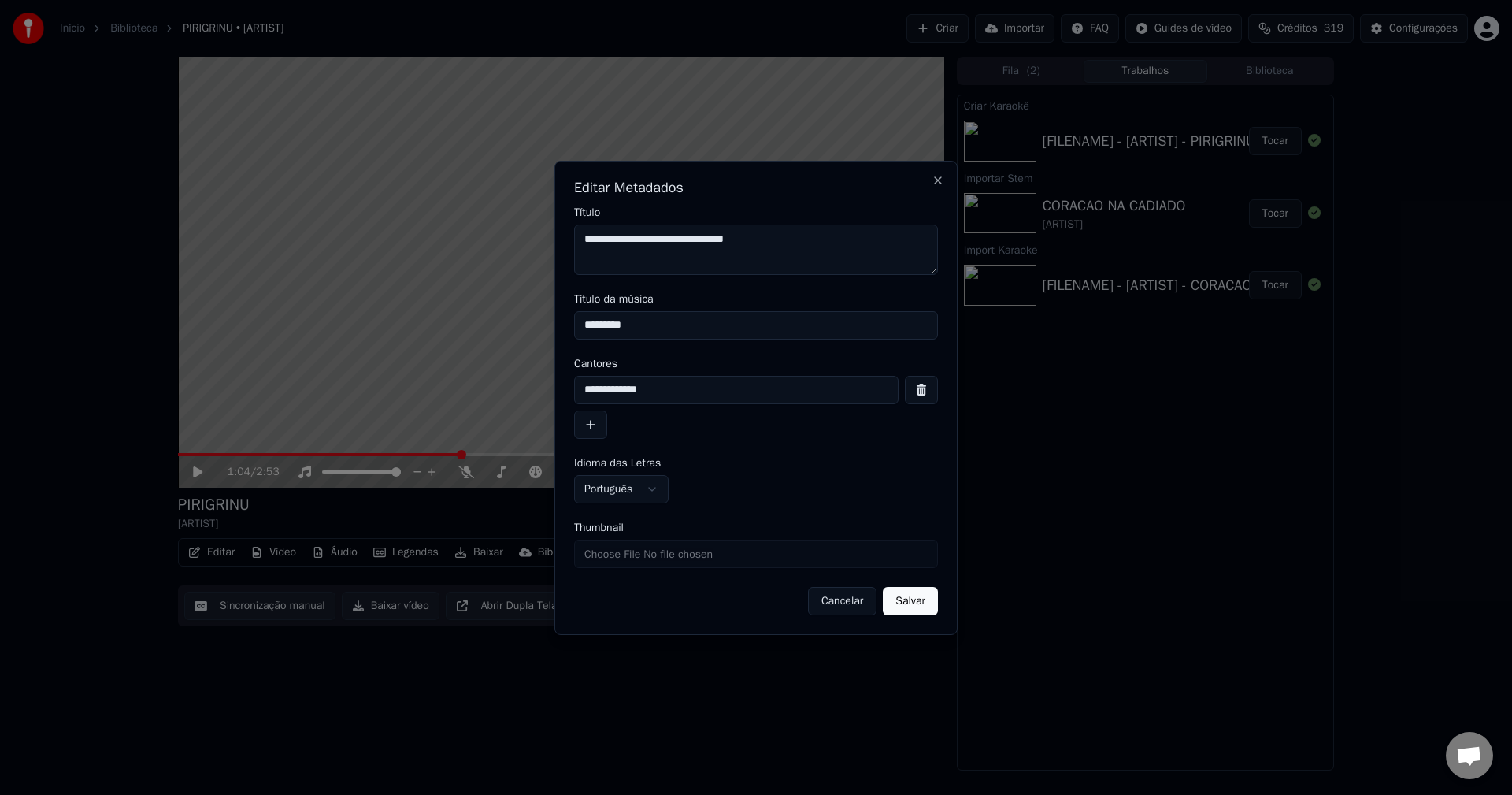 click on "Thumbnail" at bounding box center (756, 554) 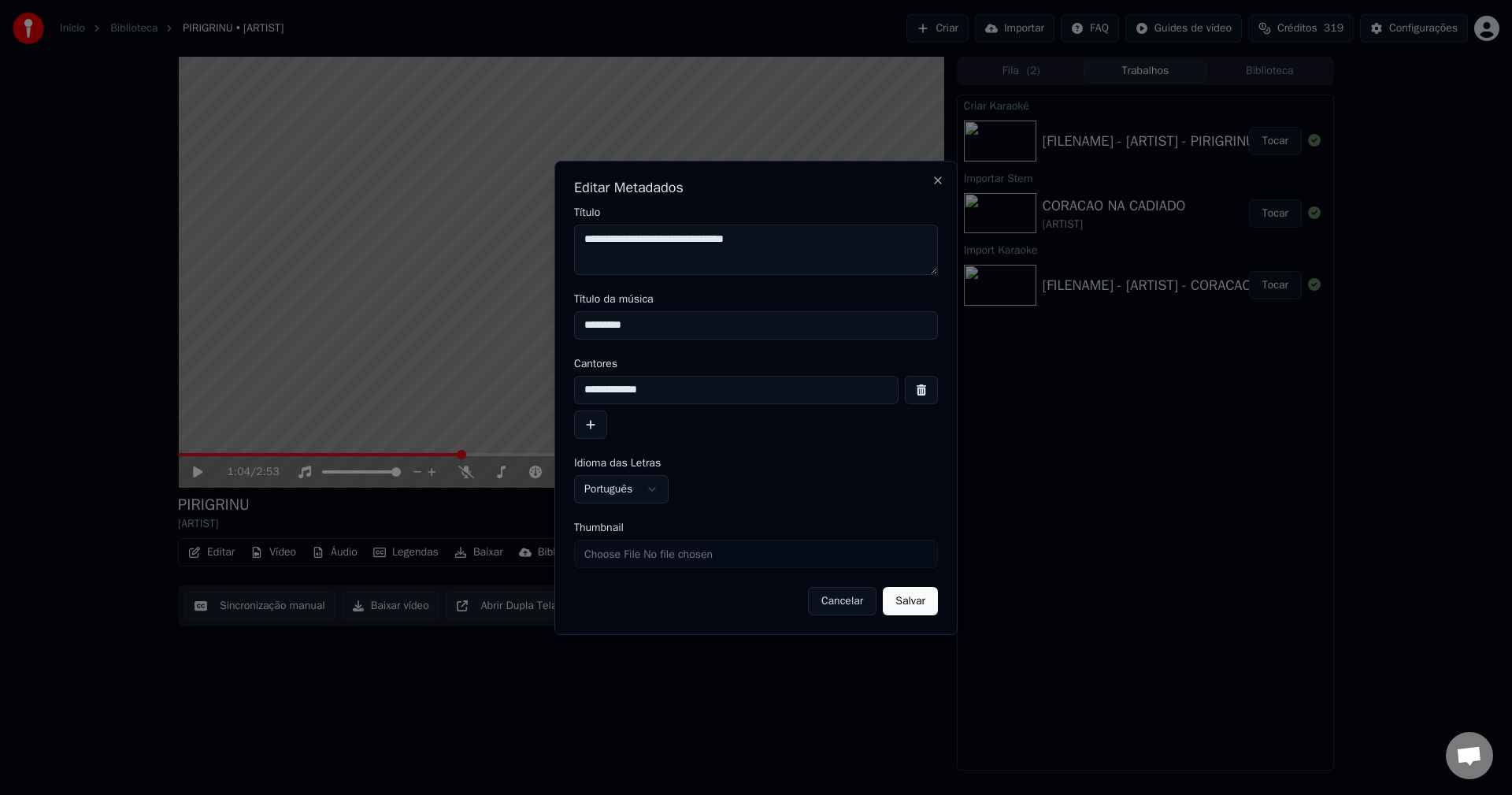type on "**********" 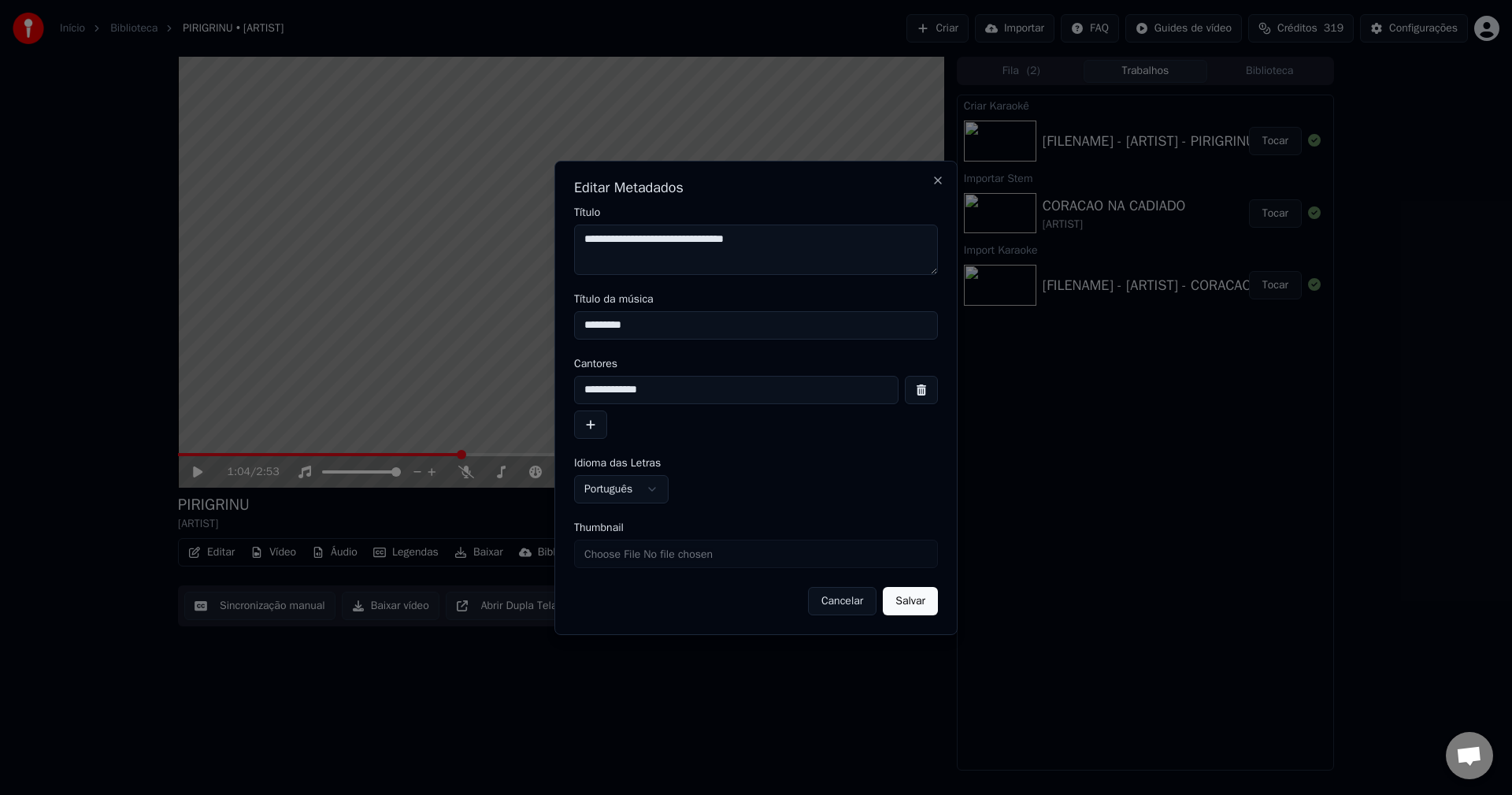 click on "Salvar" at bounding box center [910, 601] 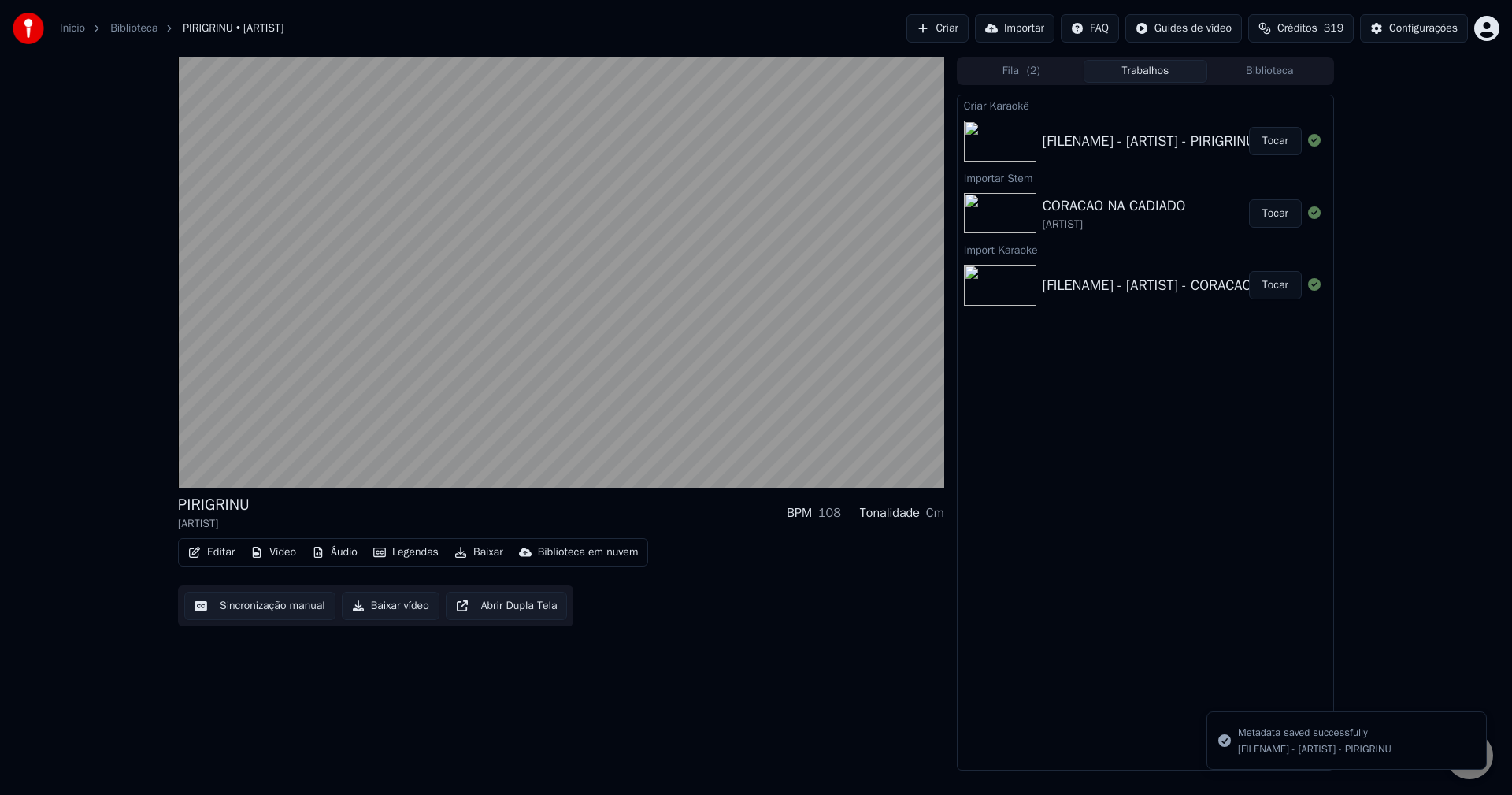 click on "Biblioteca" at bounding box center [1269, 71] 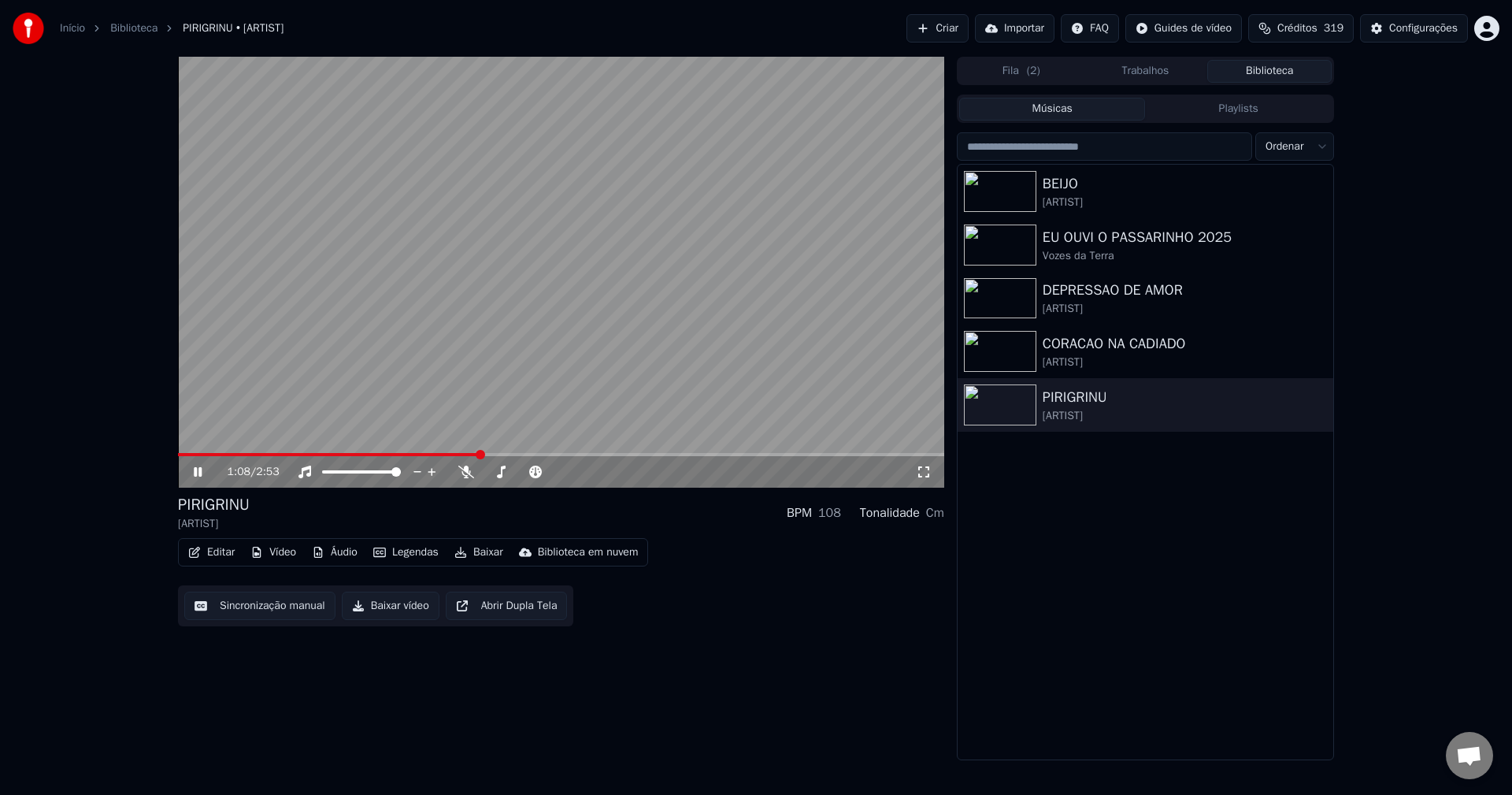click at bounding box center (561, 272) 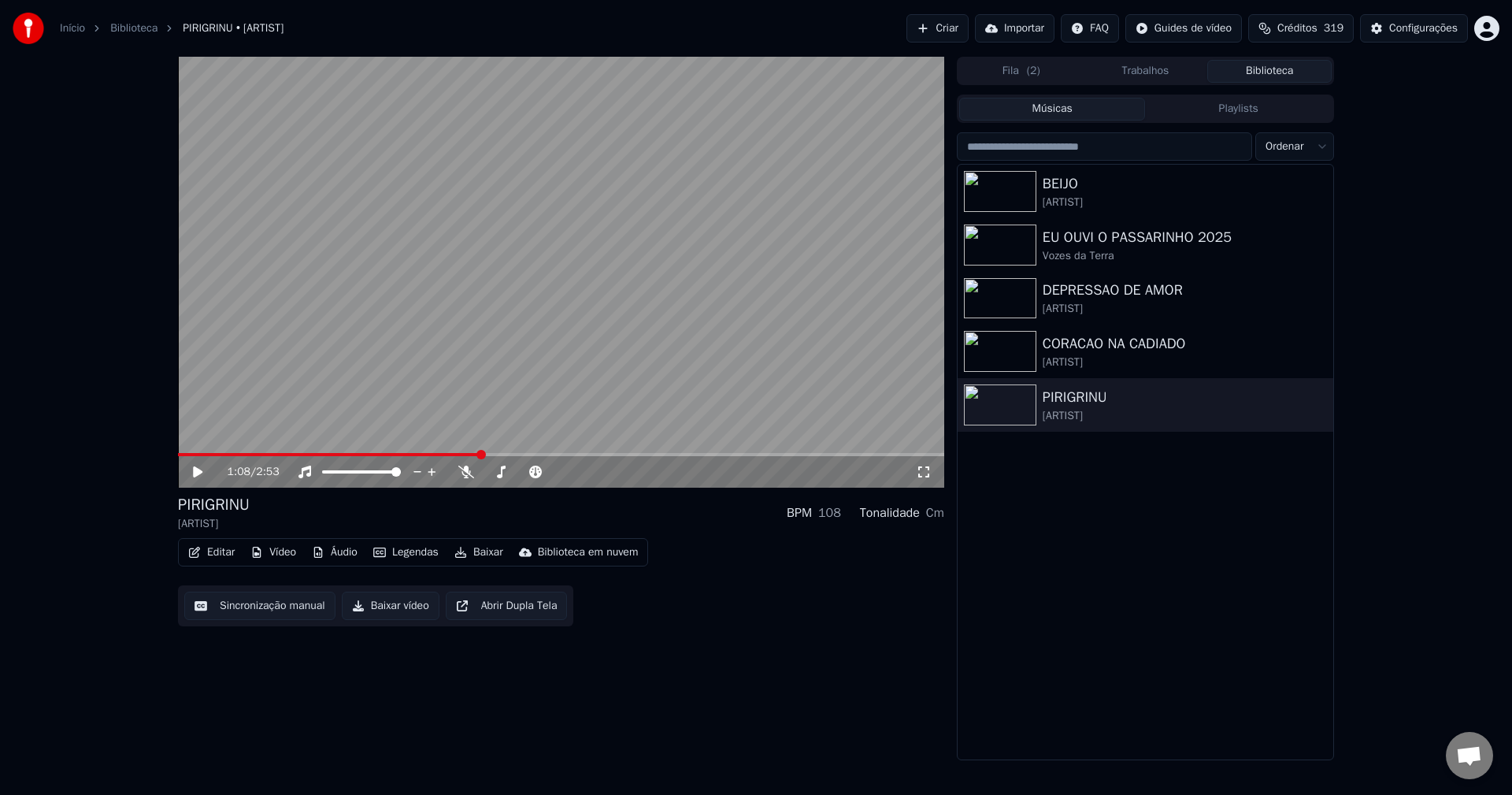 click on "Criar" at bounding box center (937, 28) 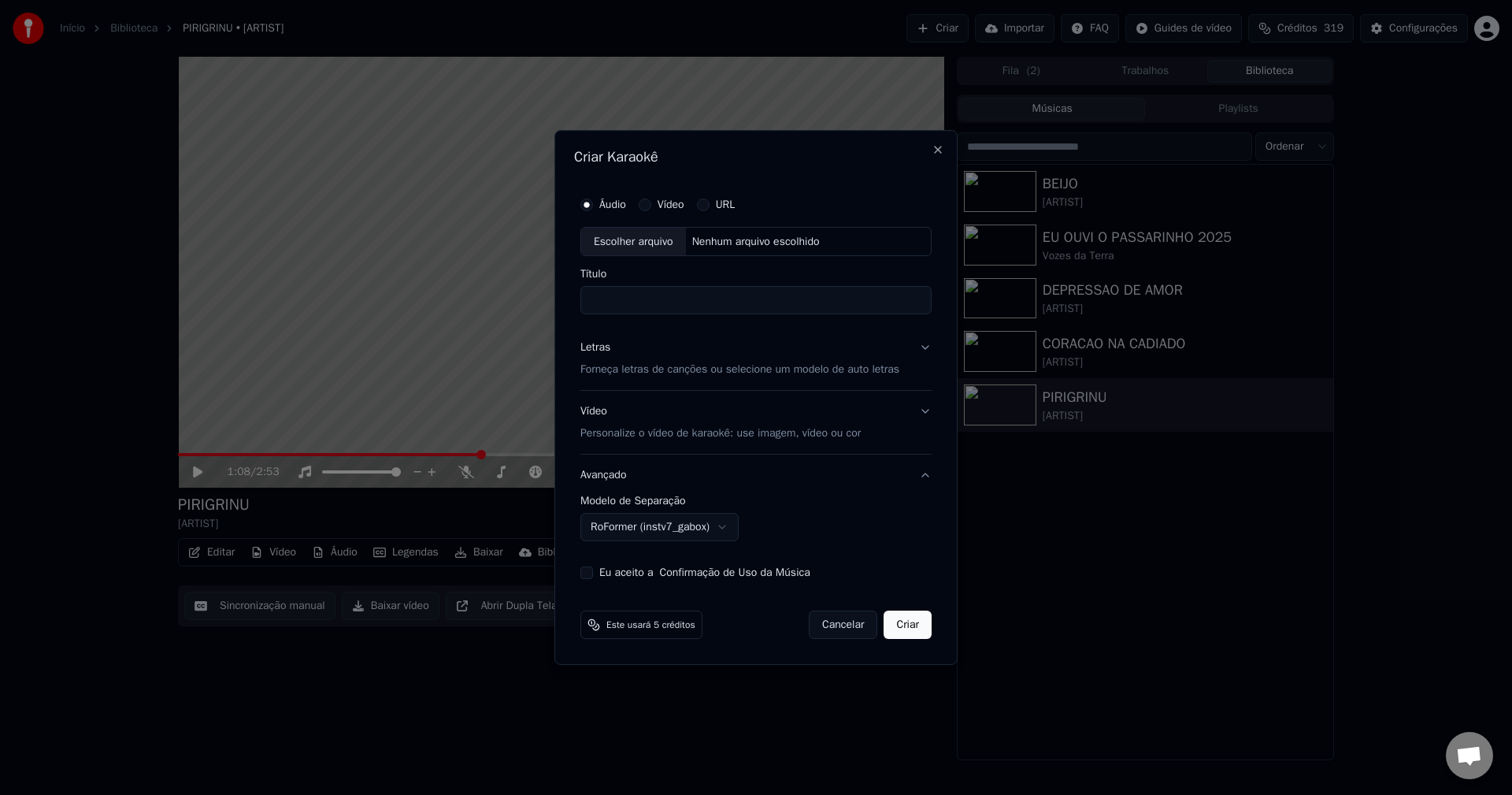 click on "Eu aceito a   Confirmação de Uso da Música" at bounding box center (756, 573) 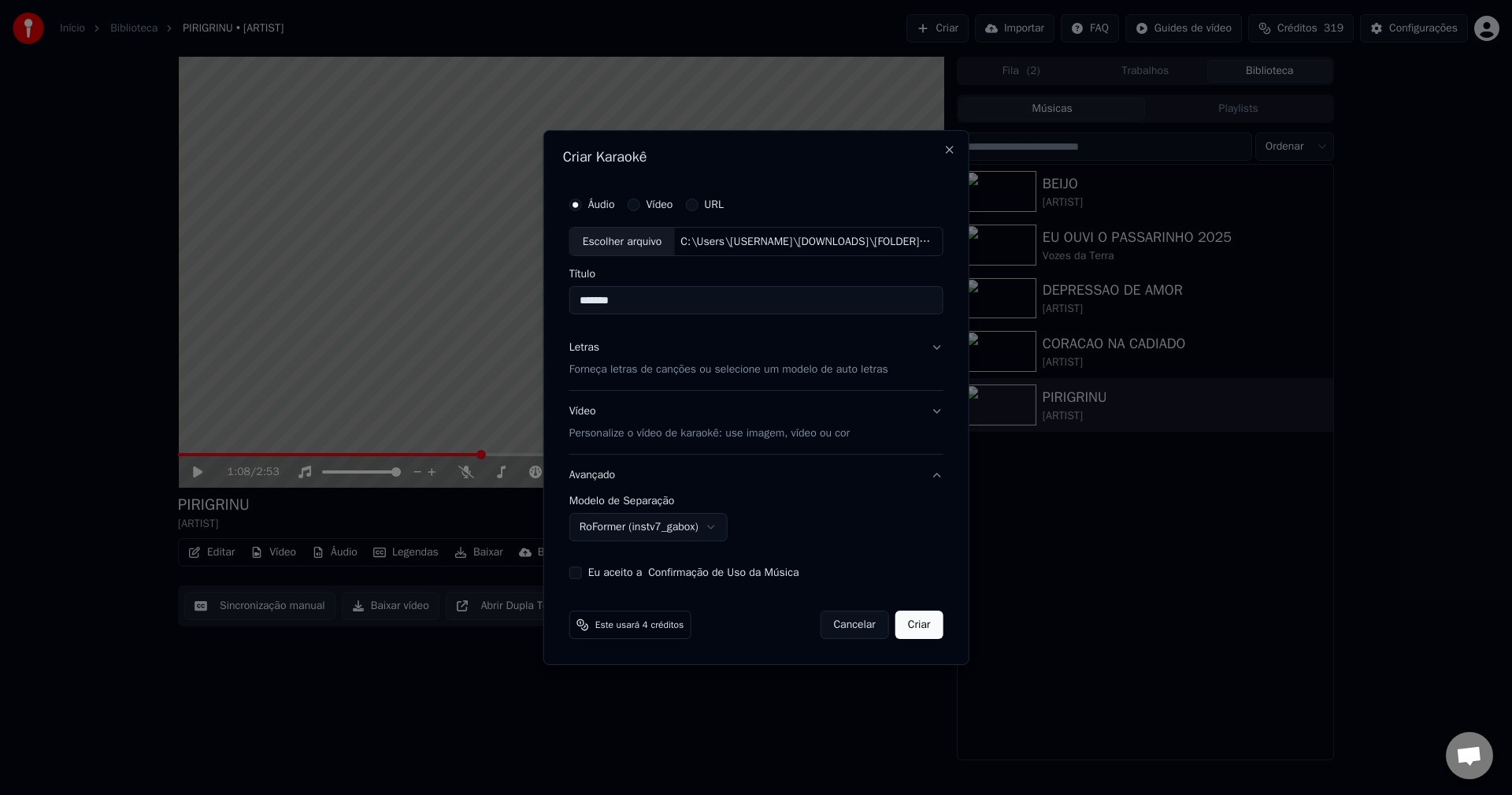 click on "Letras" at bounding box center (584, 348) 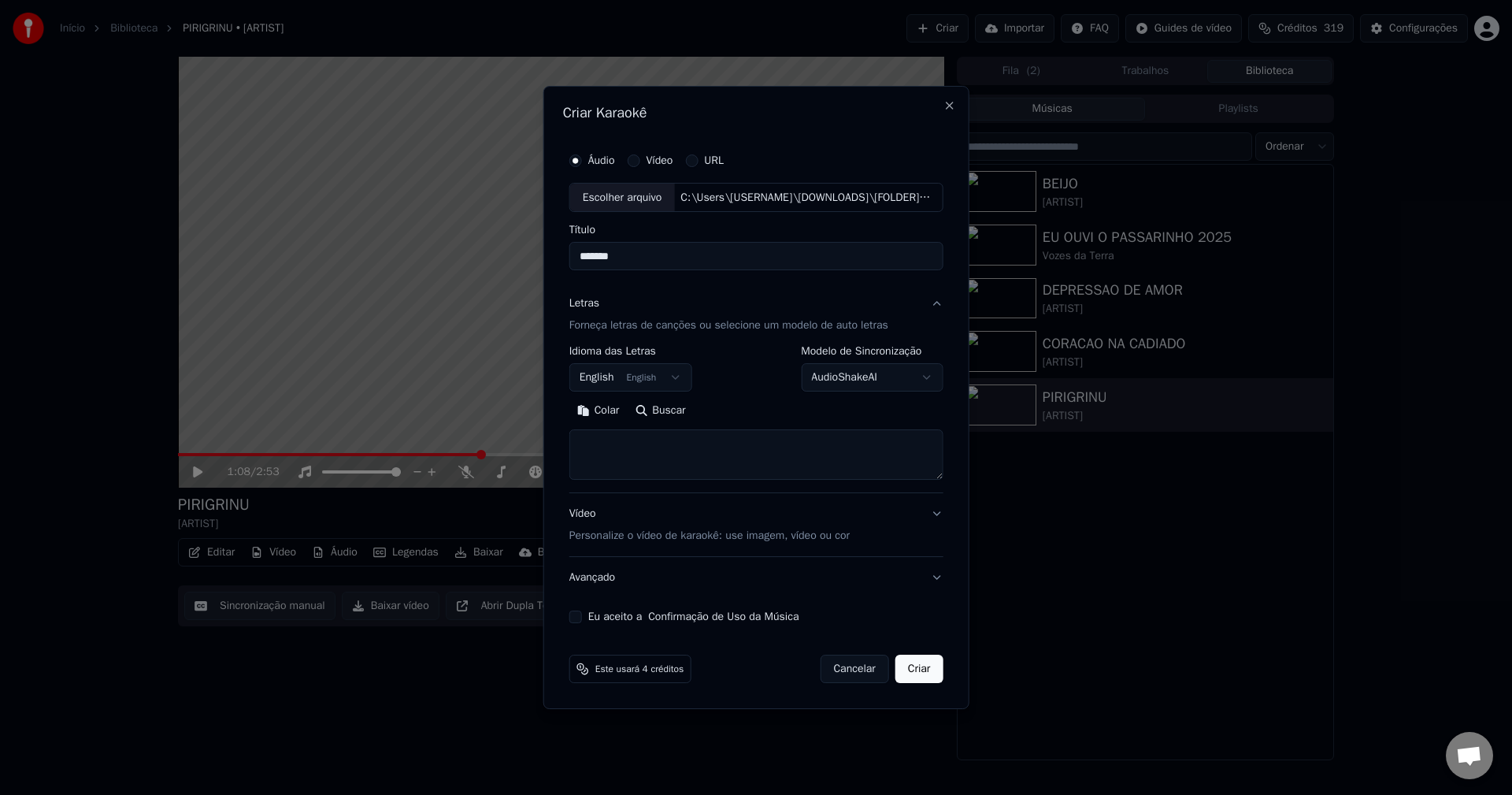 click on "Colar" at bounding box center [598, 411] 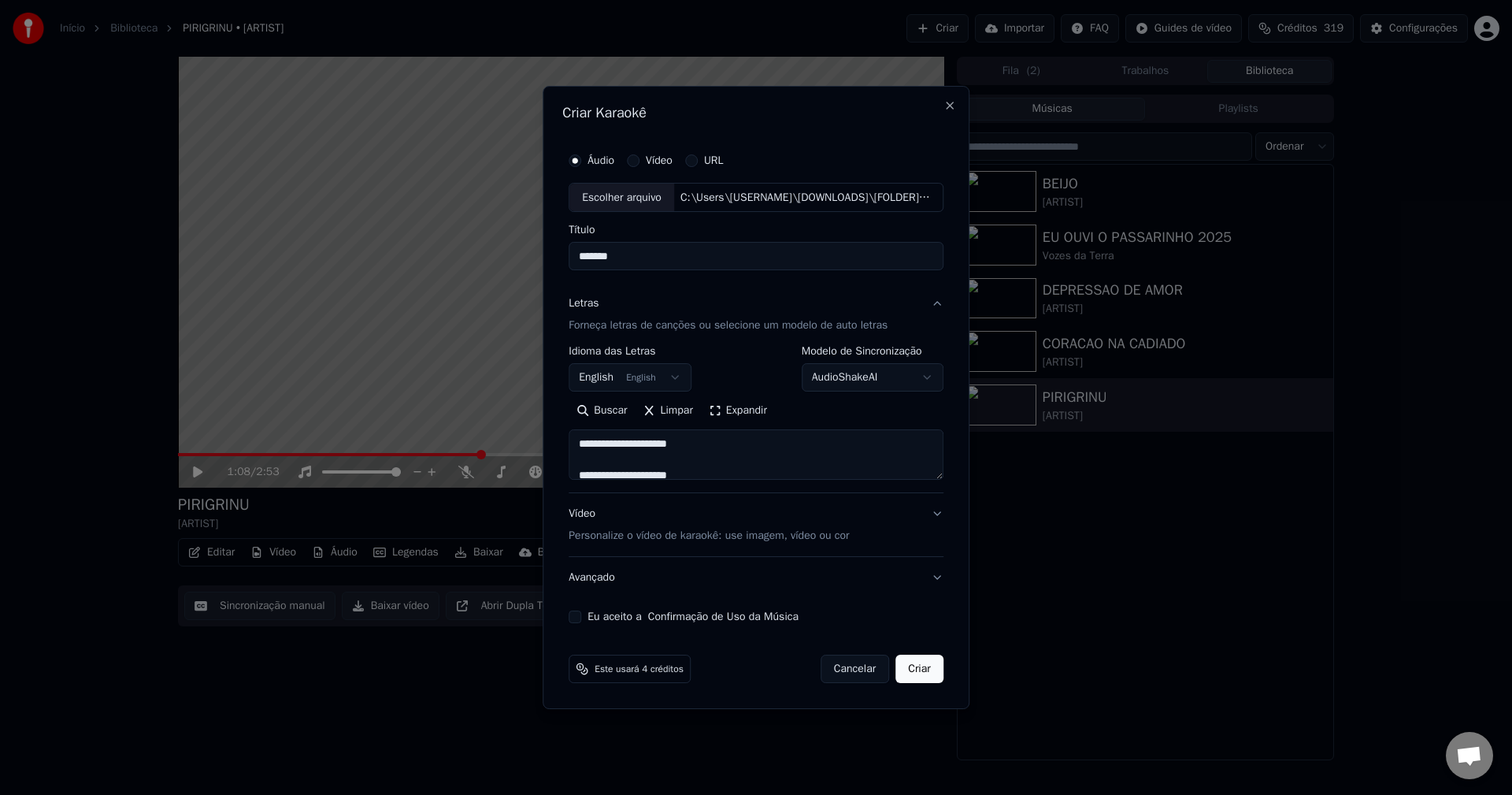 click on "Início Biblioteca PIRIGRINU • [ARTIST] Criar Importar FAQ Guides de vídeo Créditos 319 Configurações 1:08 / 2:53 PIRIGRINU [ARTIST] BPM 108 Tonalidade Cm Editar Vídeo Áudio Legendas Baixar Biblioteca em nuvem Sincronização manual Baixar vídeo Abrir Dupla Tela Fila ( 2 ) Trabalhos Biblioteca Músicas Playlists Ordenar BEIJO [ARTIST] EU OUVI O PASSARINHO 2025 Vozes da Terra DEPRESSAO DE AMOR [ARTIST] CORACAO NA CADIADO [ARTIST] PIRIGRINU [ARTIST] Chat Adam from Youka Desktop More channels Continue on Email Network offline. Reconnecting... No messages can be received or sent for now. Youka Desktop Hello! How can I help you? Thursday, [DATE] hi why every time i open youka asks to acept the terms and conditions and need to reset the settings [DATE] i uninstall and reeintal and the problem still there for 3 weeks now [DATE] is cause of windows updates? [DATE] Saturday, [DATE] hi good morning [DATE] [DATE] Adam [DATE]" at bounding box center (756, 397) 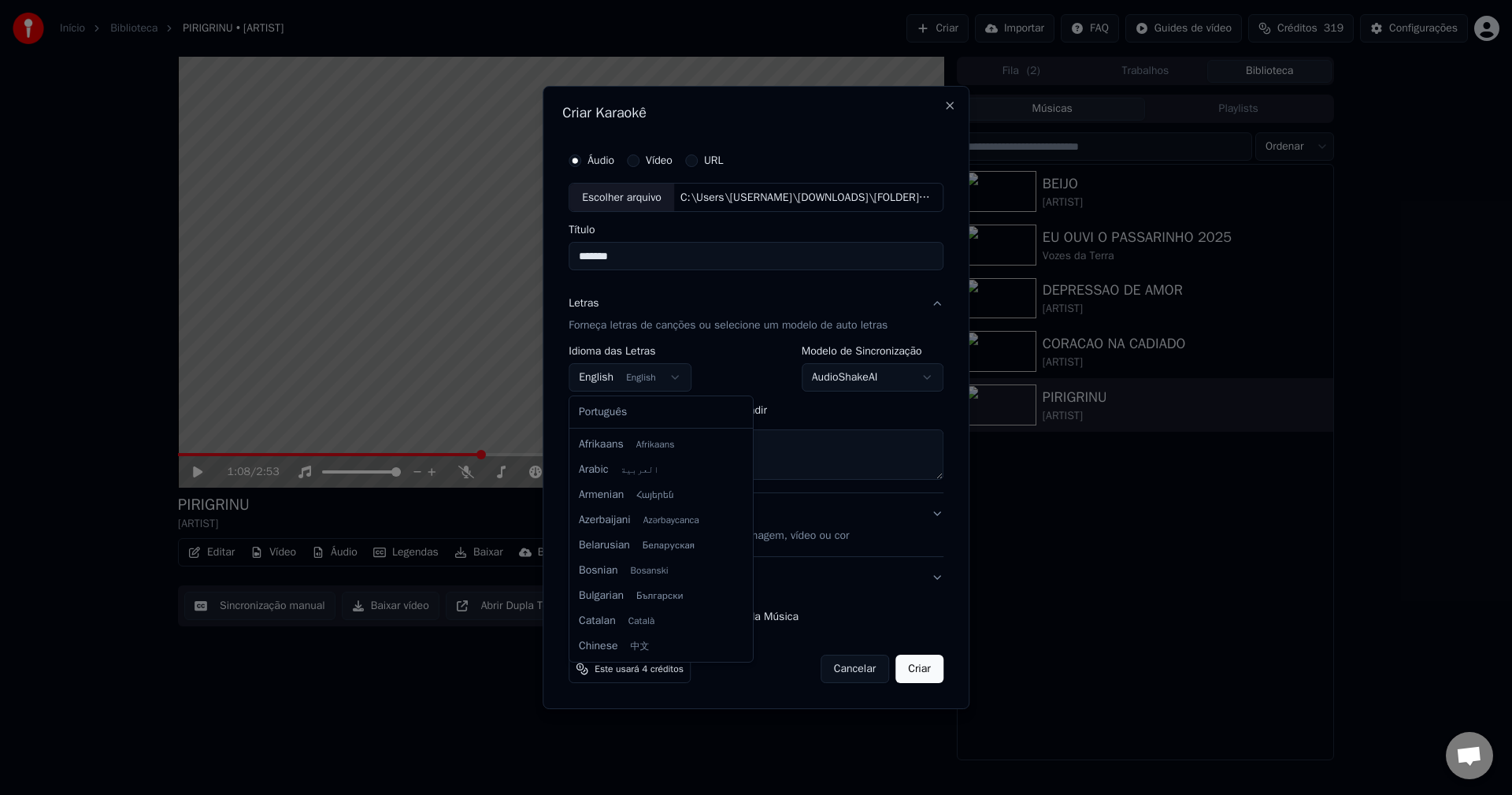 scroll, scrollTop: 126, scrollLeft: 0, axis: vertical 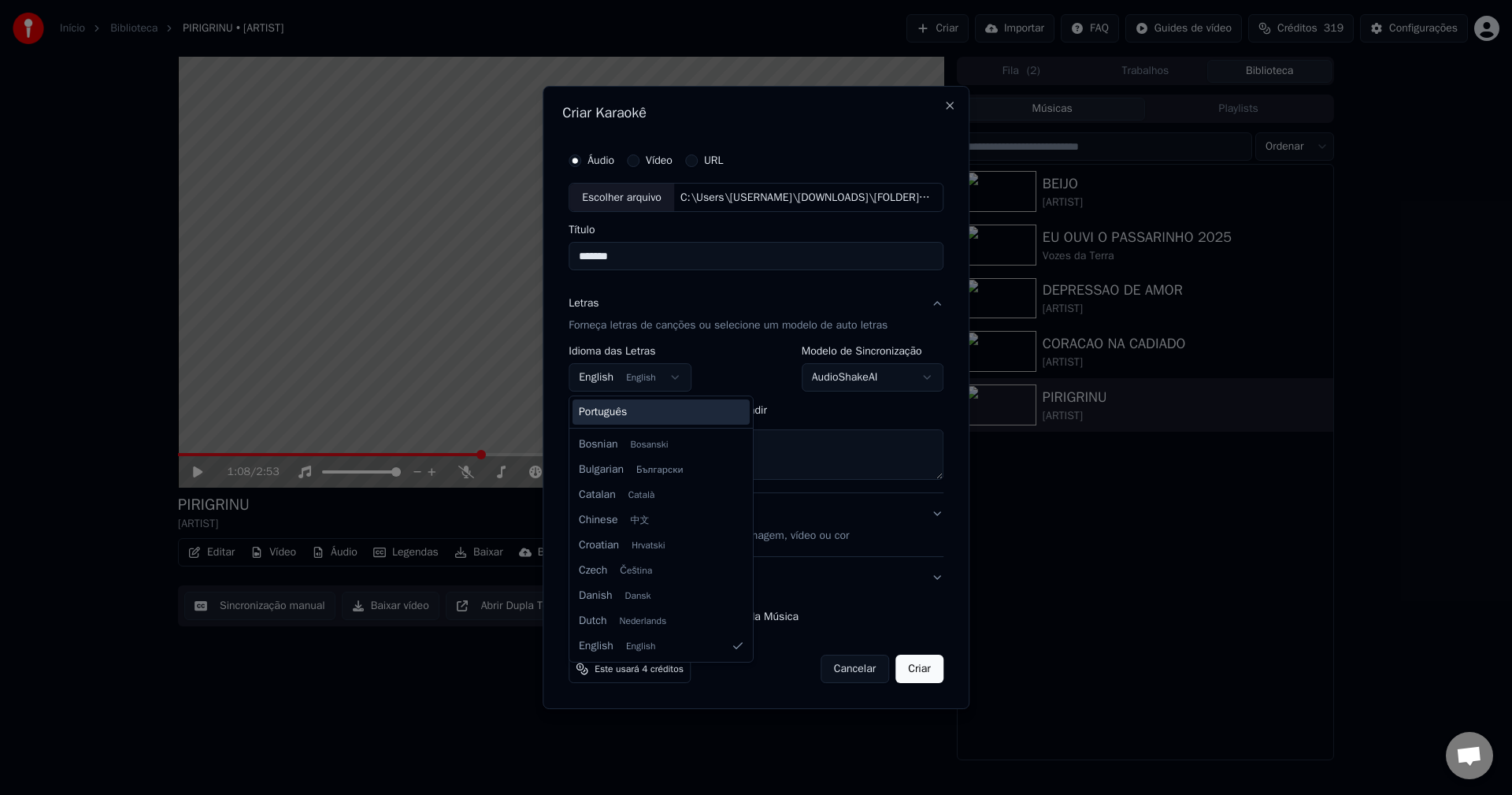type on "**********" 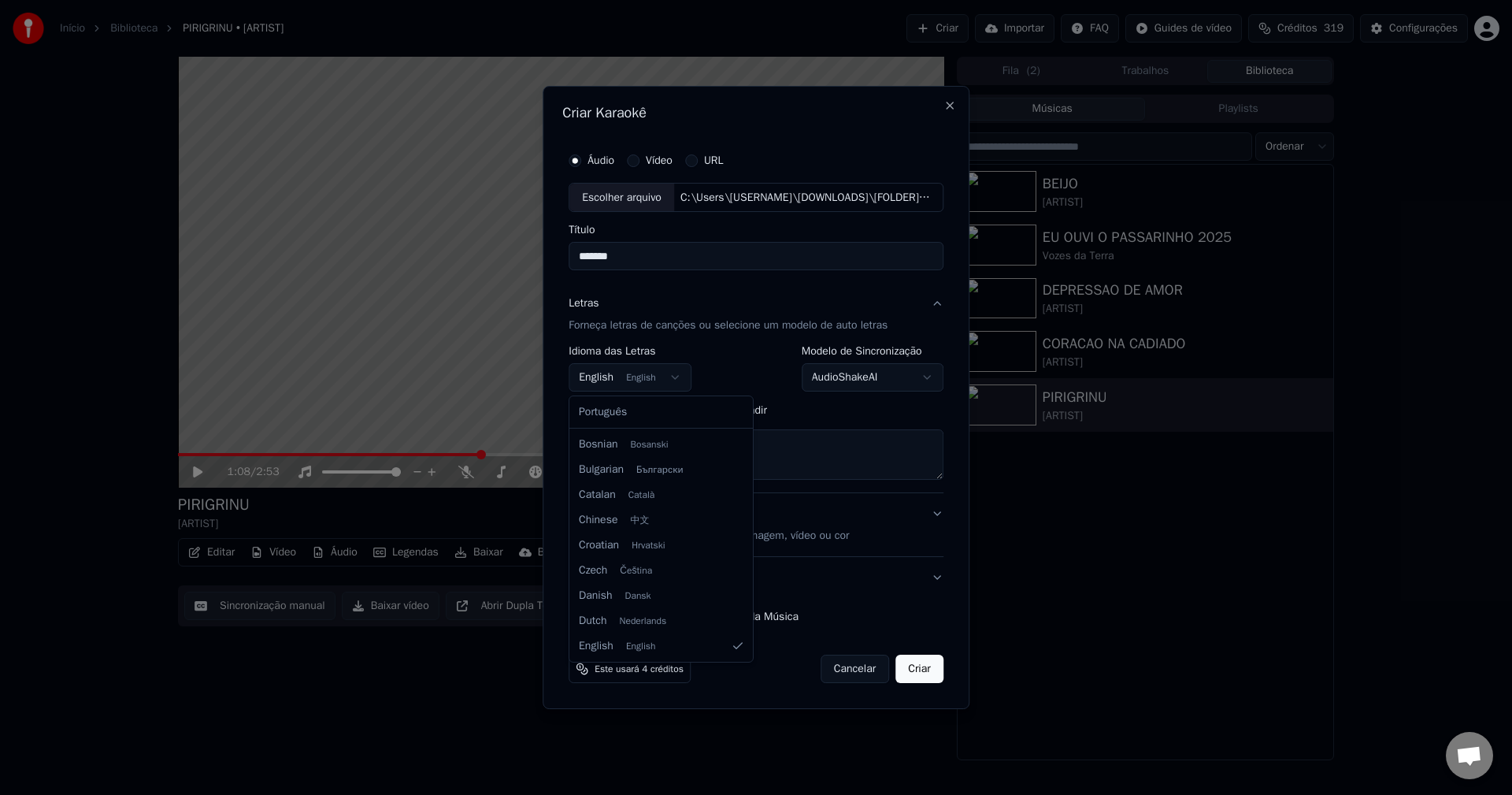 select on "**" 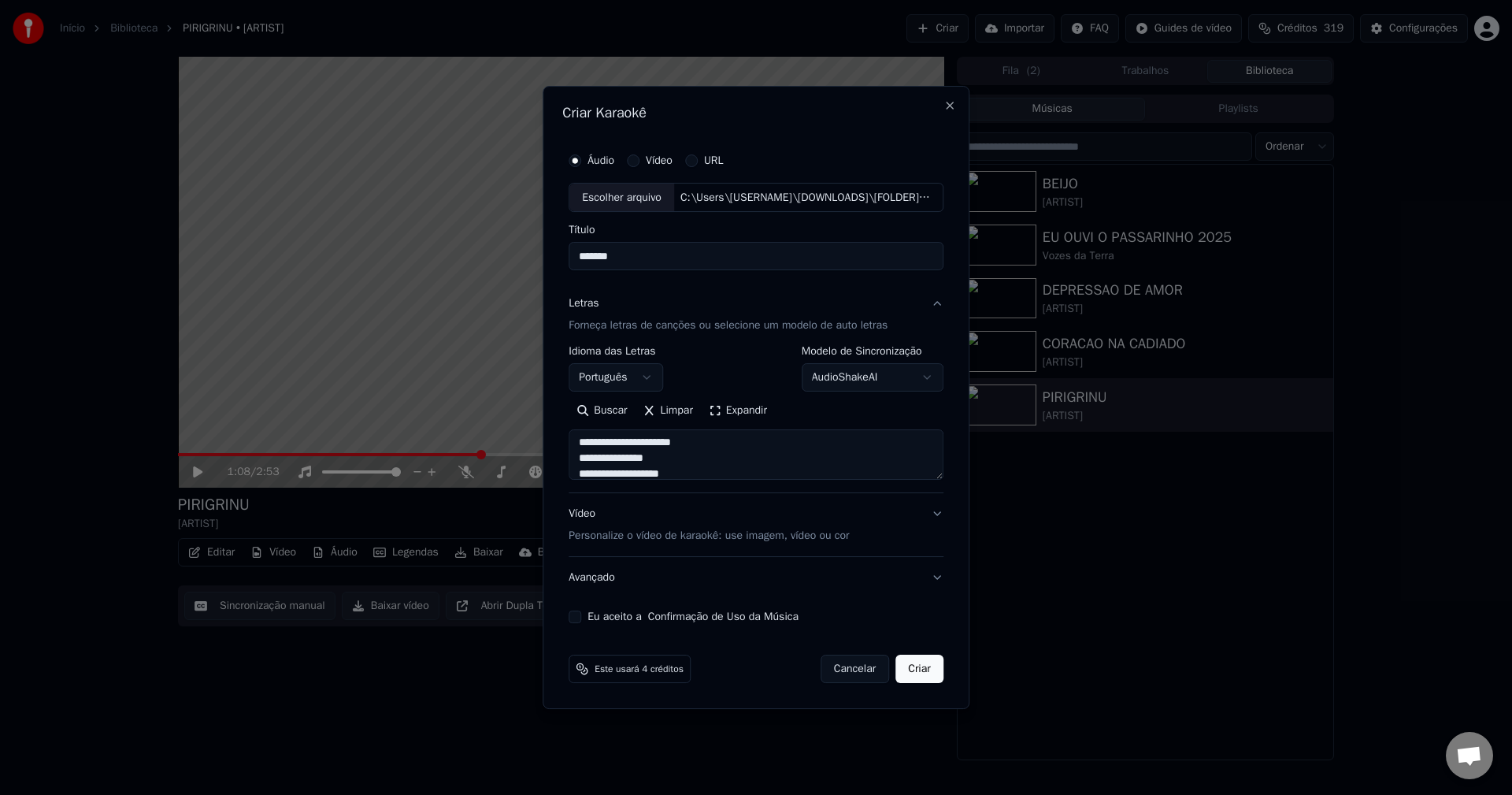 scroll, scrollTop: 1098, scrollLeft: 0, axis: vertical 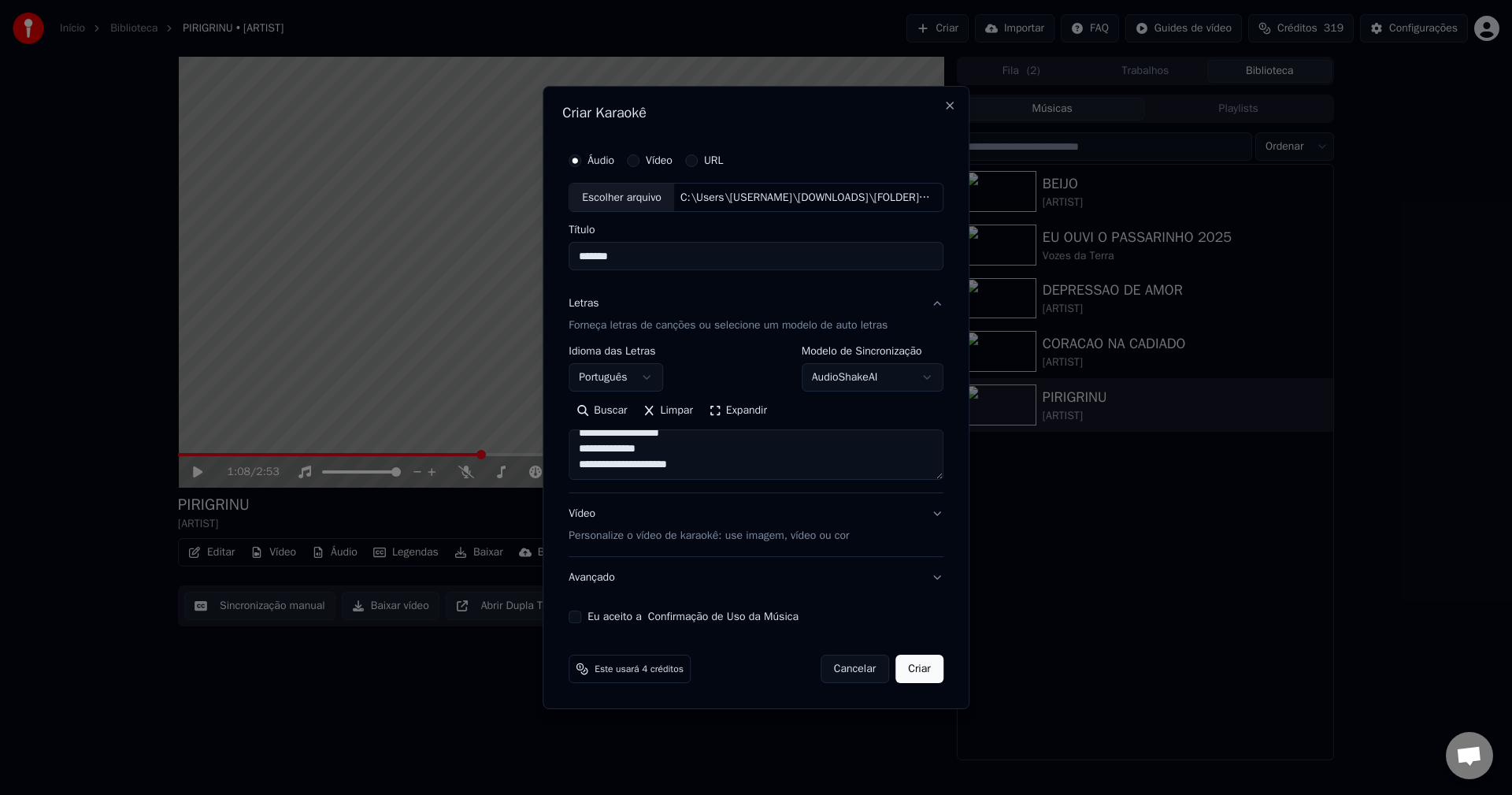 click on "Eu aceito a   Confirmação de Uso da Música" at bounding box center (575, 617) 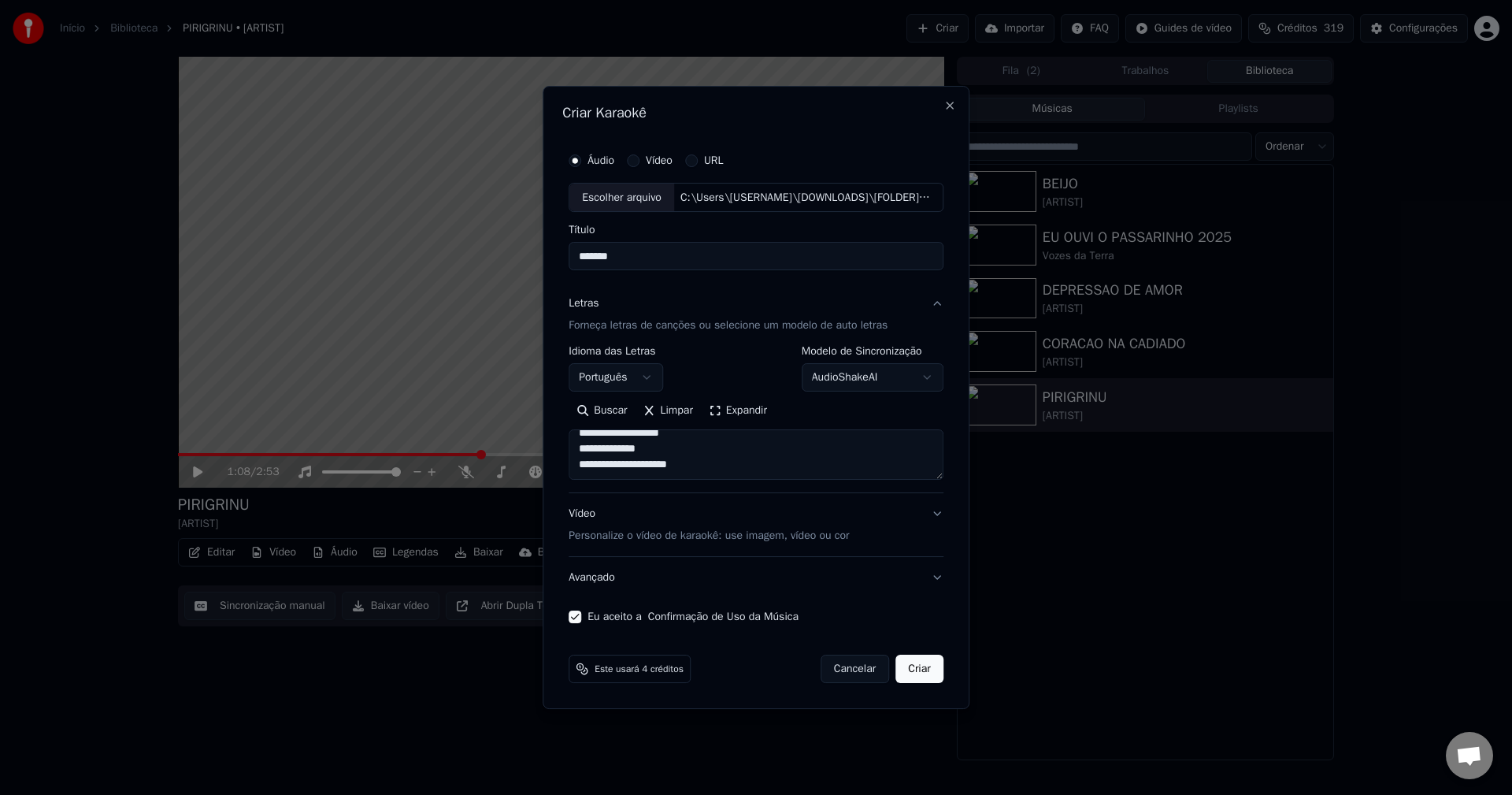 click on "Avançado" at bounding box center (756, 578) 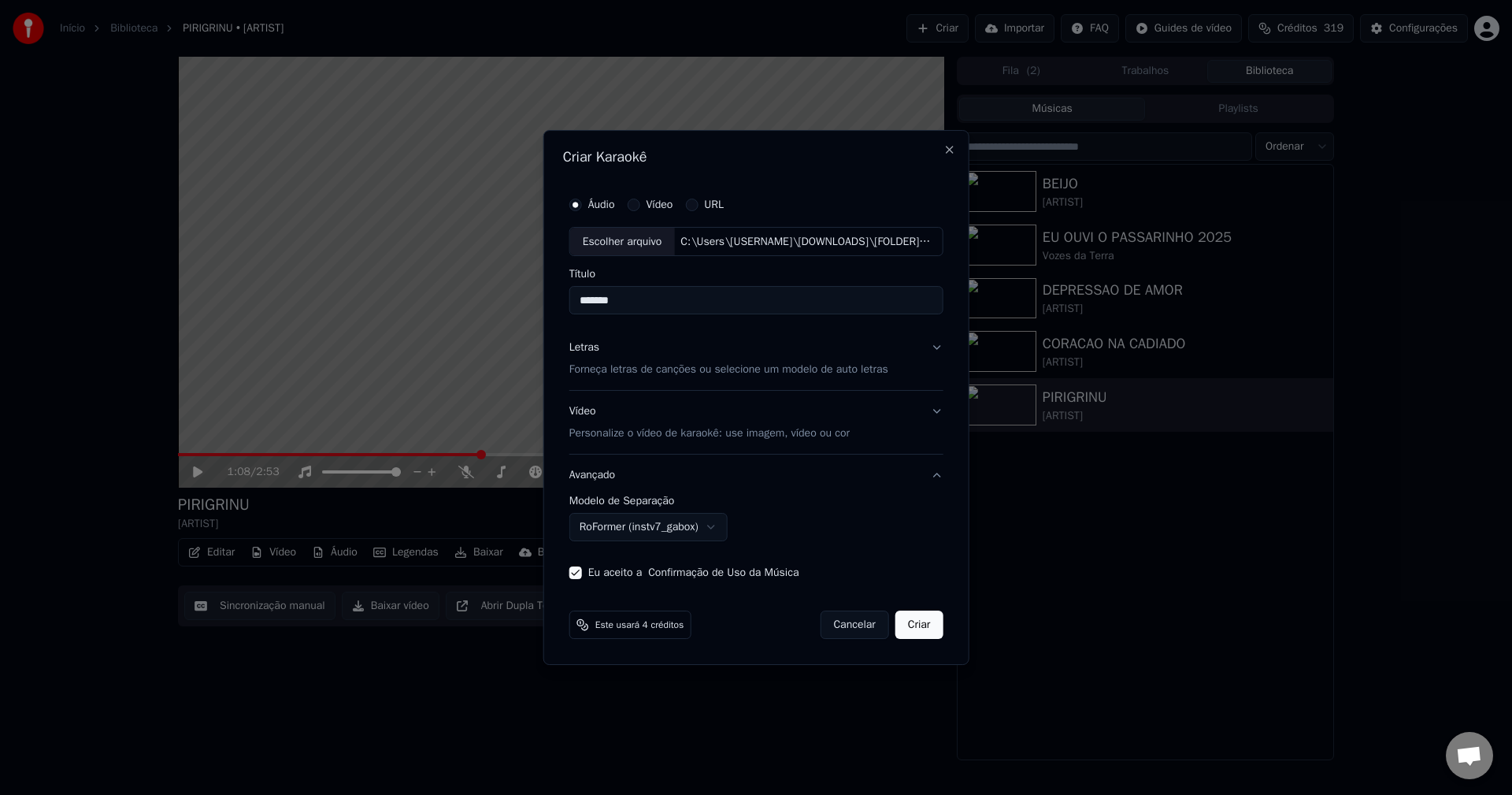 drag, startPoint x: 685, startPoint y: 306, endPoint x: 243, endPoint y: 228, distance: 448.82959 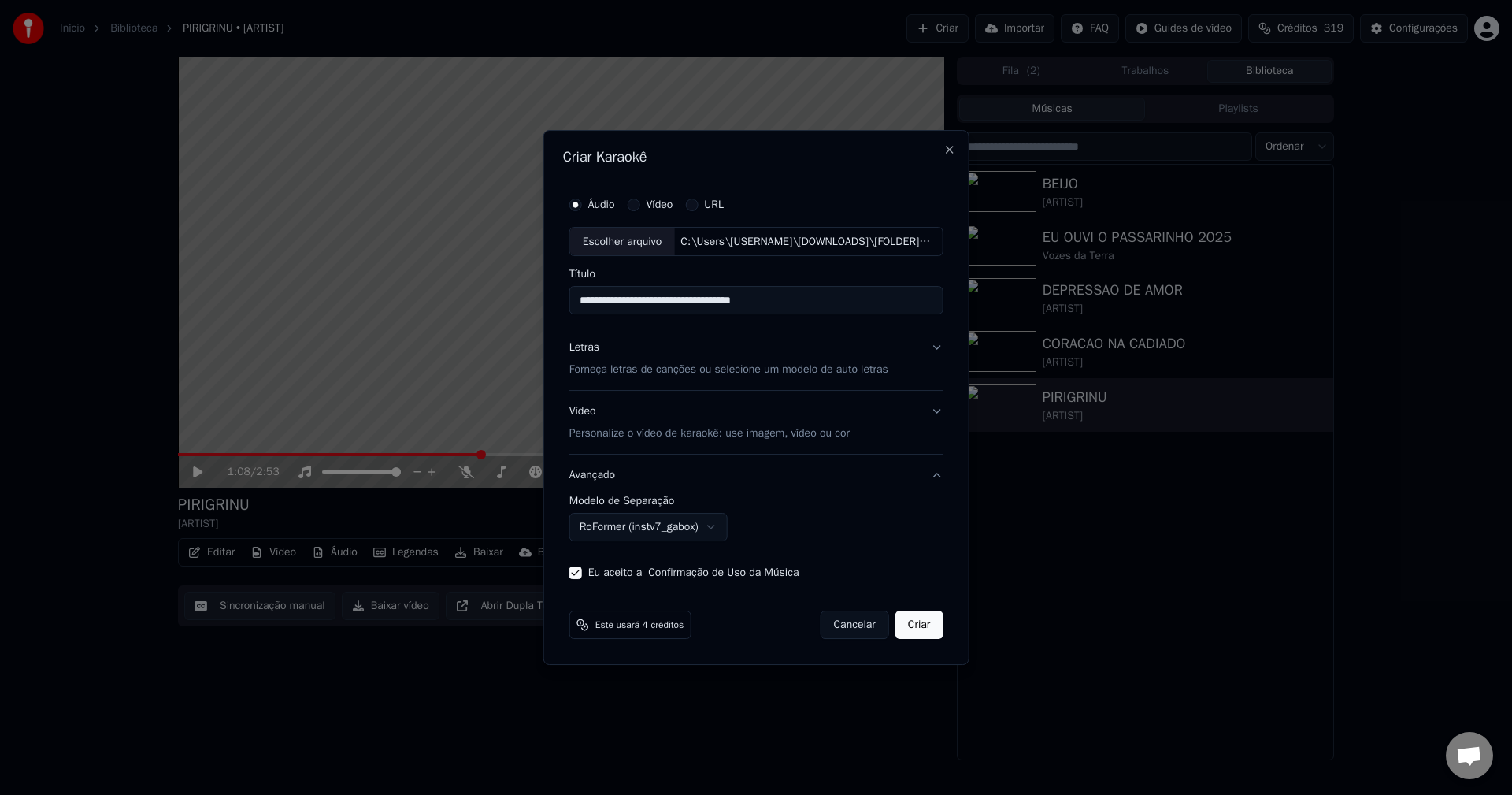 type on "**********" 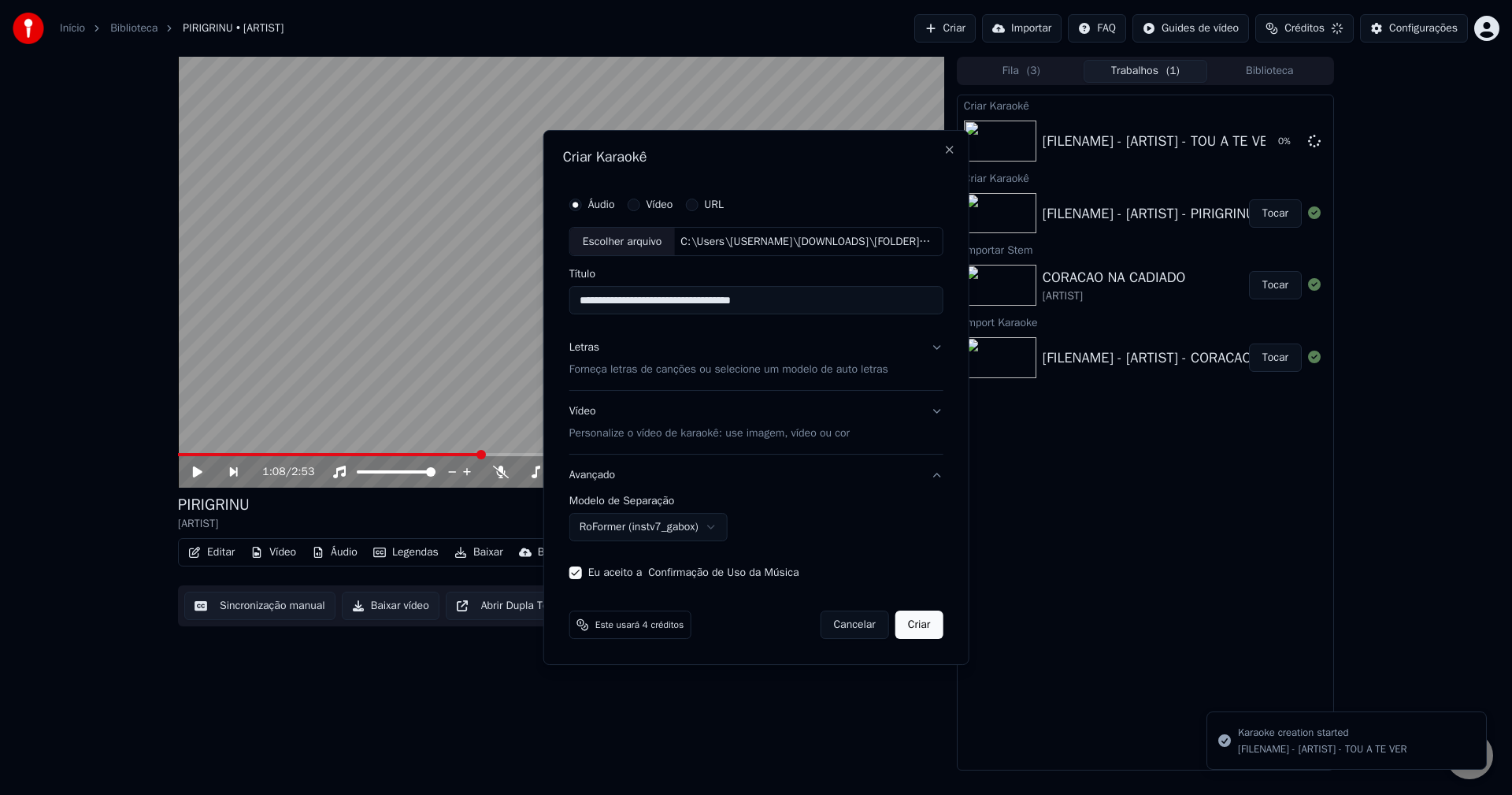 type 